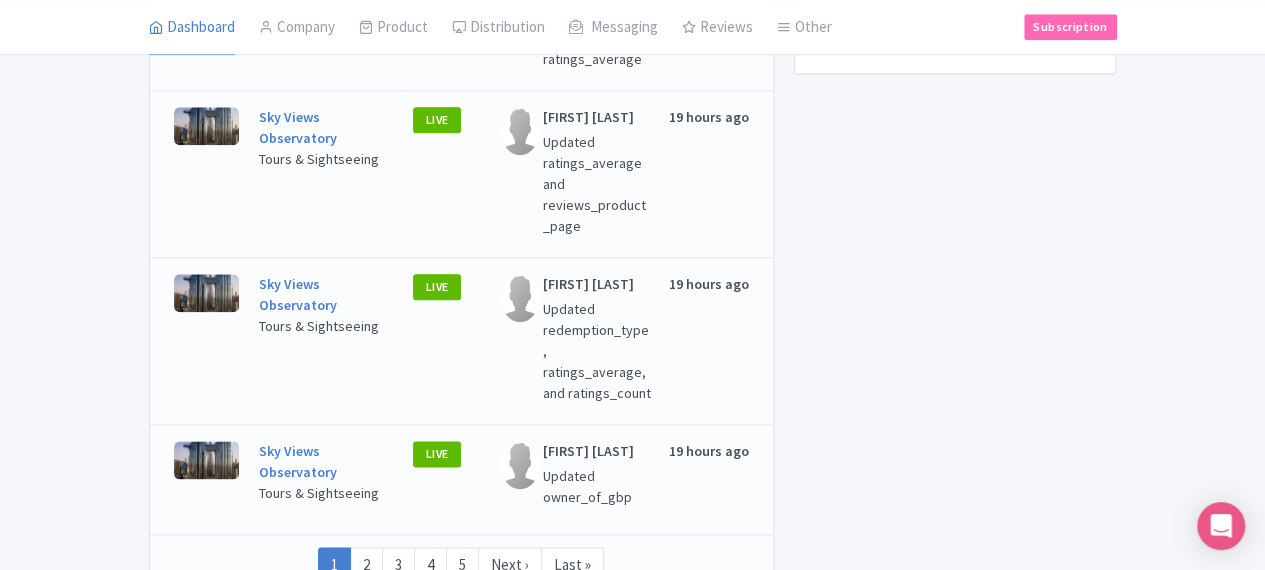 scroll, scrollTop: 1100, scrollLeft: 0, axis: vertical 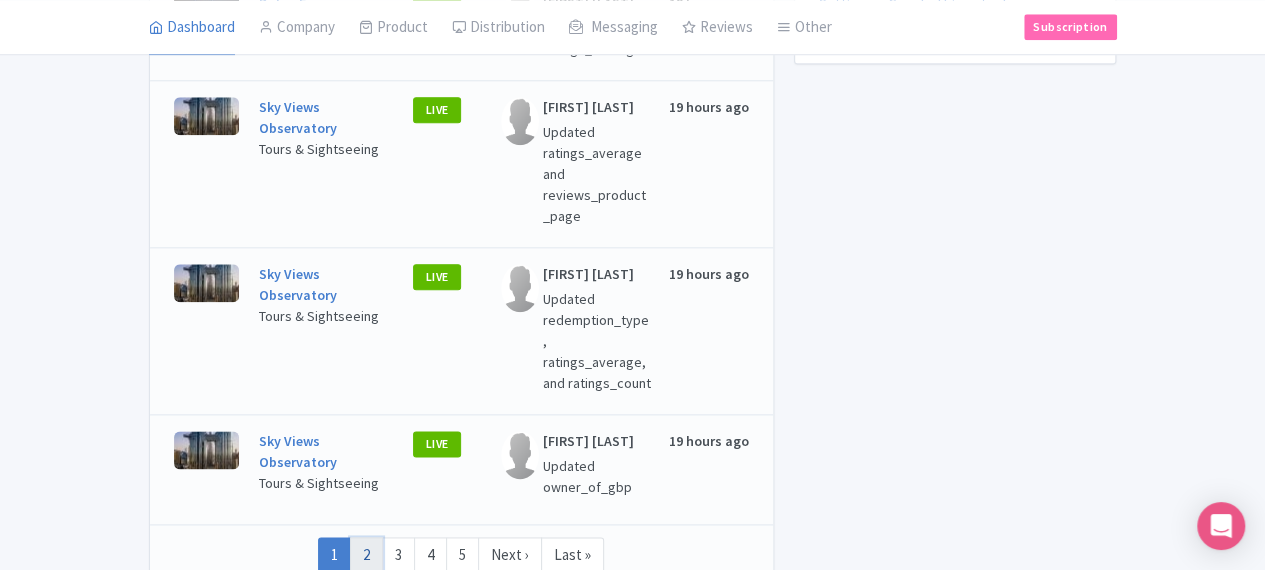 click on "2" at bounding box center [366, 555] 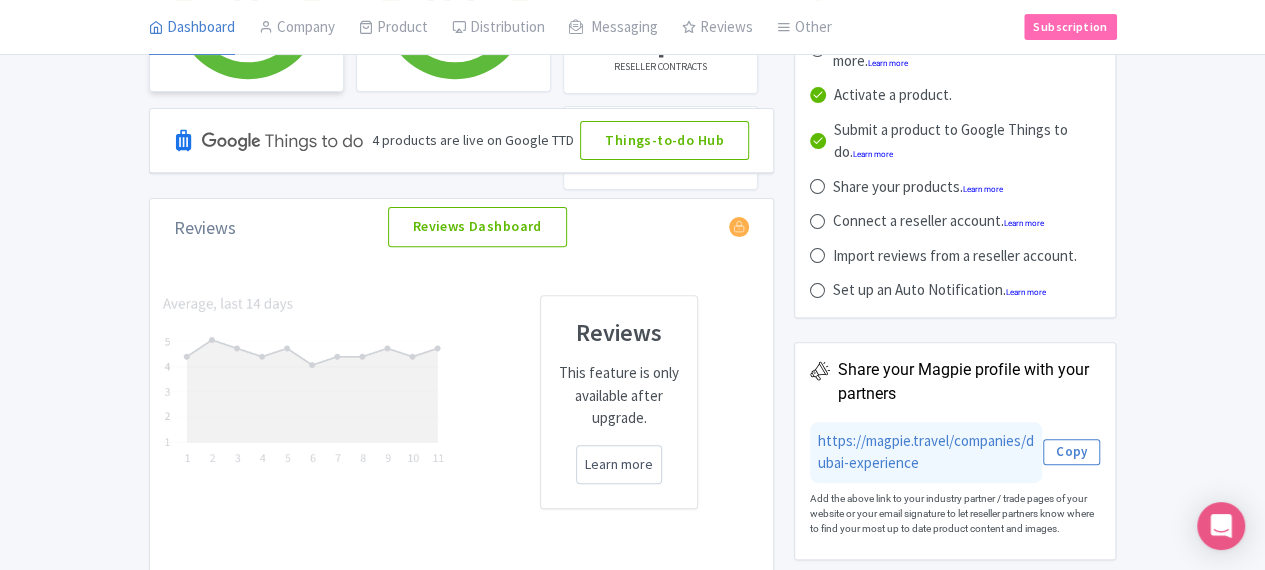 scroll, scrollTop: 100, scrollLeft: 0, axis: vertical 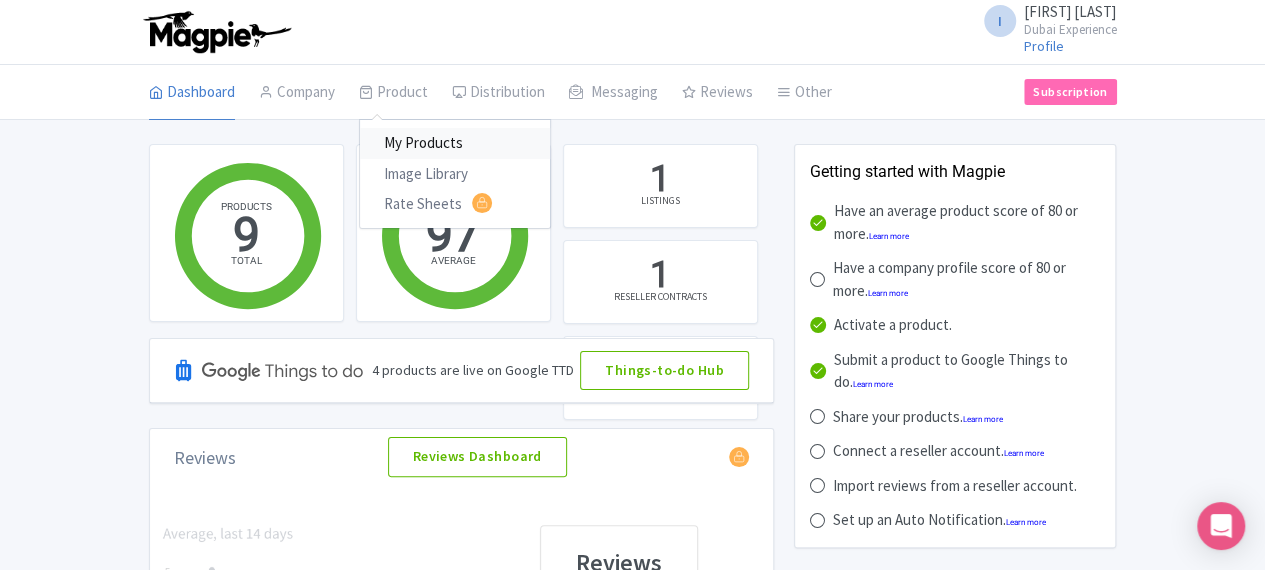 click on "My Products" at bounding box center (455, 143) 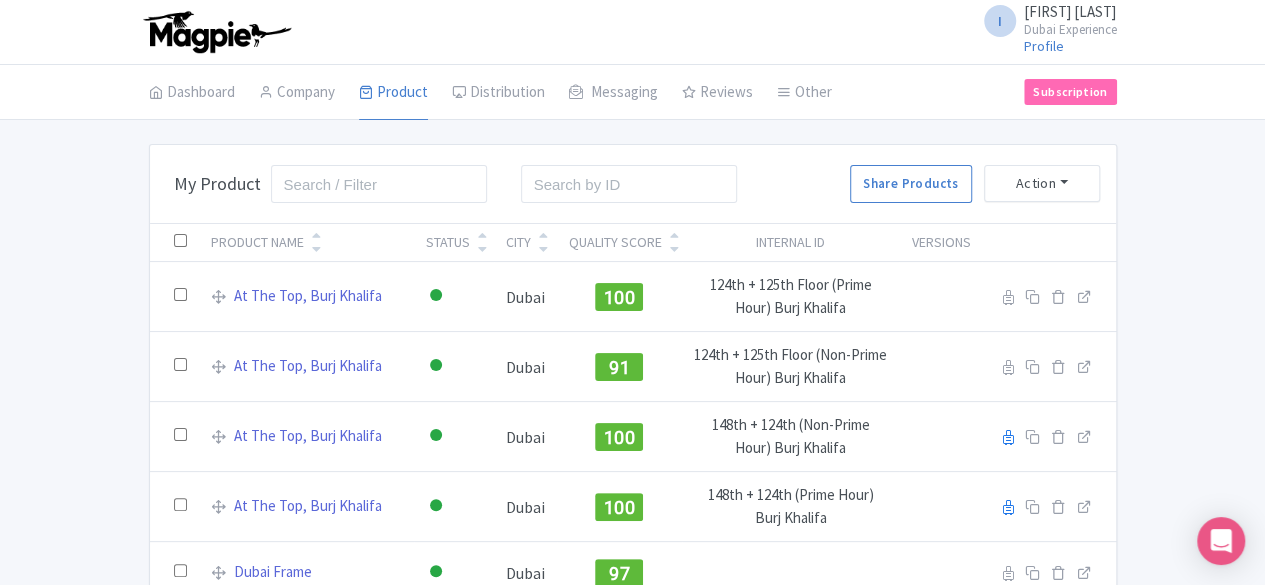 scroll, scrollTop: 315, scrollLeft: 0, axis: vertical 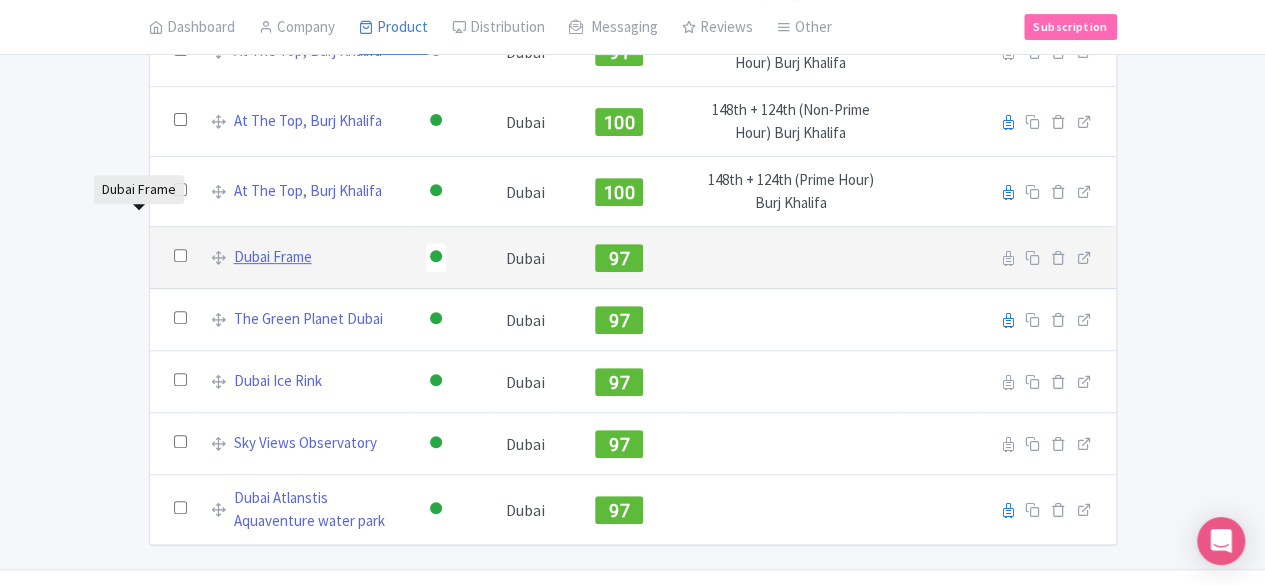 click on "Dubai Frame" at bounding box center (273, 257) 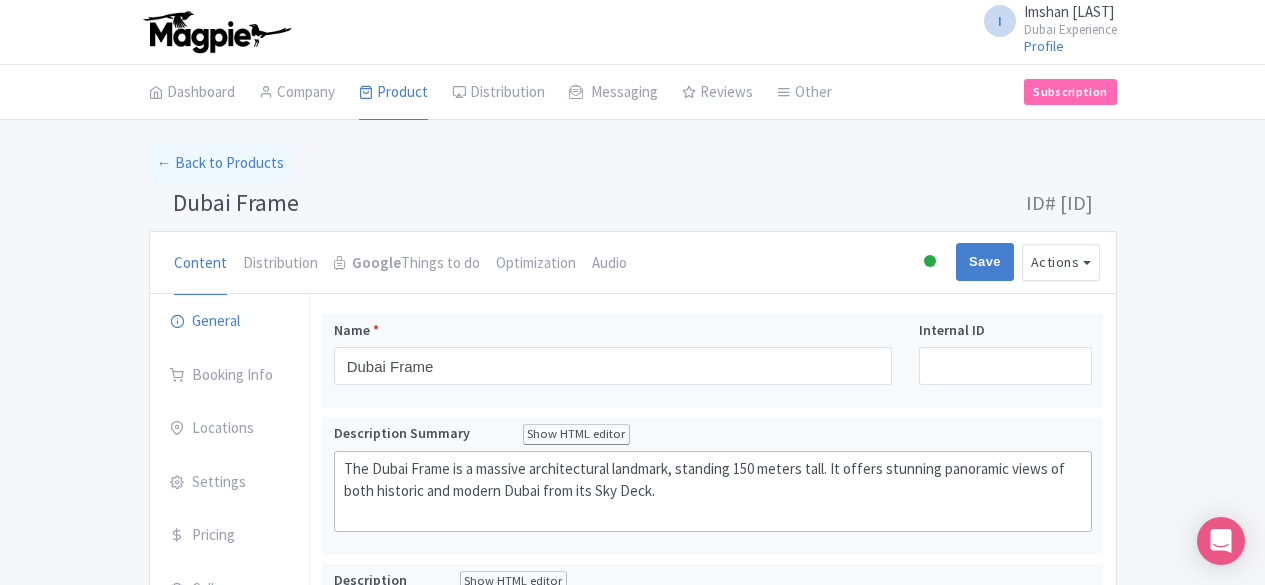 scroll, scrollTop: 0, scrollLeft: 0, axis: both 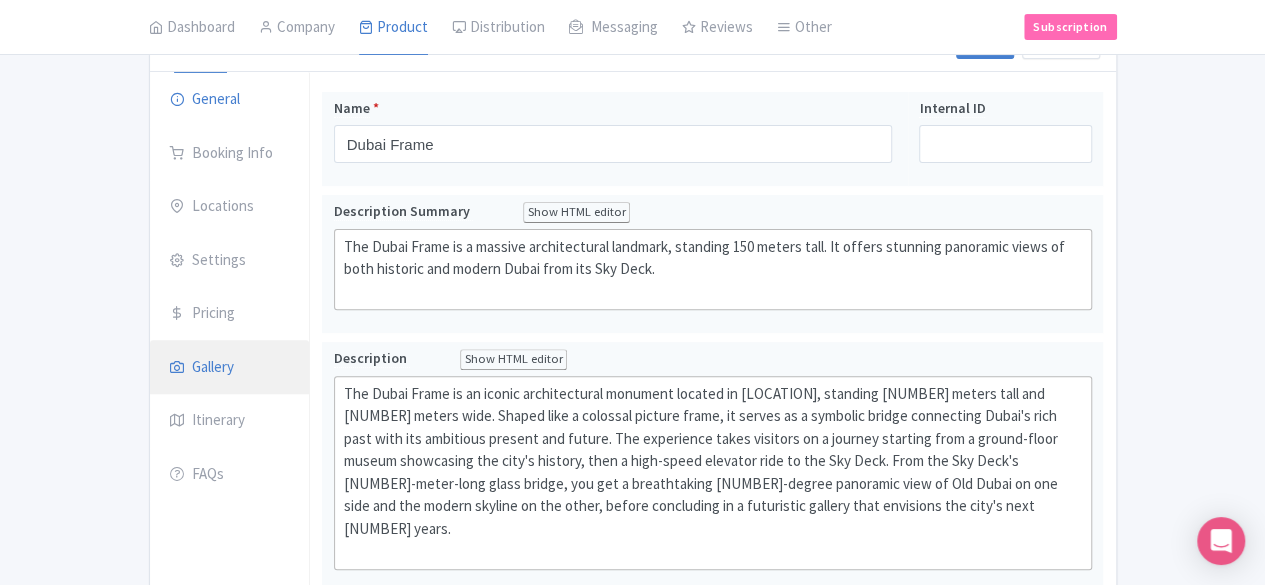 click on "Gallery" at bounding box center (230, 368) 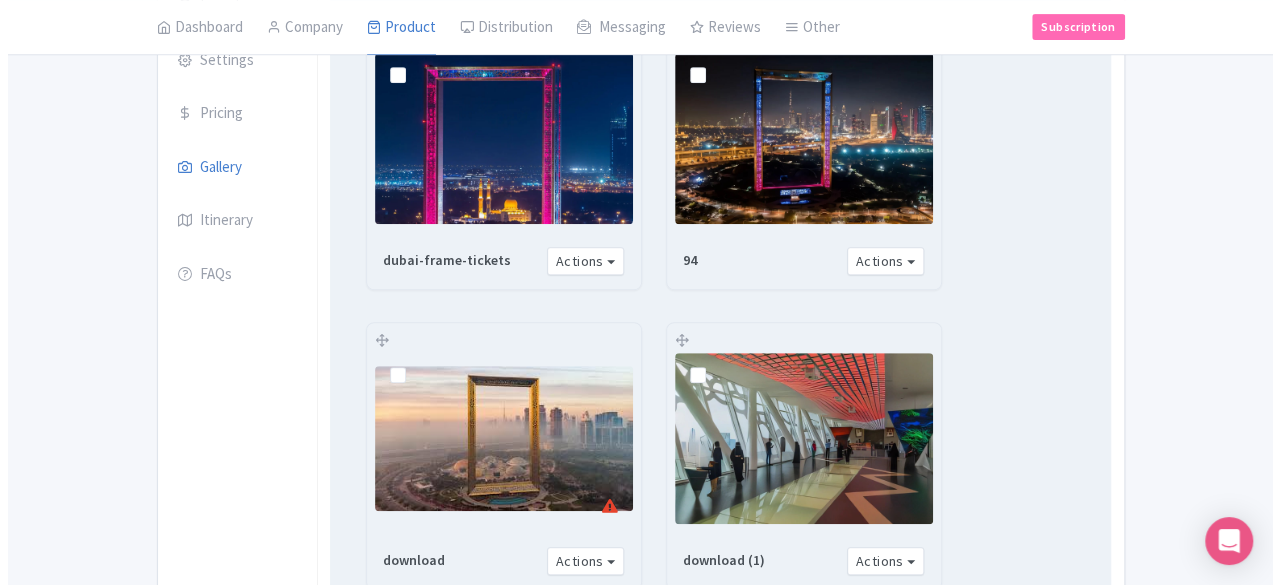 scroll, scrollTop: 322, scrollLeft: 0, axis: vertical 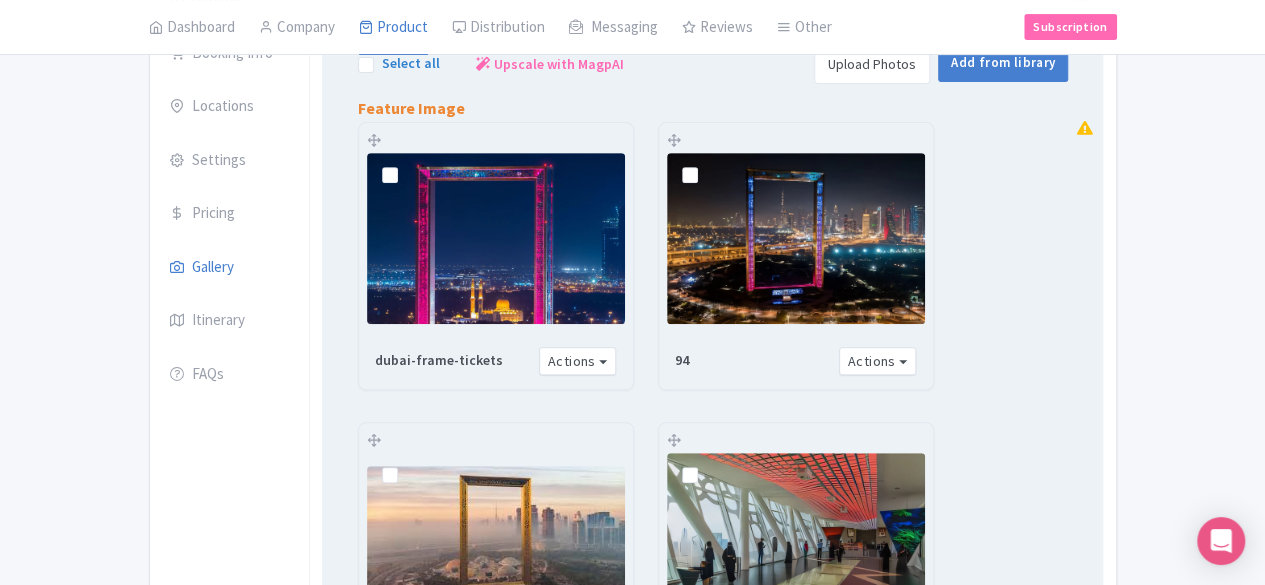 click on "Actions" at bounding box center [578, 661] 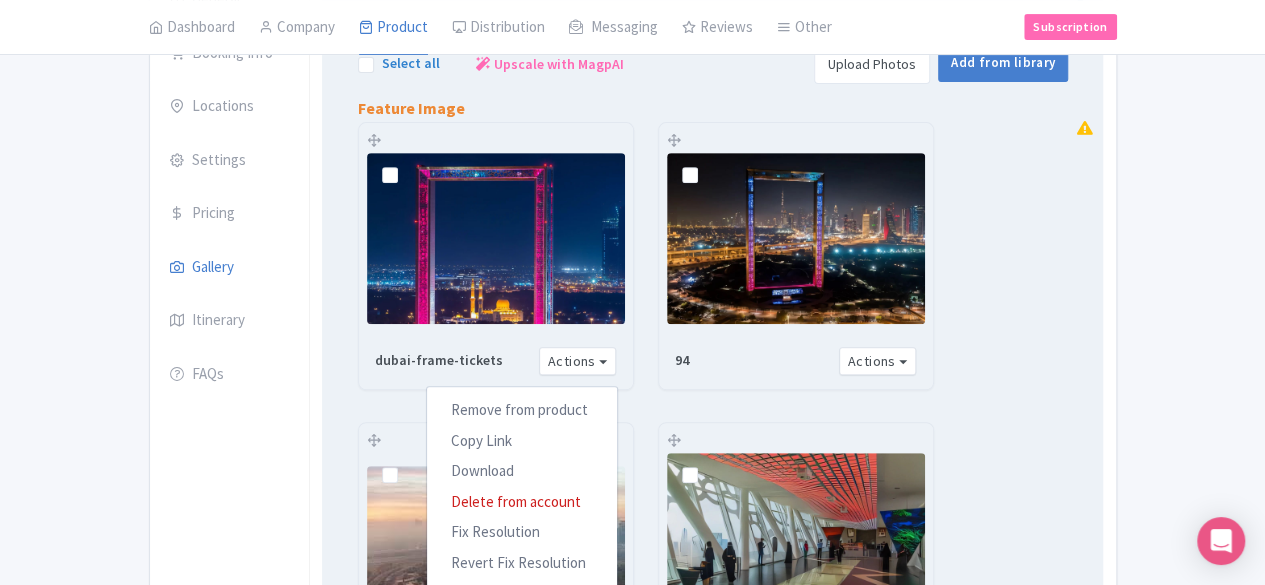click at bounding box center (496, 538) 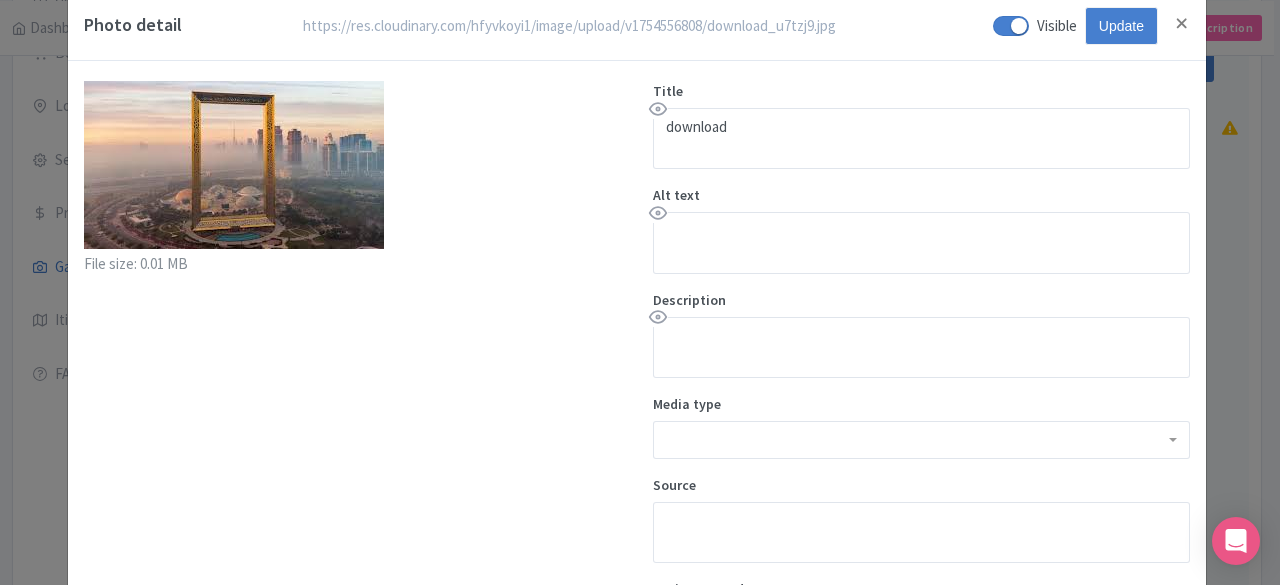 scroll, scrollTop: 0, scrollLeft: 0, axis: both 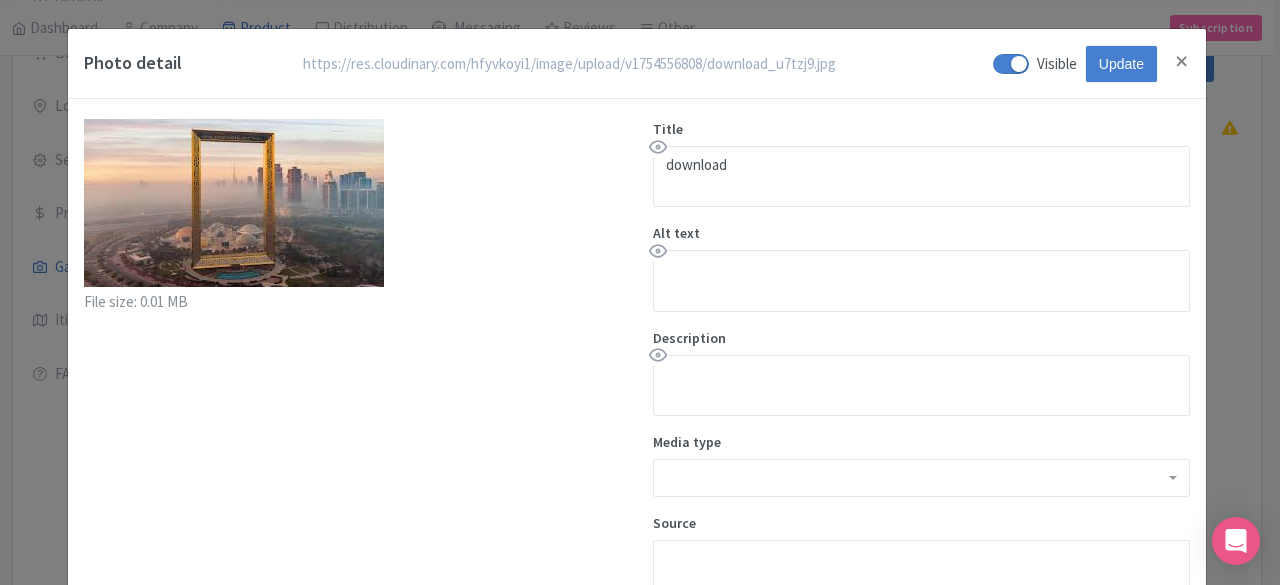 click at bounding box center (234, 203) 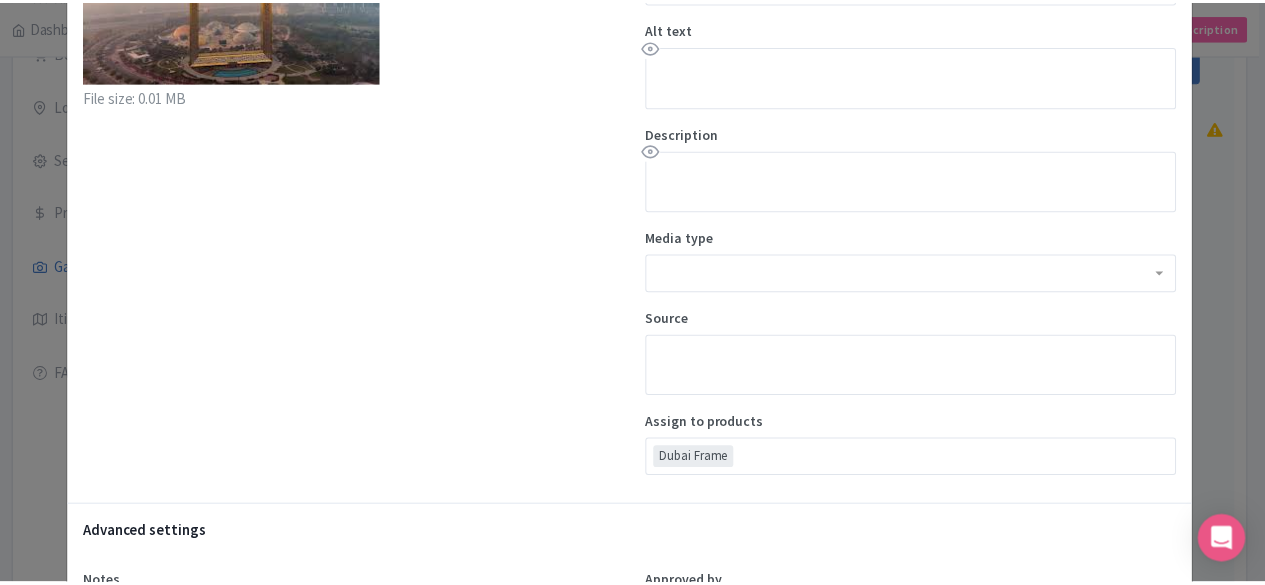 scroll, scrollTop: 0, scrollLeft: 0, axis: both 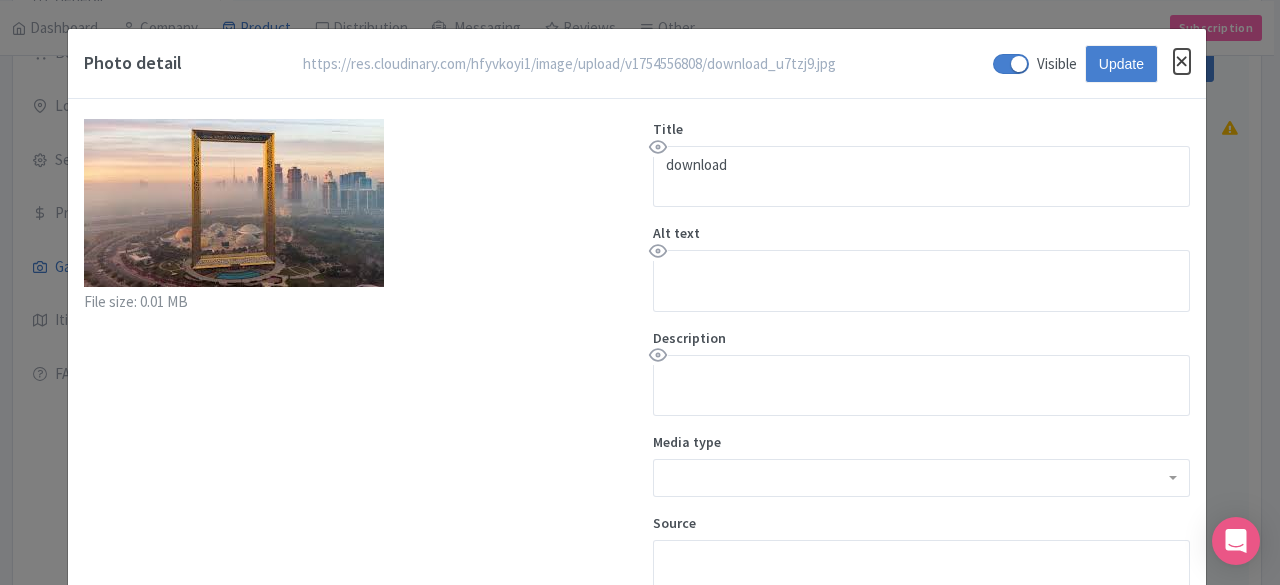 click at bounding box center [1182, 61] 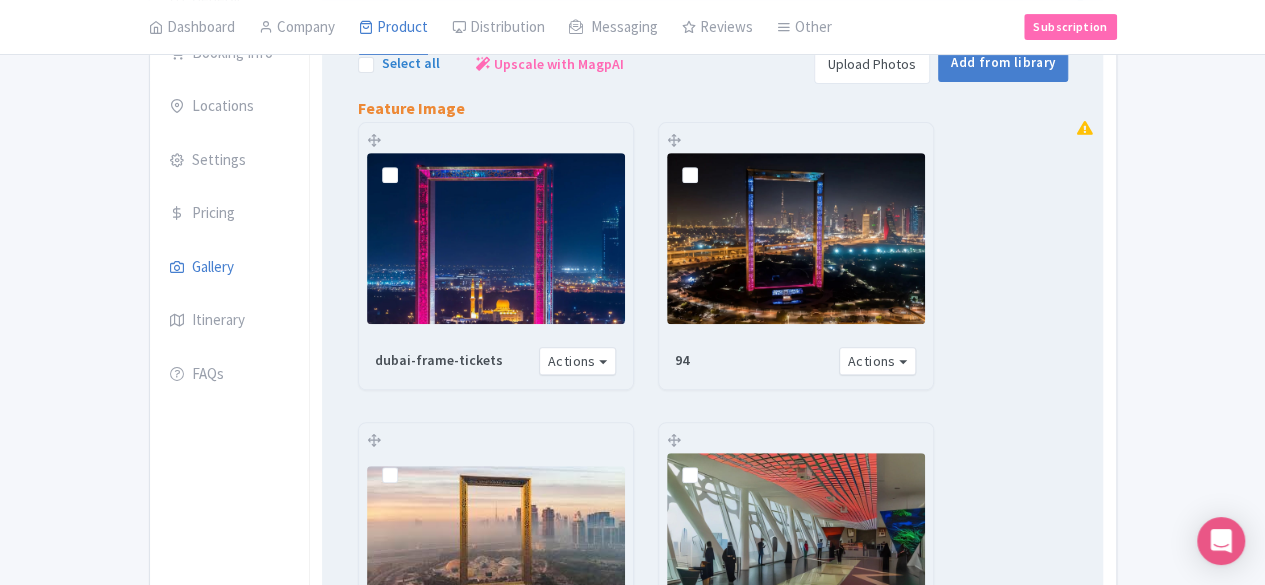 click at bounding box center (406, 464) 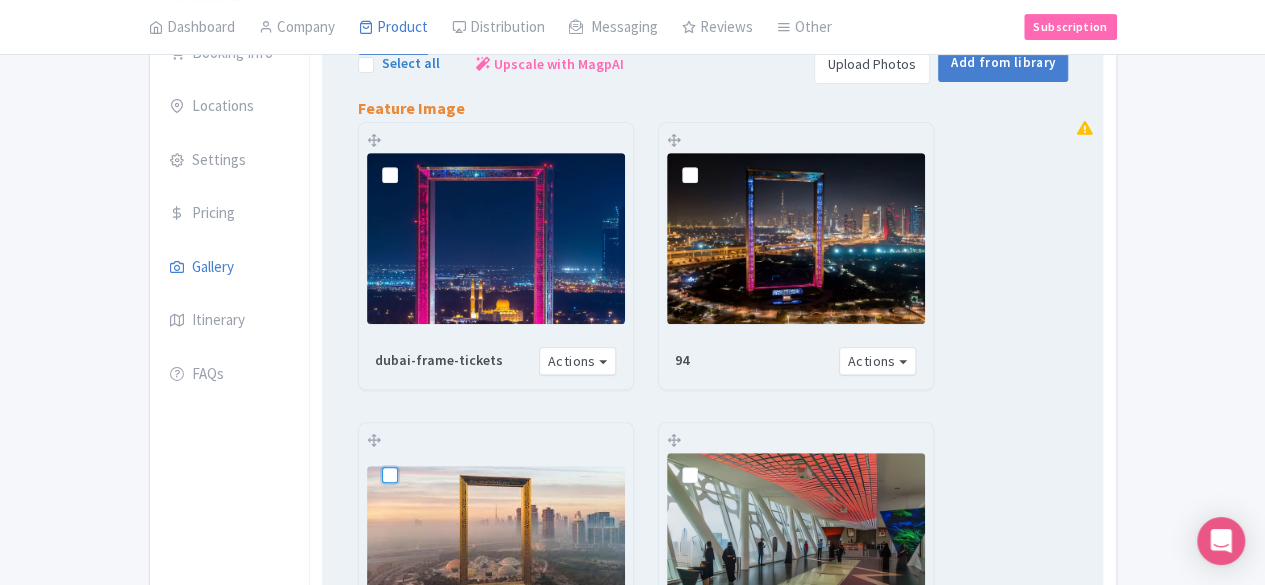 click at bounding box center (412, 458) 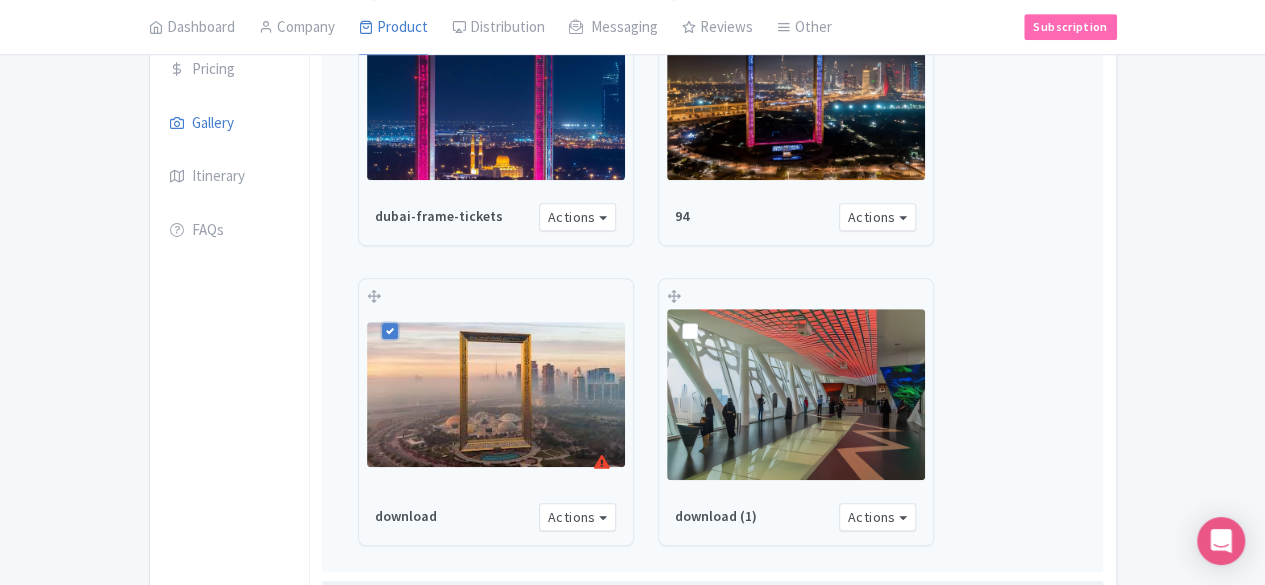scroll, scrollTop: 305, scrollLeft: 0, axis: vertical 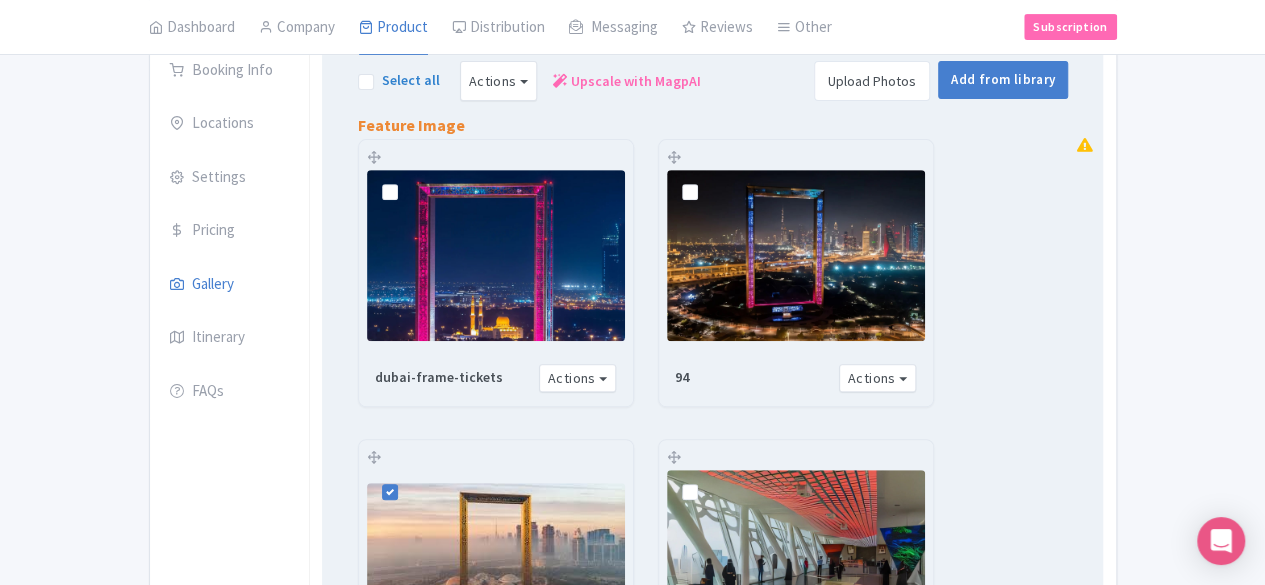 click on "Actions" at bounding box center [578, 678] 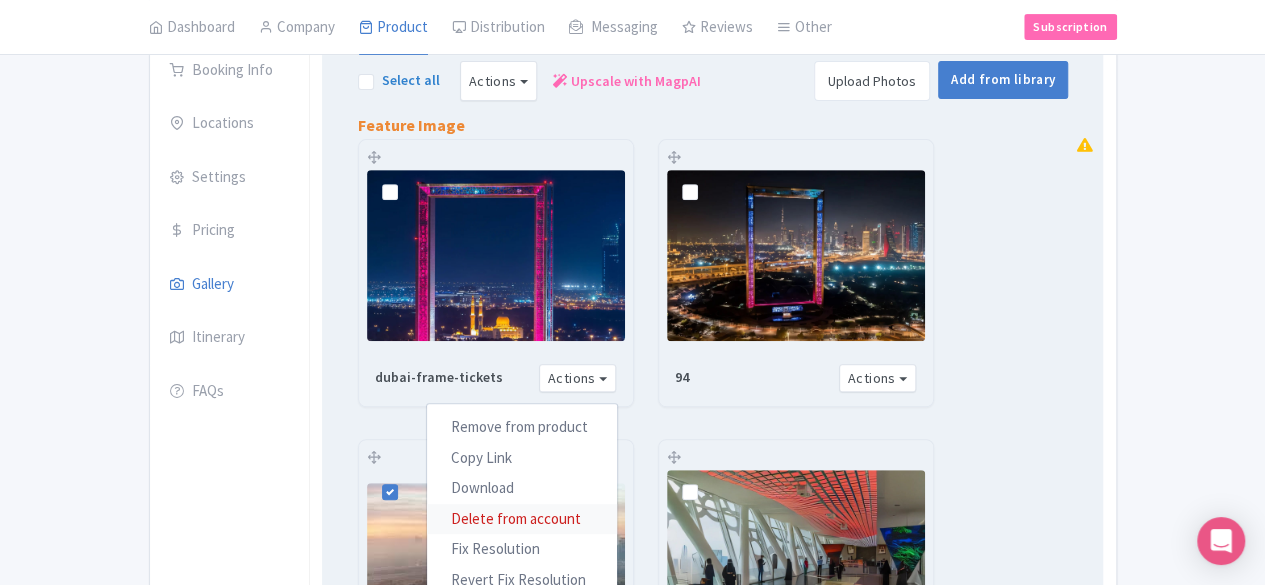 click on "Delete from account" at bounding box center [522, 518] 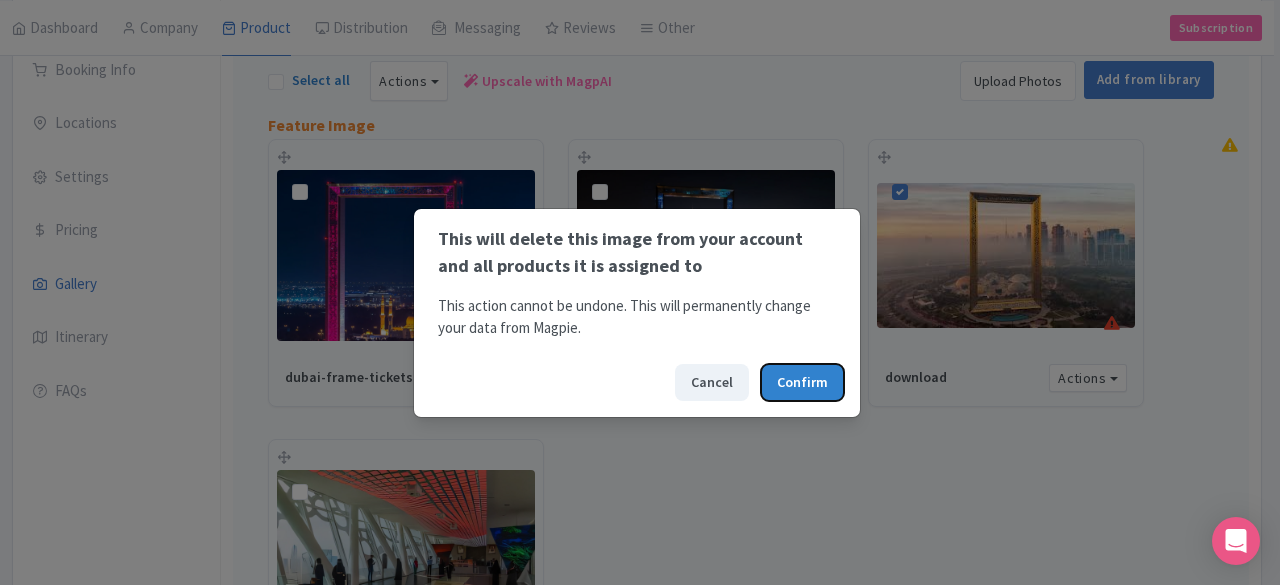 click on "Confirm" at bounding box center (802, 382) 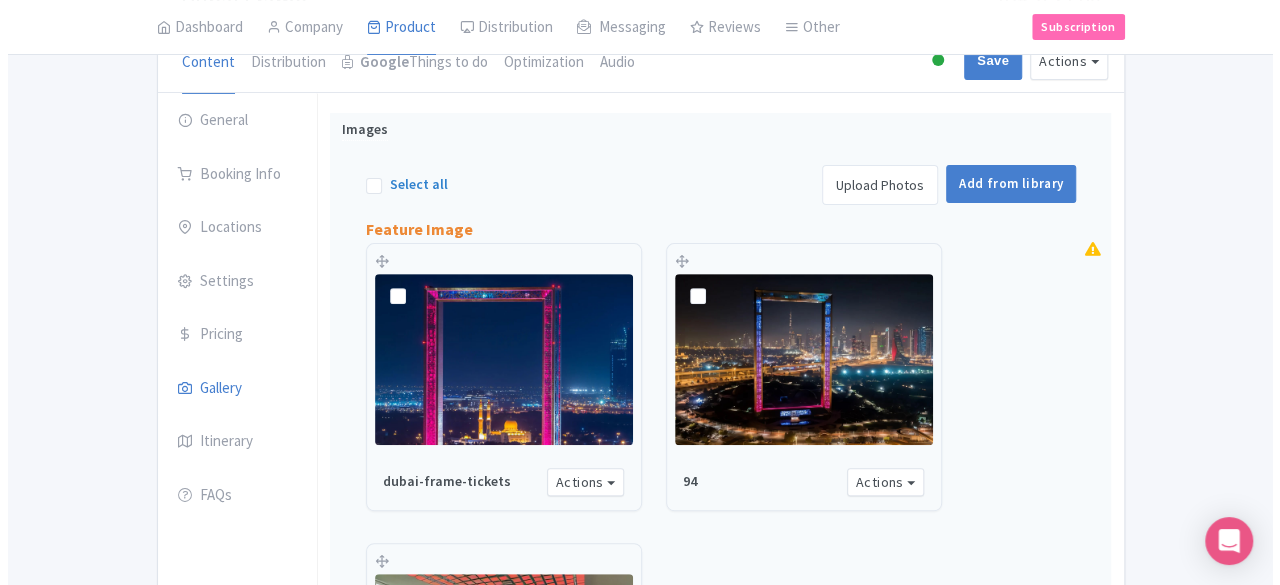 scroll, scrollTop: 200, scrollLeft: 0, axis: vertical 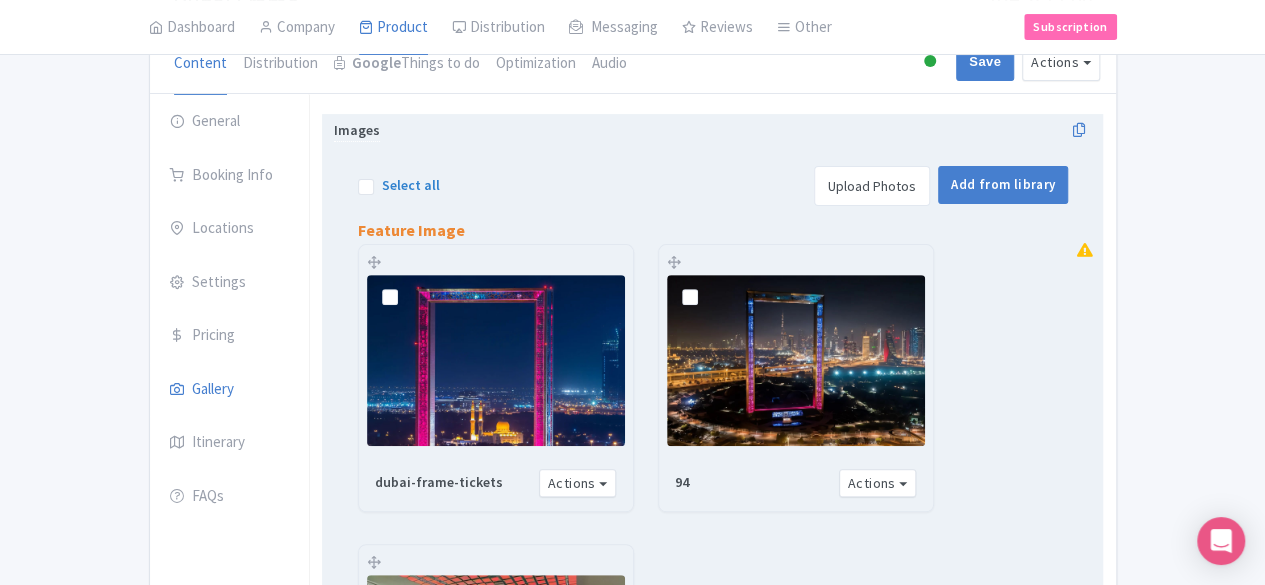 click on "Upload Photos" at bounding box center (872, 186) 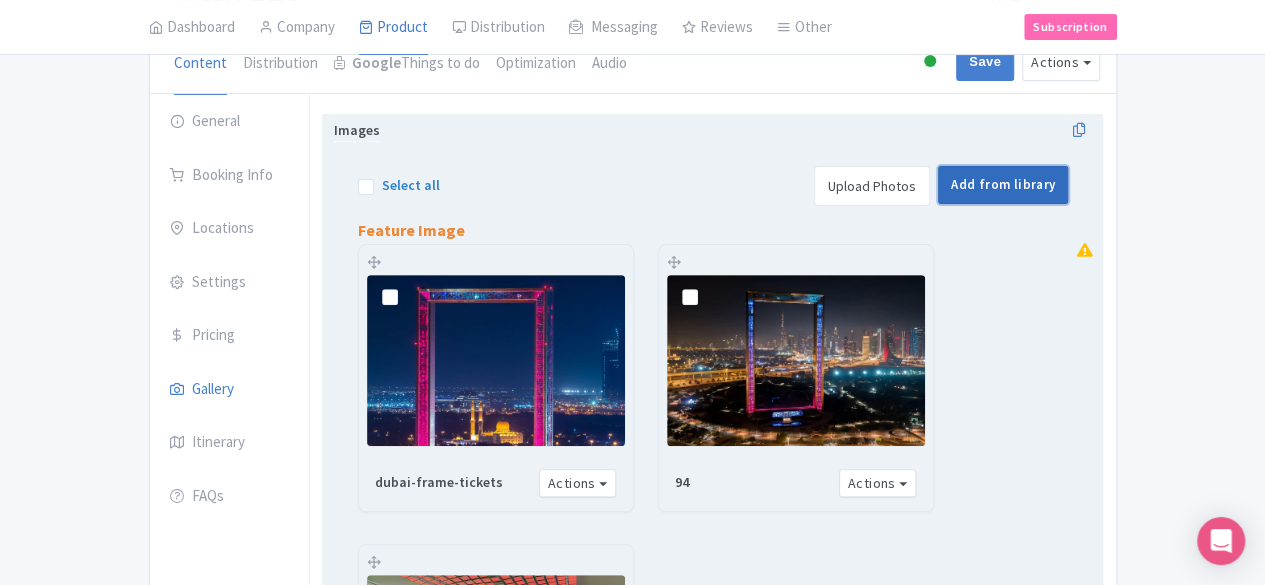 click on "Add from library" at bounding box center (1003, 185) 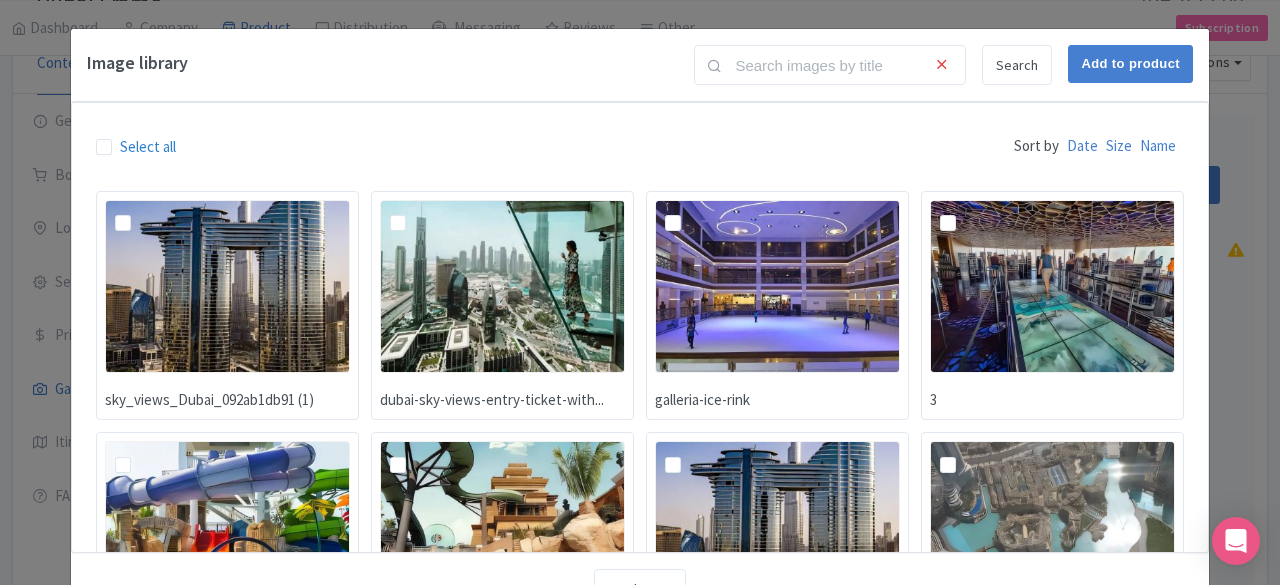 scroll, scrollTop: 312, scrollLeft: 0, axis: vertical 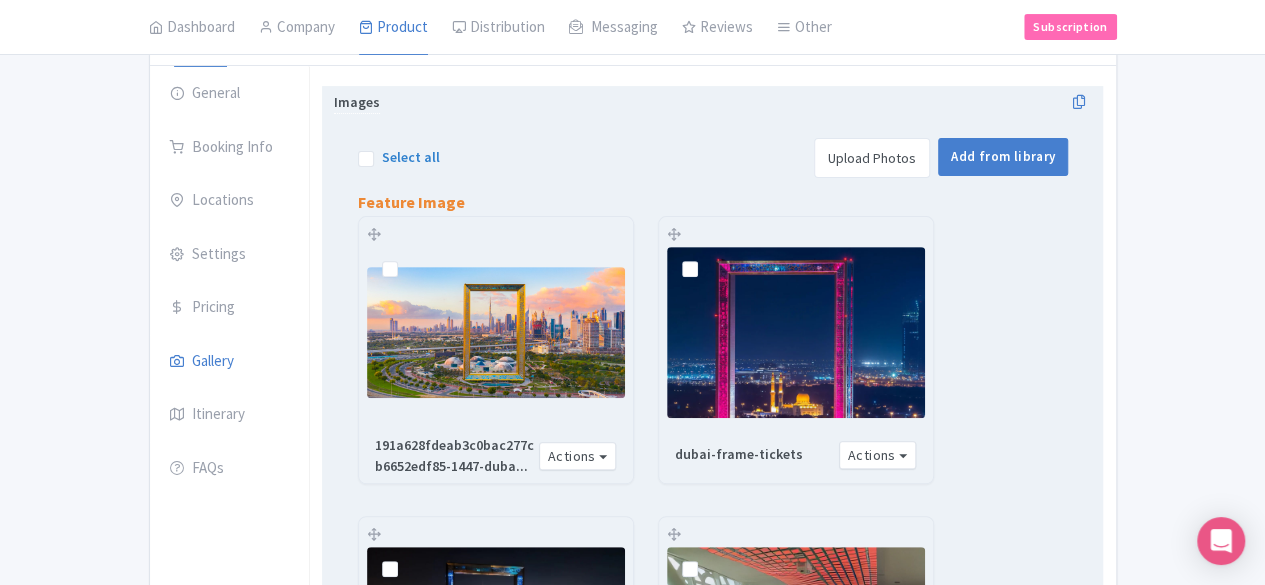click at bounding box center [496, 333] 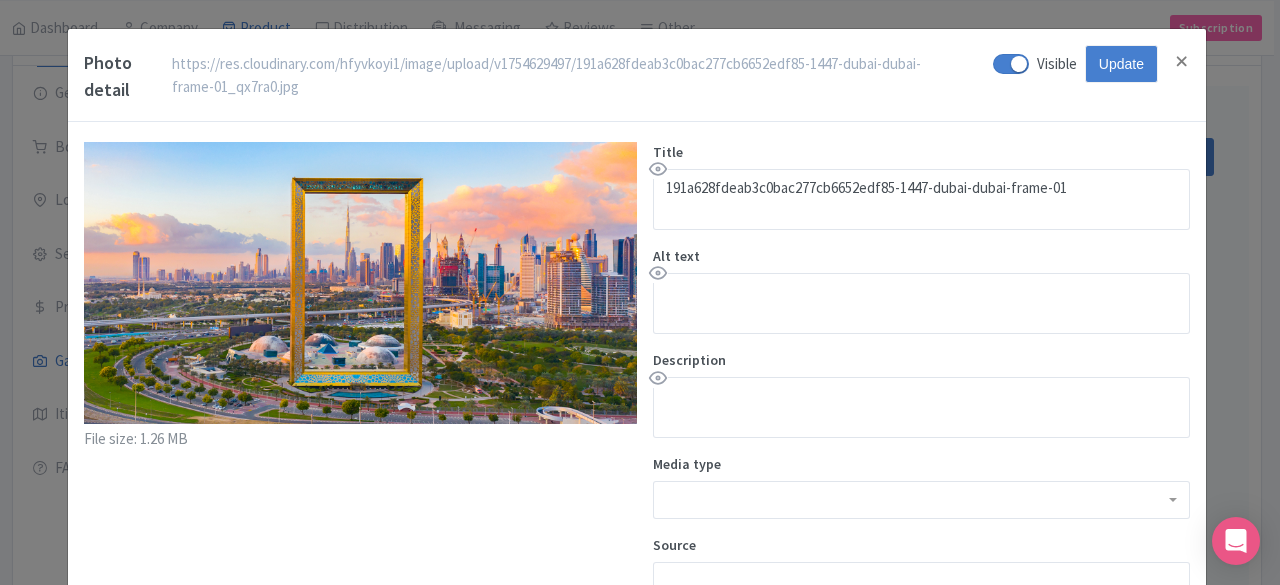 click at bounding box center [1174, 83] 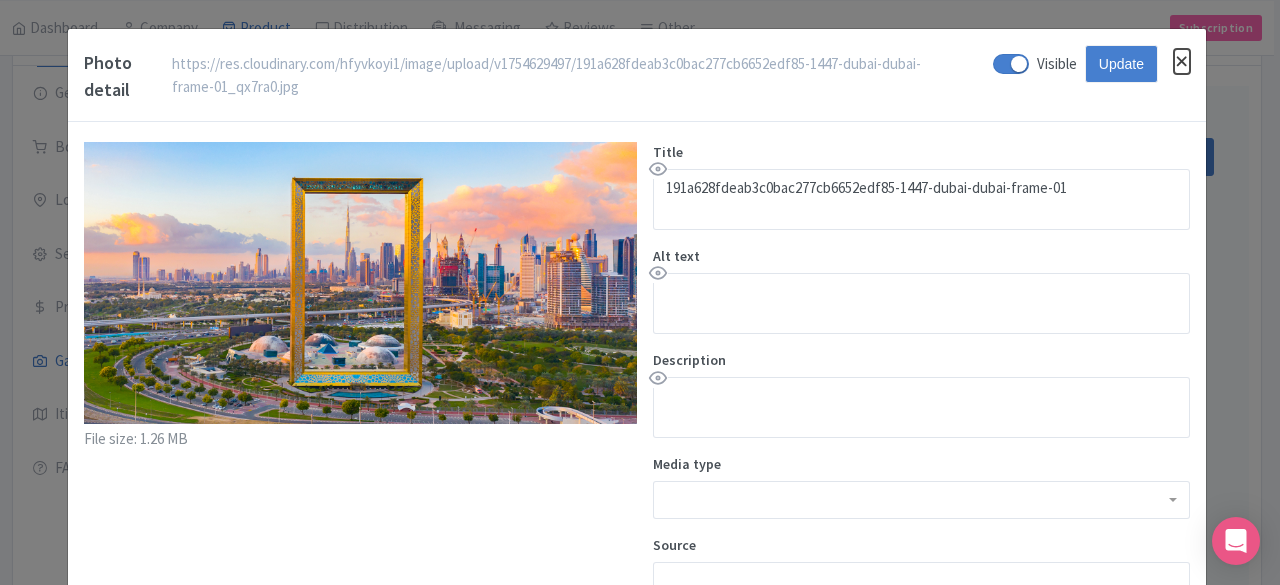 click at bounding box center [1182, 61] 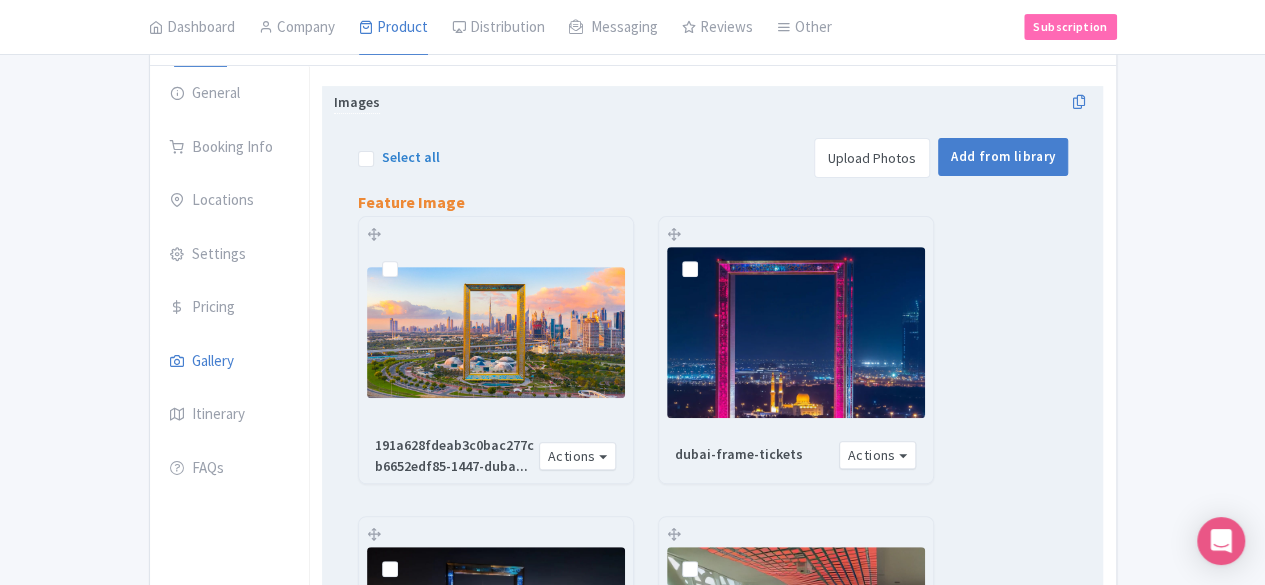 click at bounding box center (406, 258) 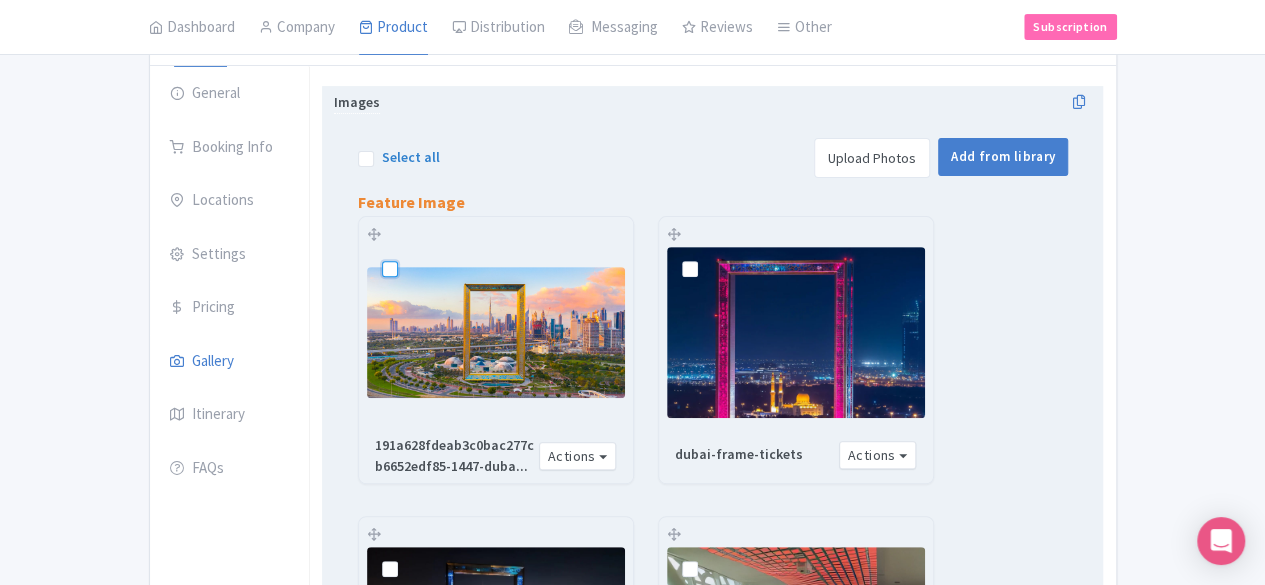 click at bounding box center (412, 252) 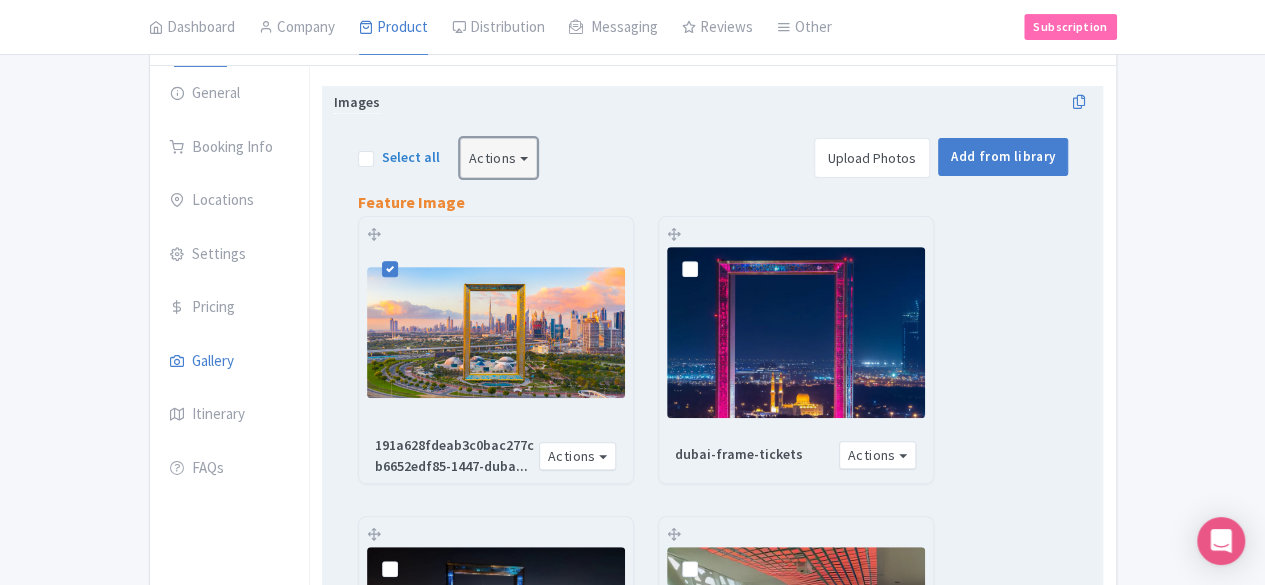 click on "Actions" at bounding box center [499, 158] 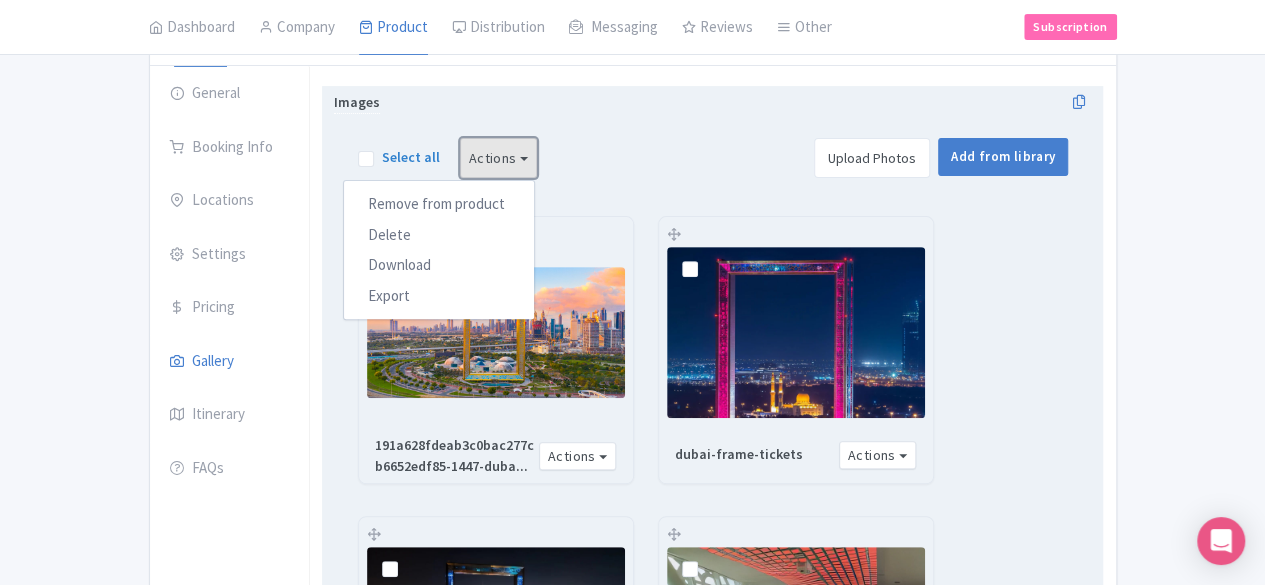 click on "Actions" at bounding box center [499, 158] 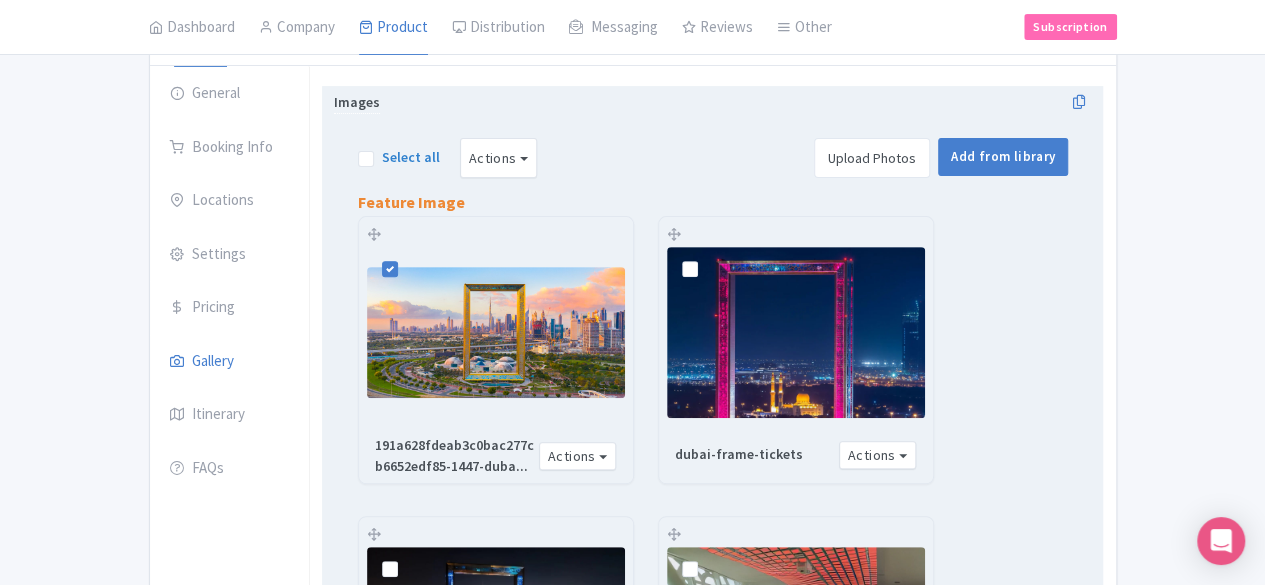 click on "Select all
Actions
Remove from product
Delete
Download
Export
Upscale with MagpAI
Upload Photos
Add from library" at bounding box center (713, 158) 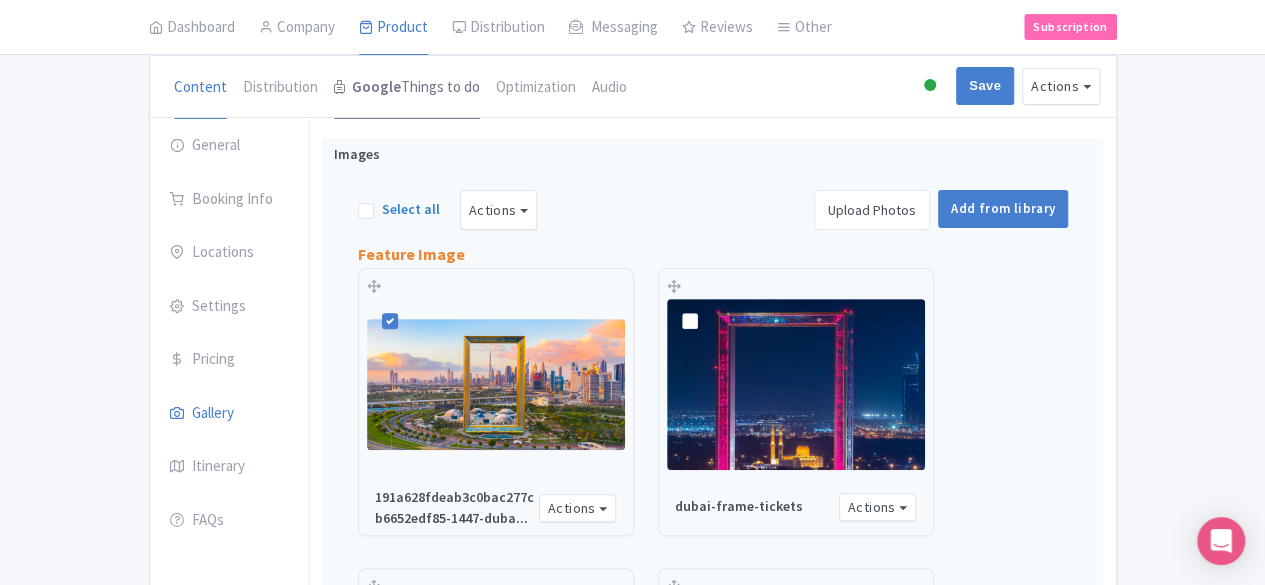 scroll, scrollTop: 128, scrollLeft: 0, axis: vertical 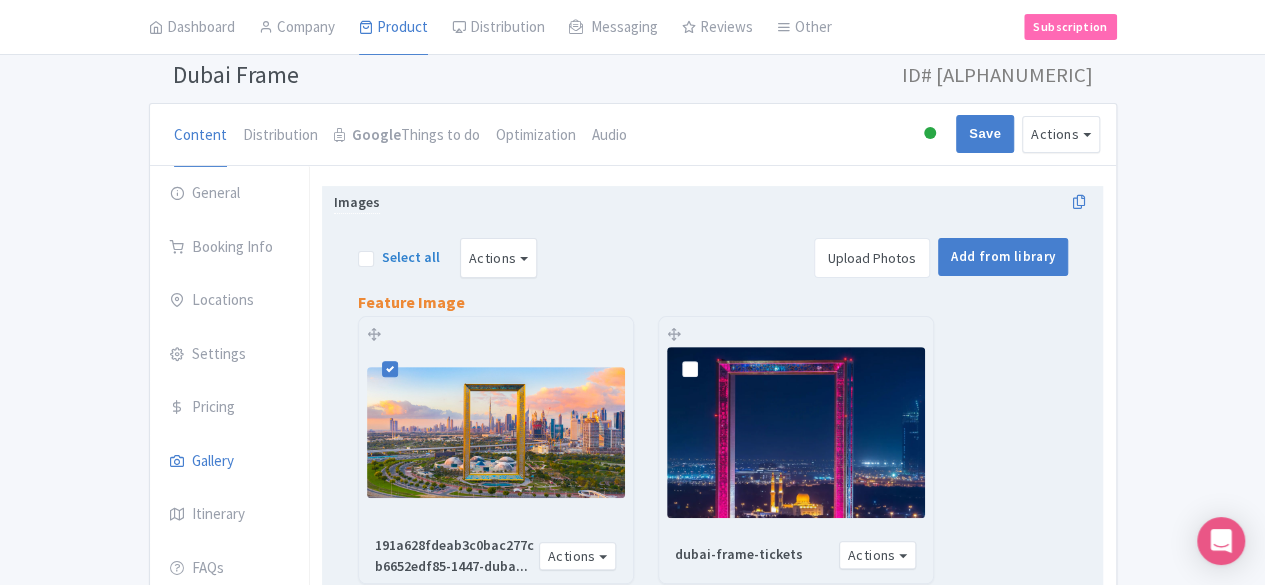 click on "Select all
Actions
Remove from product
Delete
Download
Export
Upscale with MagpAI
Upload Photos
Add from library
Feature Image" at bounding box center [713, 263] 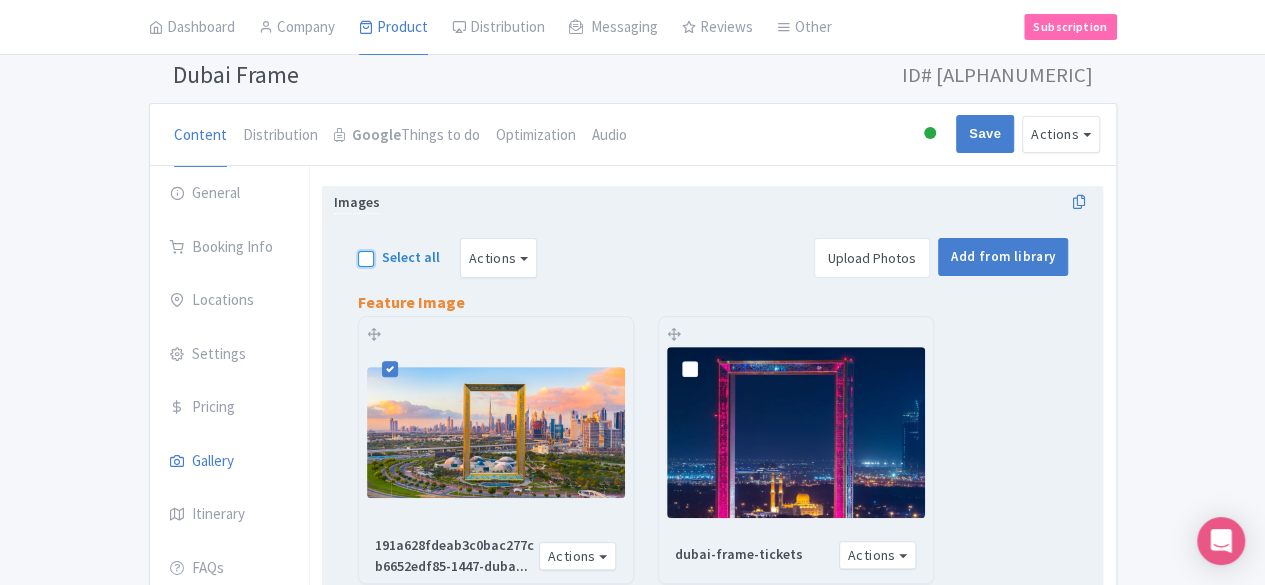 click on "Select all" at bounding box center [388, 252] 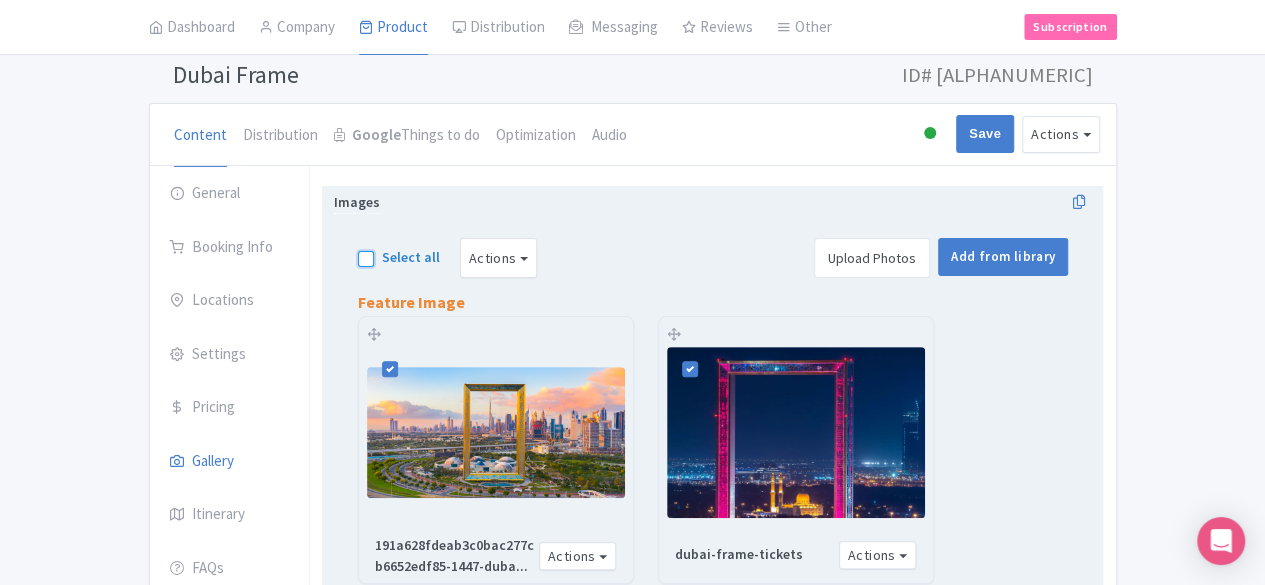 checkbox on "true" 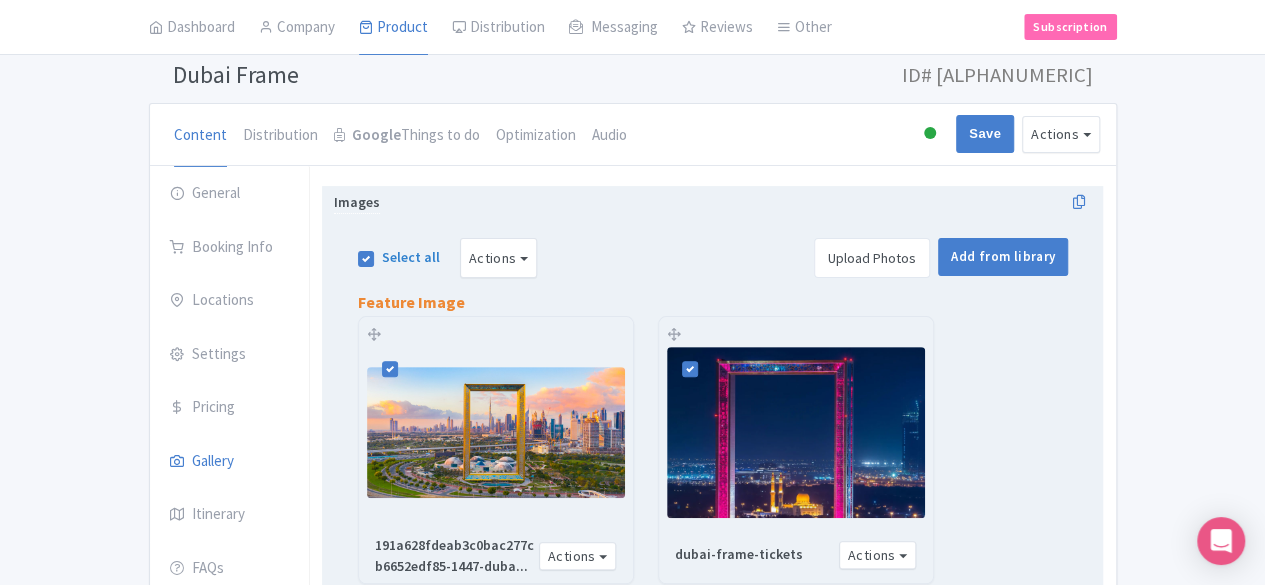 click on "Select all" at bounding box center (411, 257) 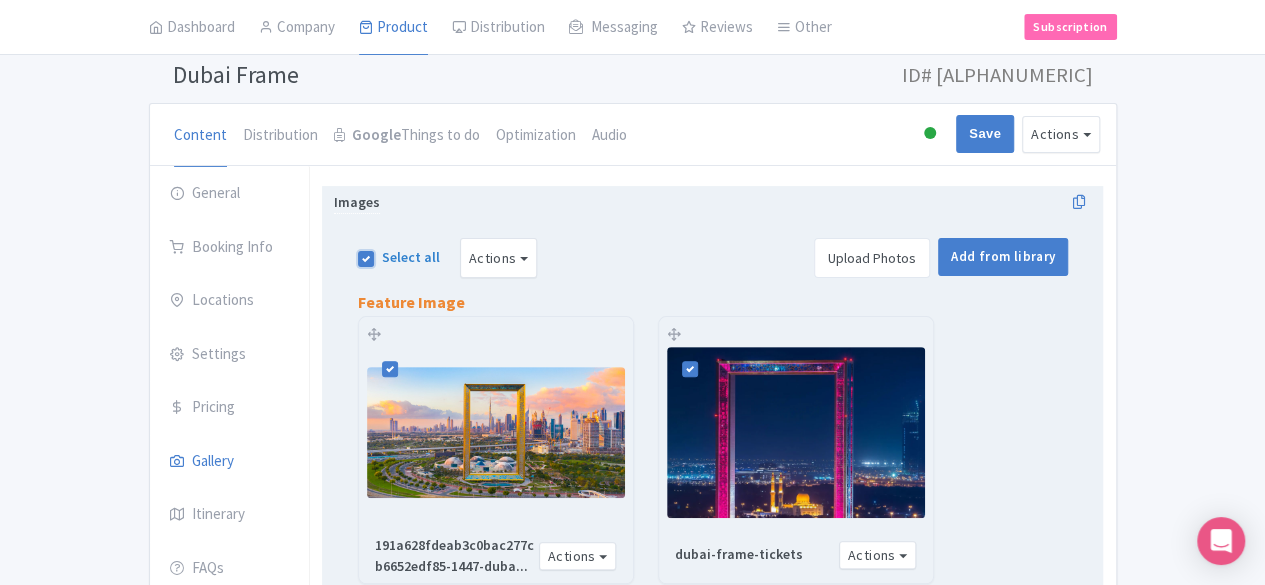 click on "Select all" at bounding box center [388, 252] 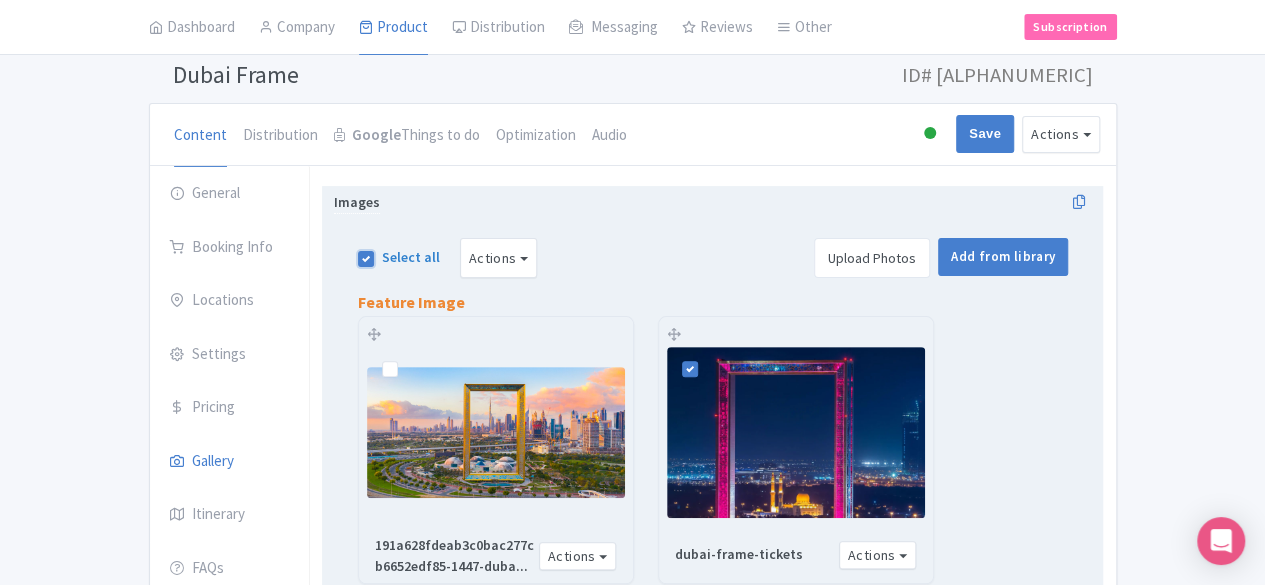 checkbox on "false" 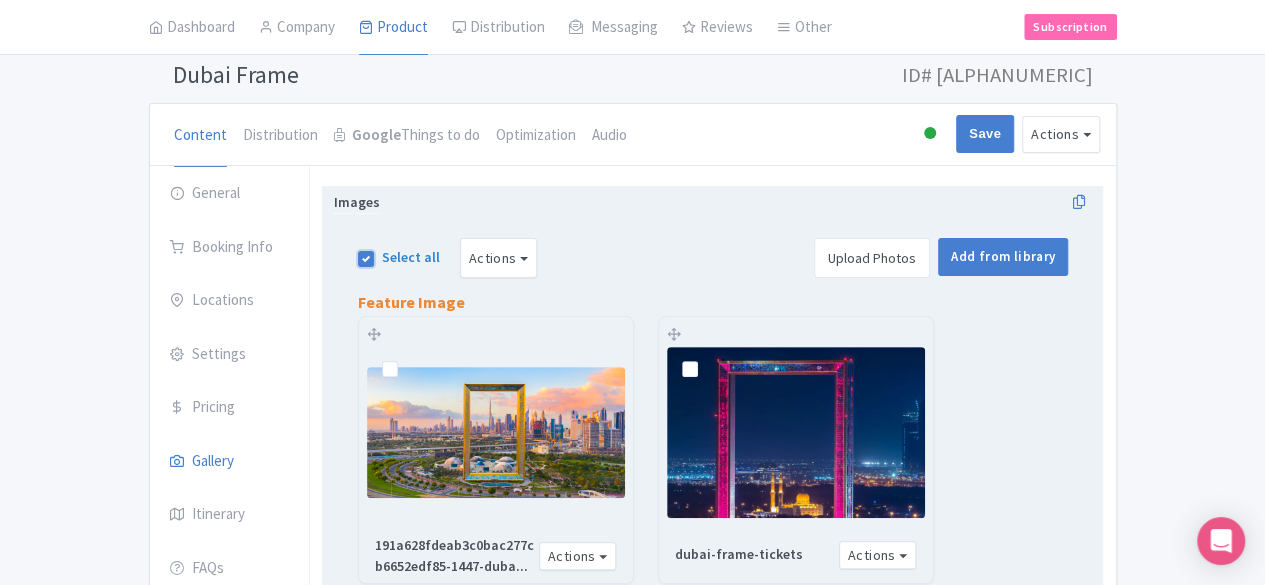 checkbox on "false" 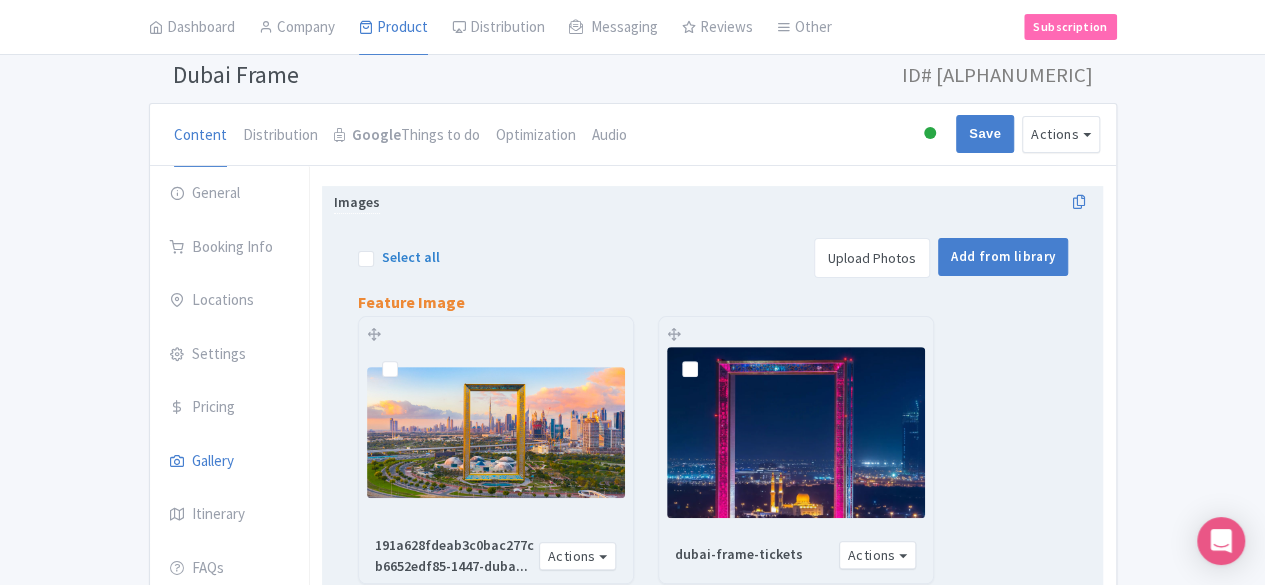 click on "Select all" at bounding box center (411, 257) 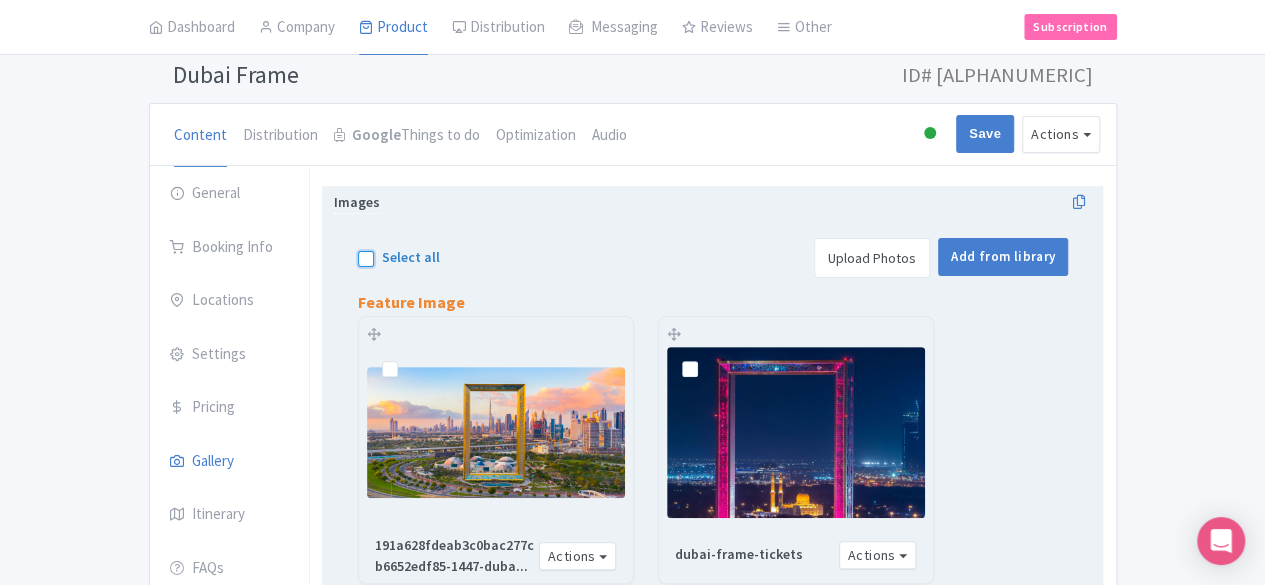click on "Select all" at bounding box center (388, 252) 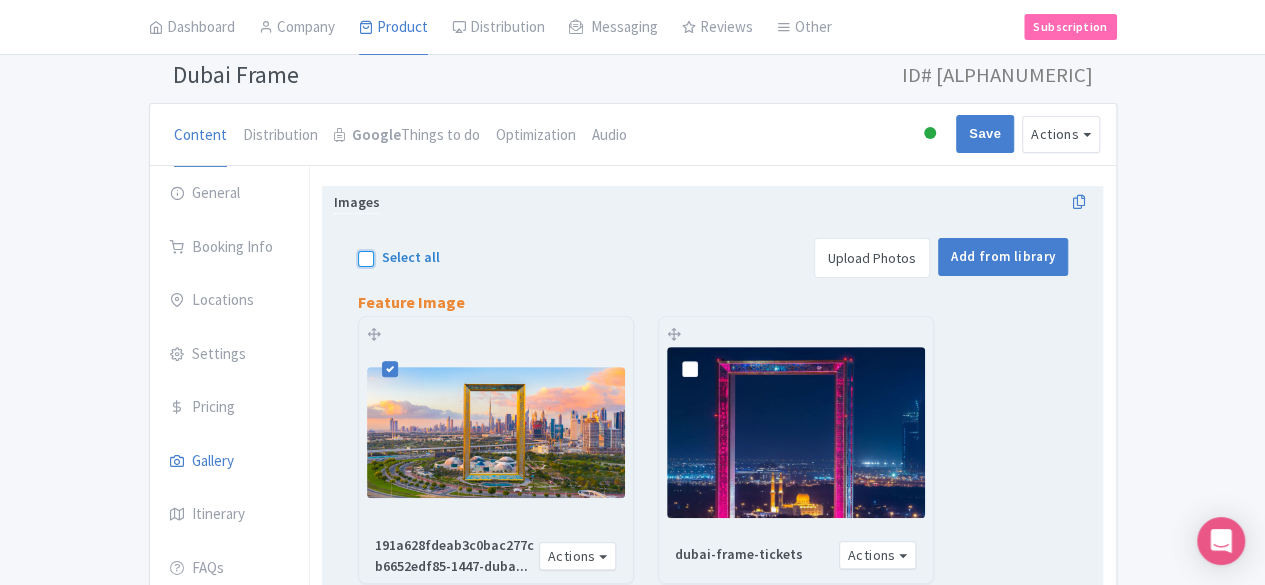 checkbox on "true" 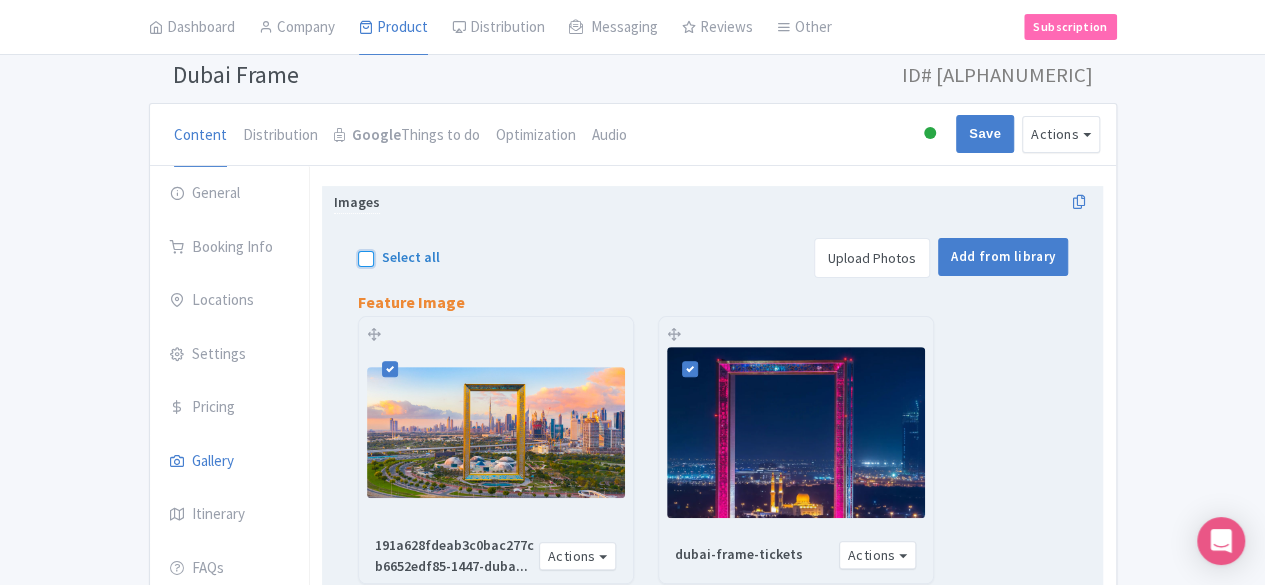 checkbox on "true" 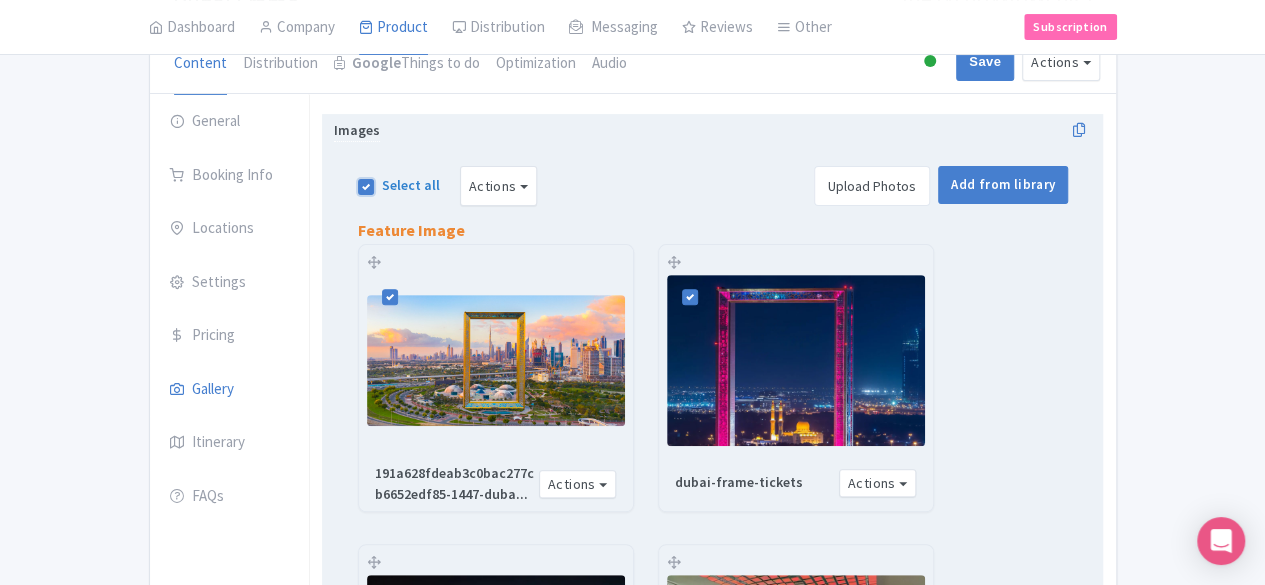 scroll, scrollTop: 228, scrollLeft: 0, axis: vertical 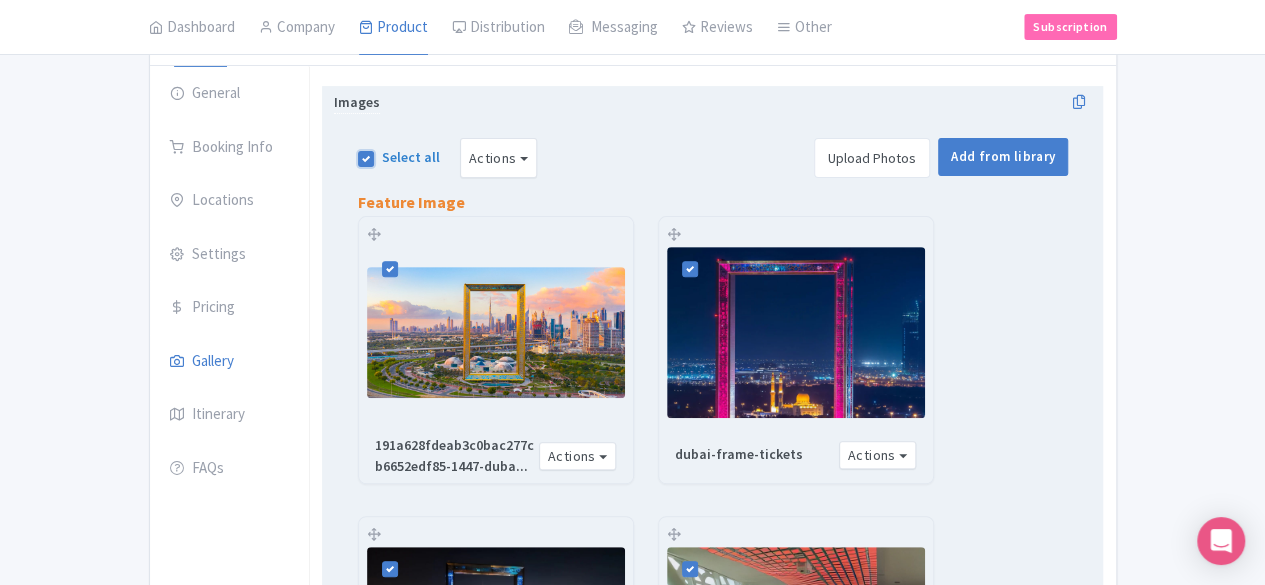 click on "191a628fdeab3c0bac277cb6652edf85-1447-duba...
Actions
Remove from product
Copy Link
https://res.cloudinary.com/hfyvkoyi1/image/upload/v1754629497/191a628fdeab3c0bac277cb6652edf85-1447-dubai-dubai-frame-01_qx7ra0.jpg
Download
Delete from account
Fix Resolution
Revert Fix Resolution
Update Image Order
Crop Image" at bounding box center (496, 455) 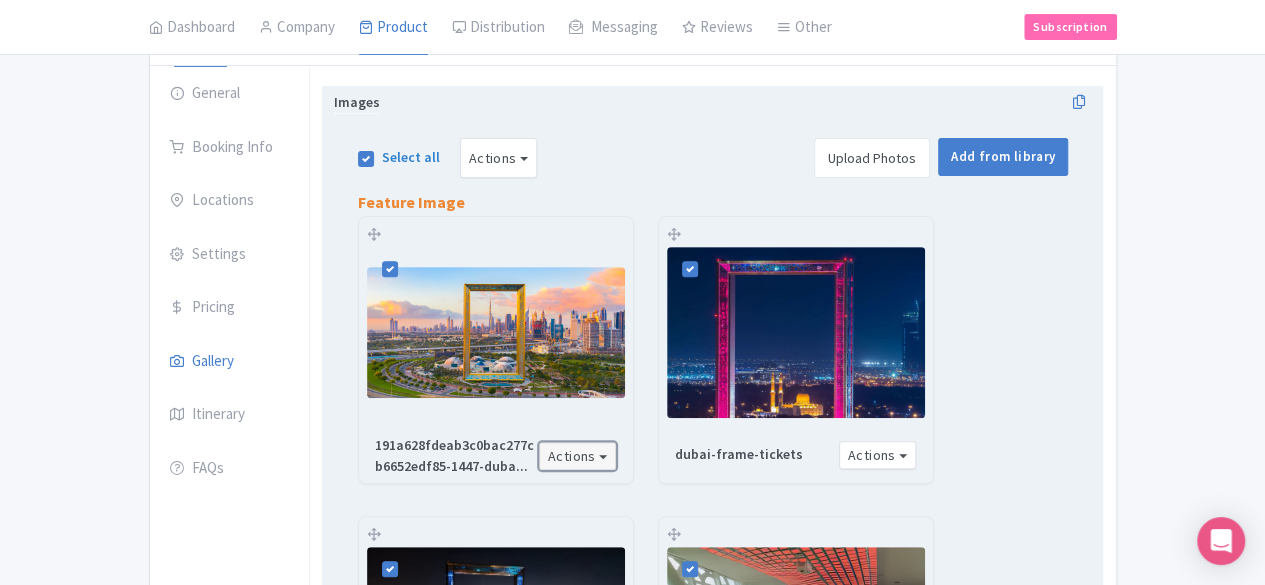 click on "Actions" at bounding box center [578, 456] 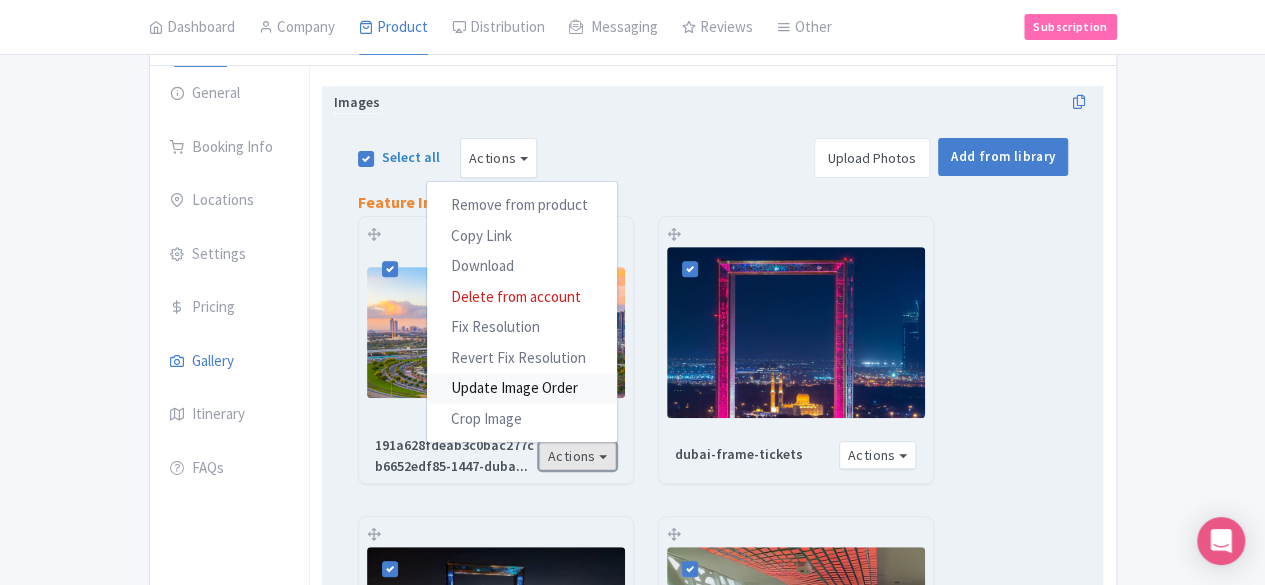 click on "Update Image Order" at bounding box center (522, 388) 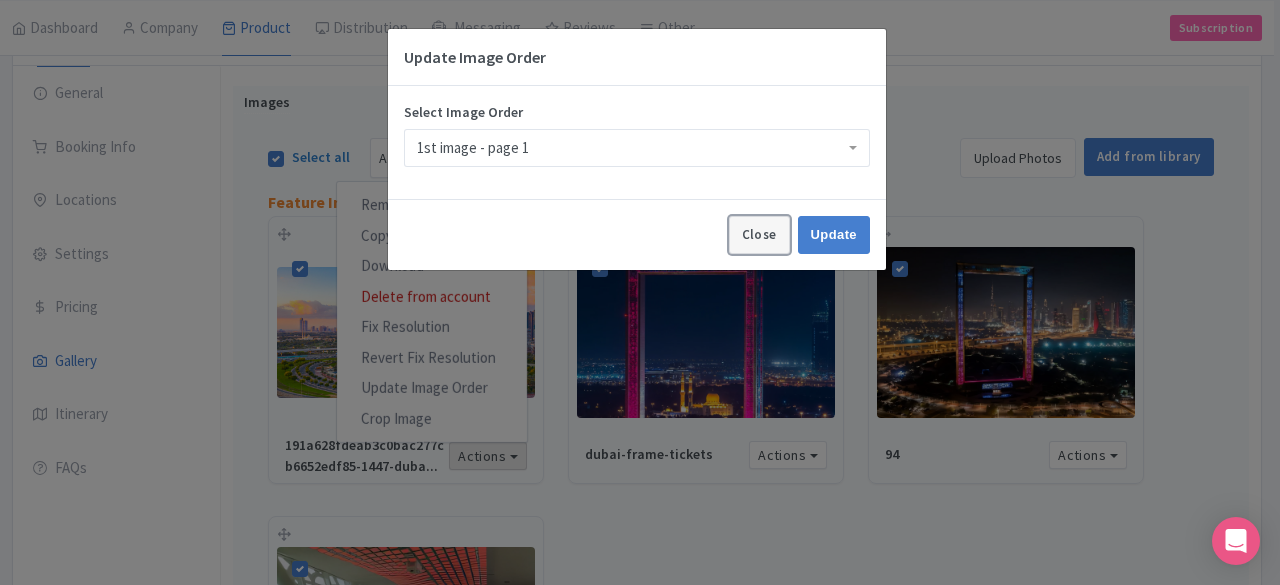 click on "Close" at bounding box center (759, 235) 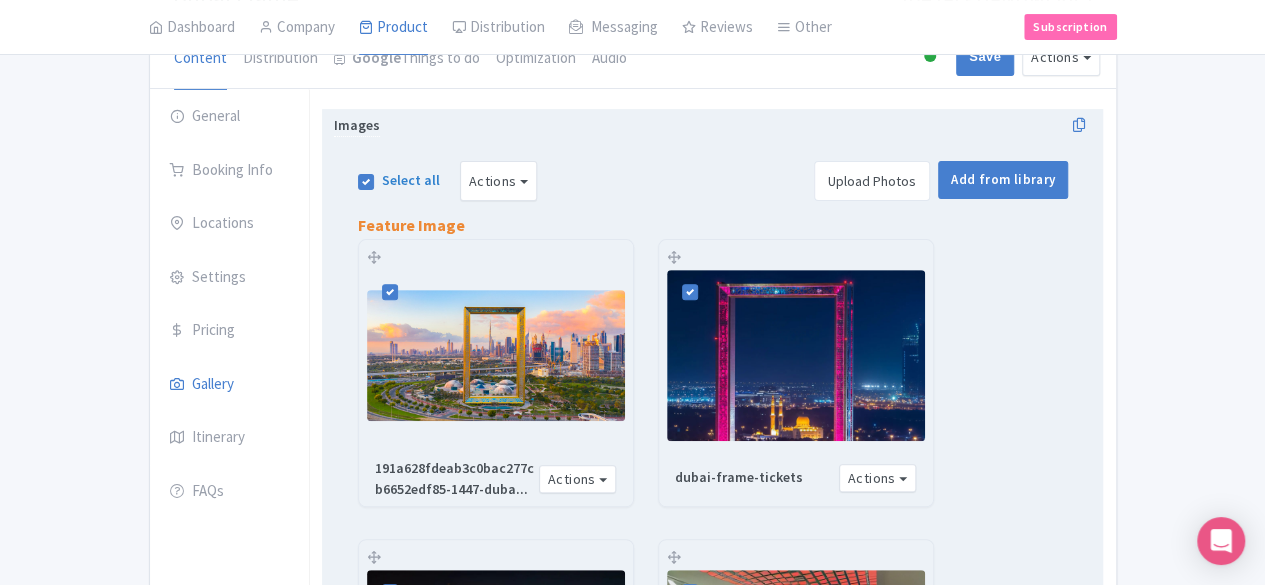 scroll, scrollTop: 0, scrollLeft: 0, axis: both 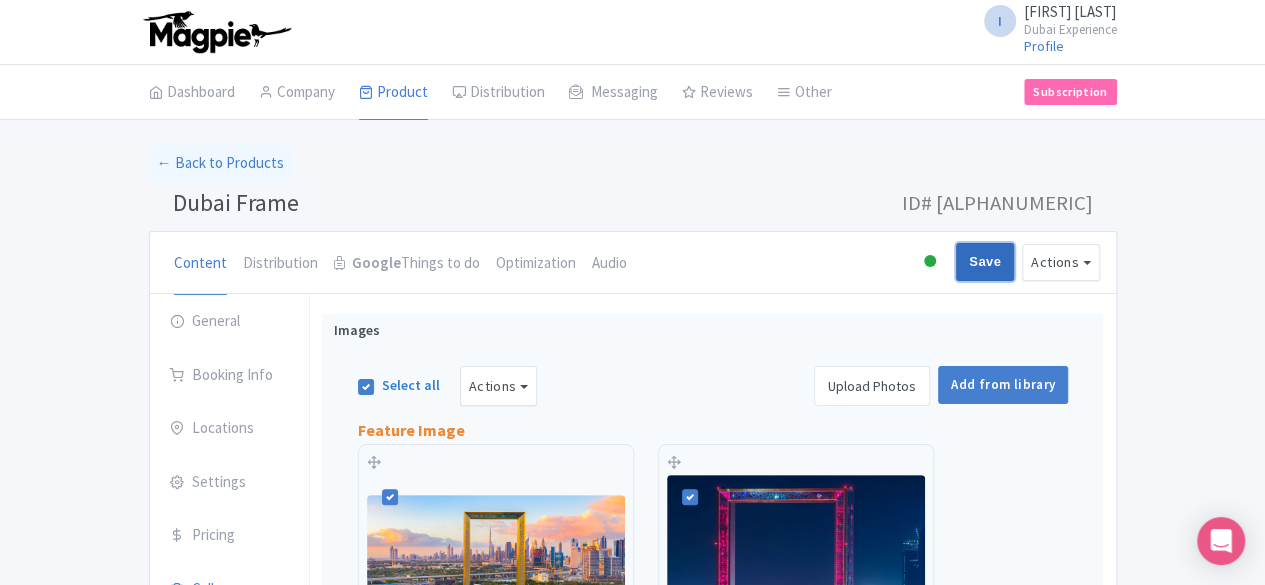 click on "Save" at bounding box center (985, 262) 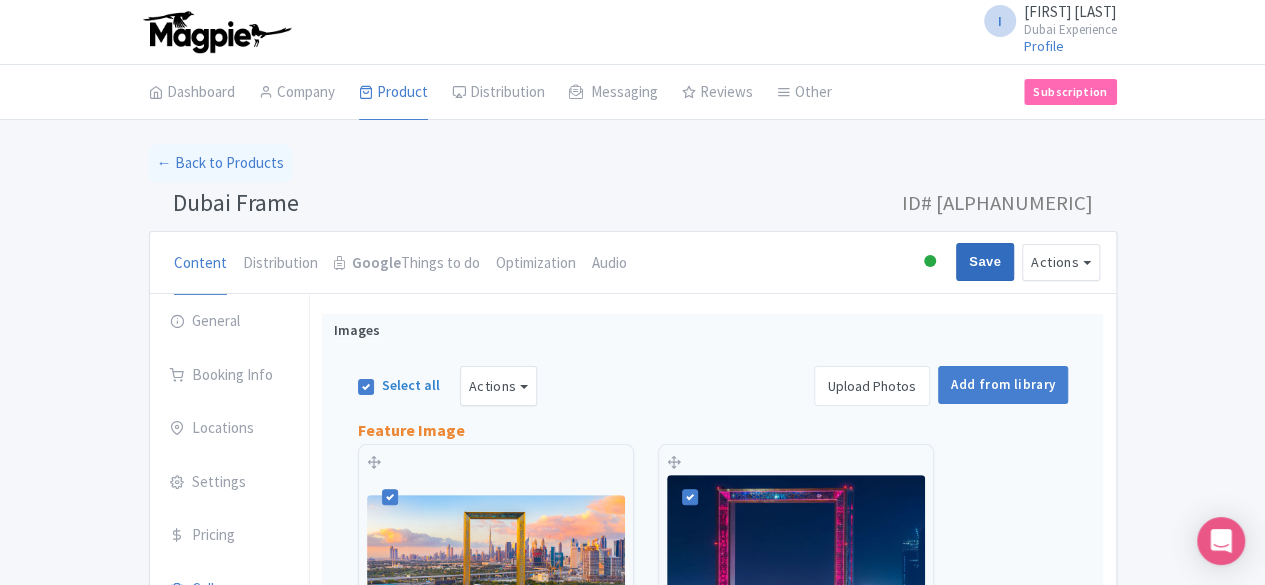 type on "Saving..." 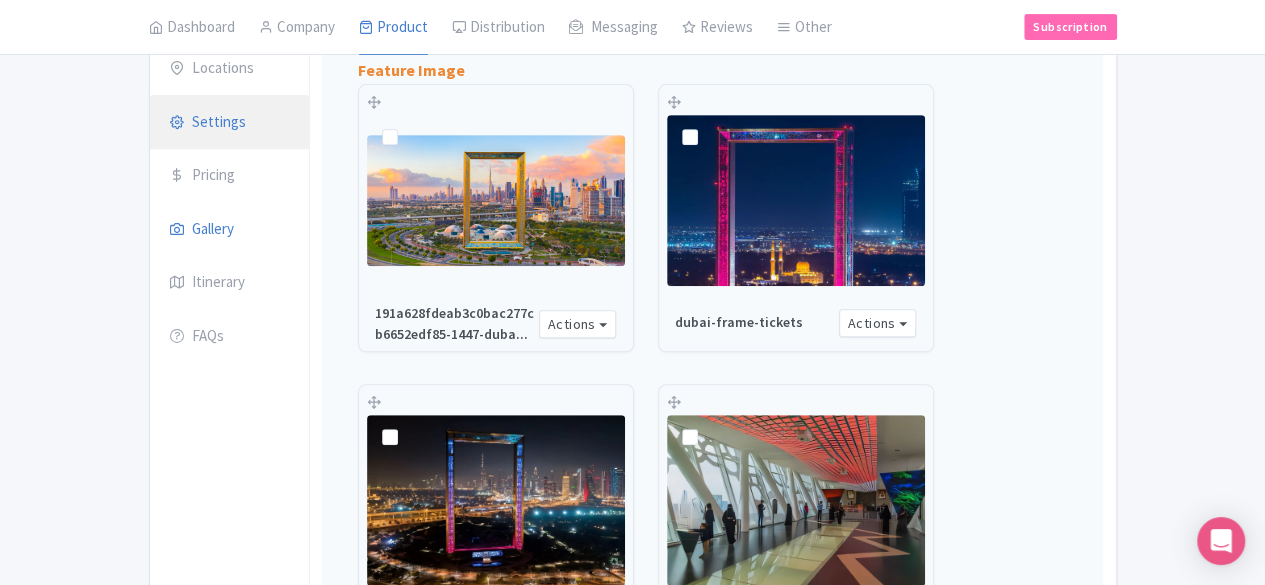 scroll, scrollTop: 328, scrollLeft: 0, axis: vertical 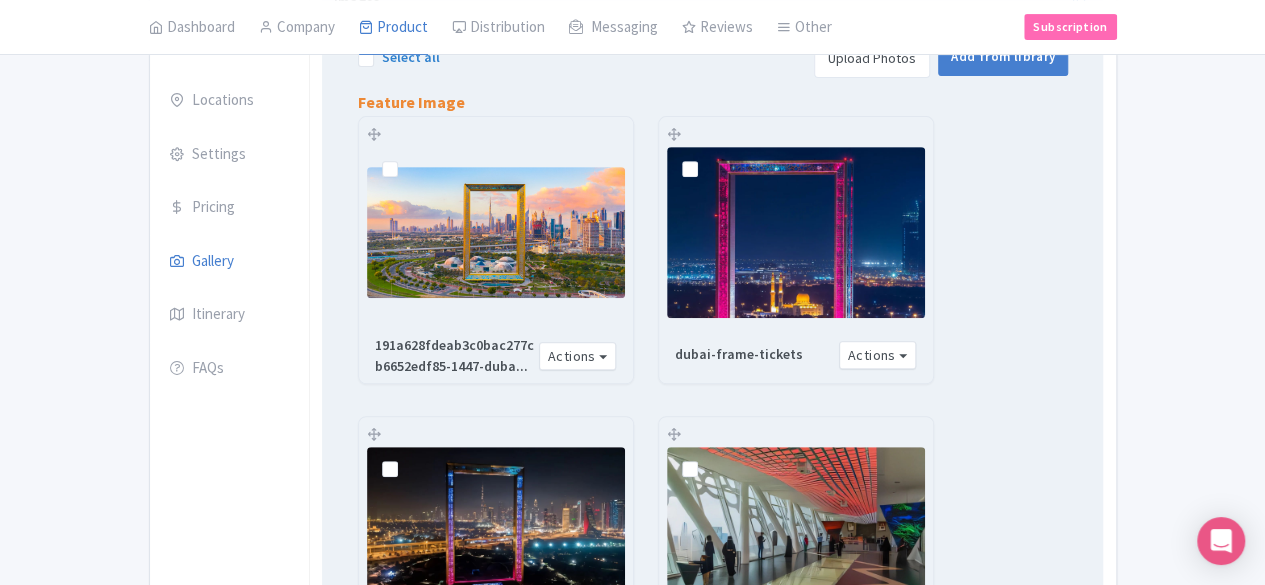click at bounding box center (406, 158) 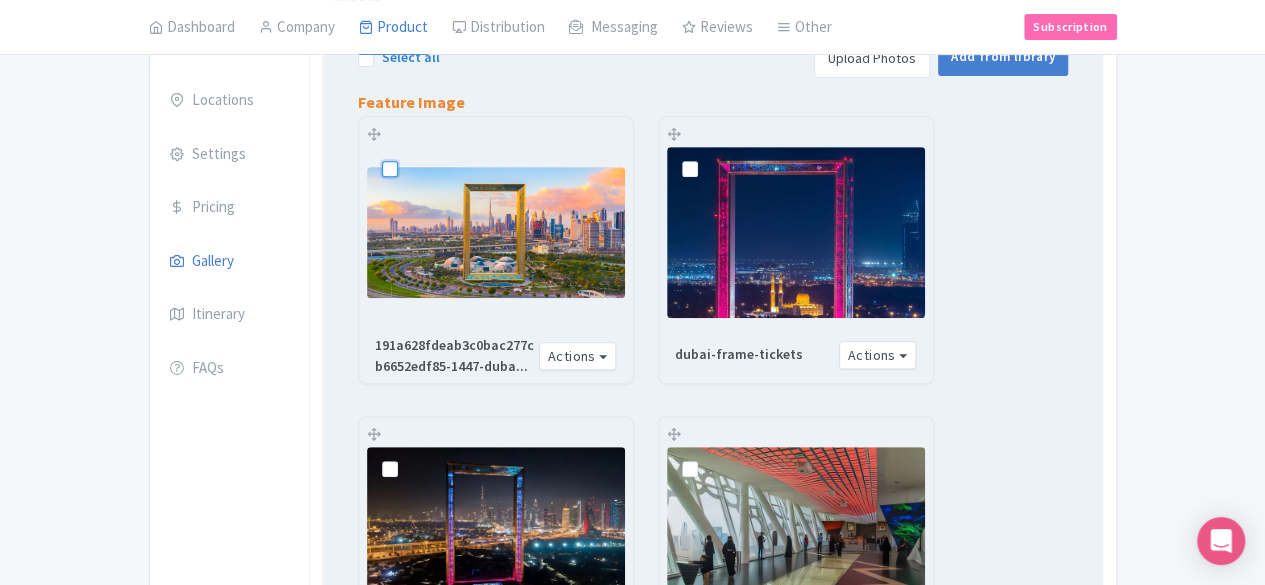 click at bounding box center (412, 152) 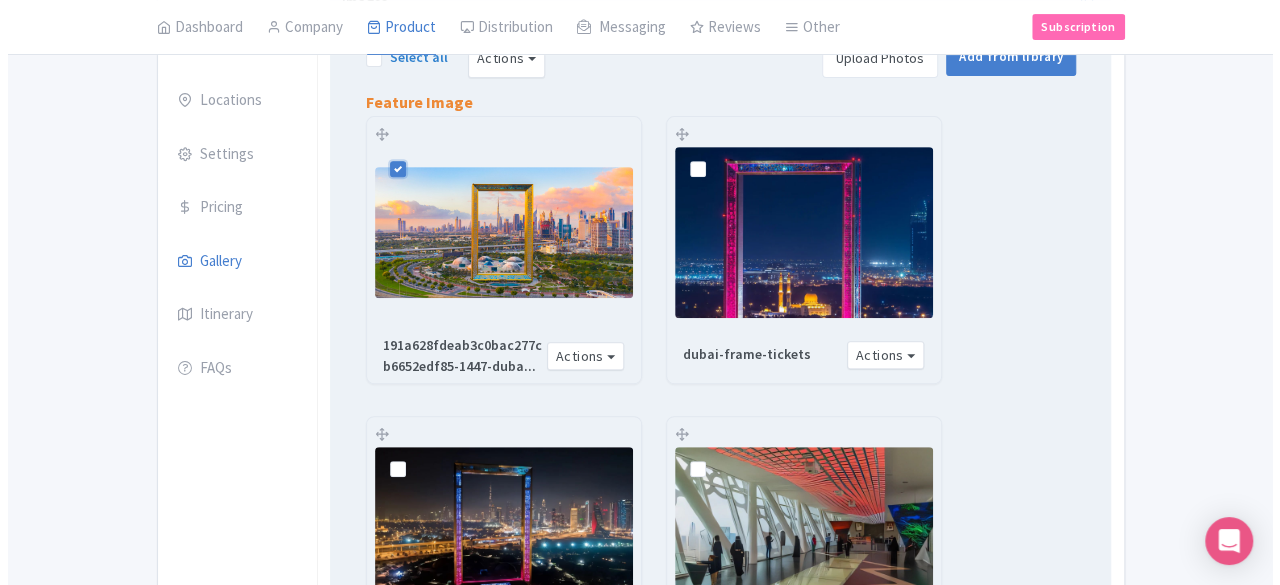 scroll, scrollTop: 128, scrollLeft: 0, axis: vertical 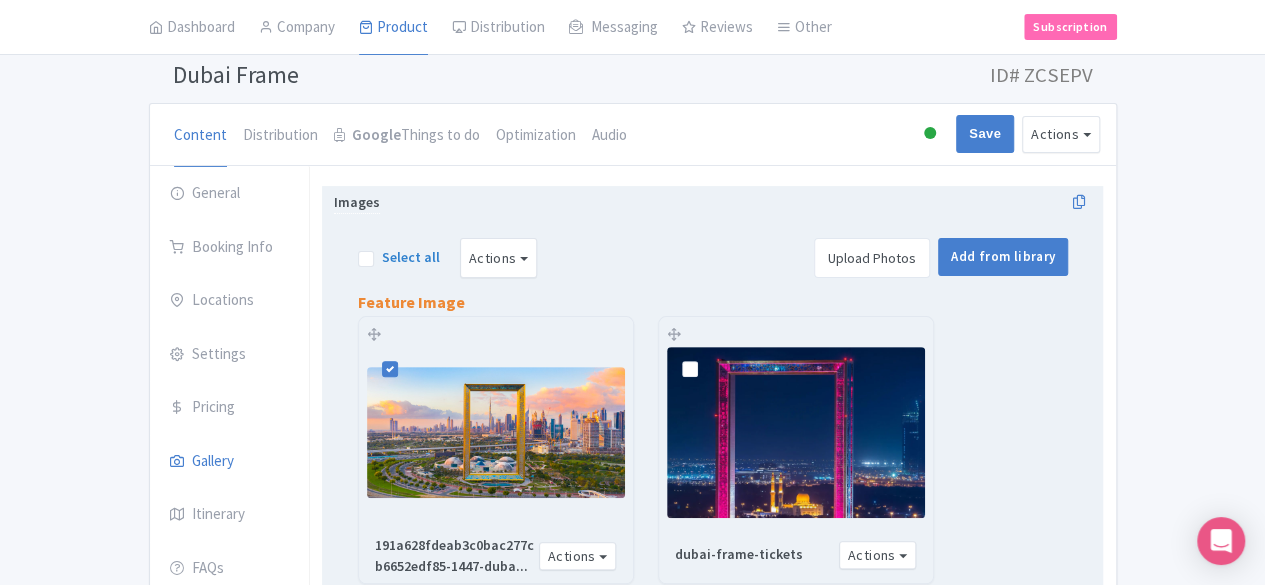 drag, startPoint x: 446, startPoint y: 388, endPoint x: 366, endPoint y: 385, distance: 80.05623 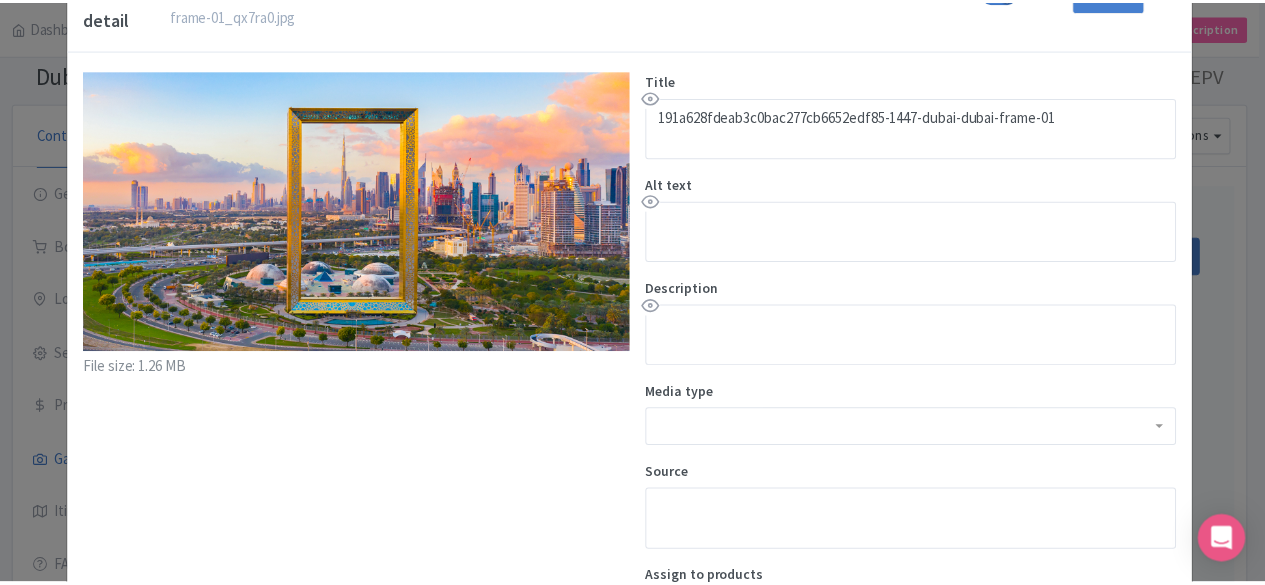 scroll, scrollTop: 0, scrollLeft: 0, axis: both 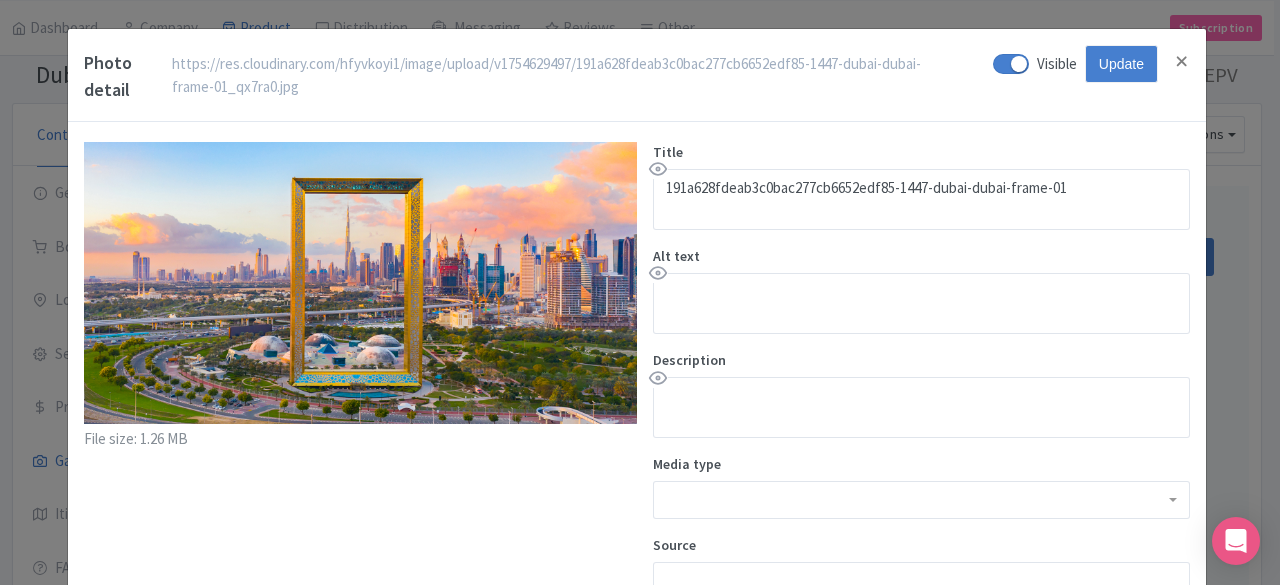 click on "Photo detail
https://res.cloudinary.com/hfyvkoyi1/image/upload/v1754629497/191a628fdeab3c0bac277cb6652edf85-1447-dubai-dubai-frame-01_qx7ra0.jpg
https://res.cloudinary.com/hfyvkoyi1/image/upload/v1754629497/191a628fdeab3c0bac277cb6652edf85-1447-dubai-dubai-frame-01_qx7ra0.jpg
Visible
Update" at bounding box center [637, 75] 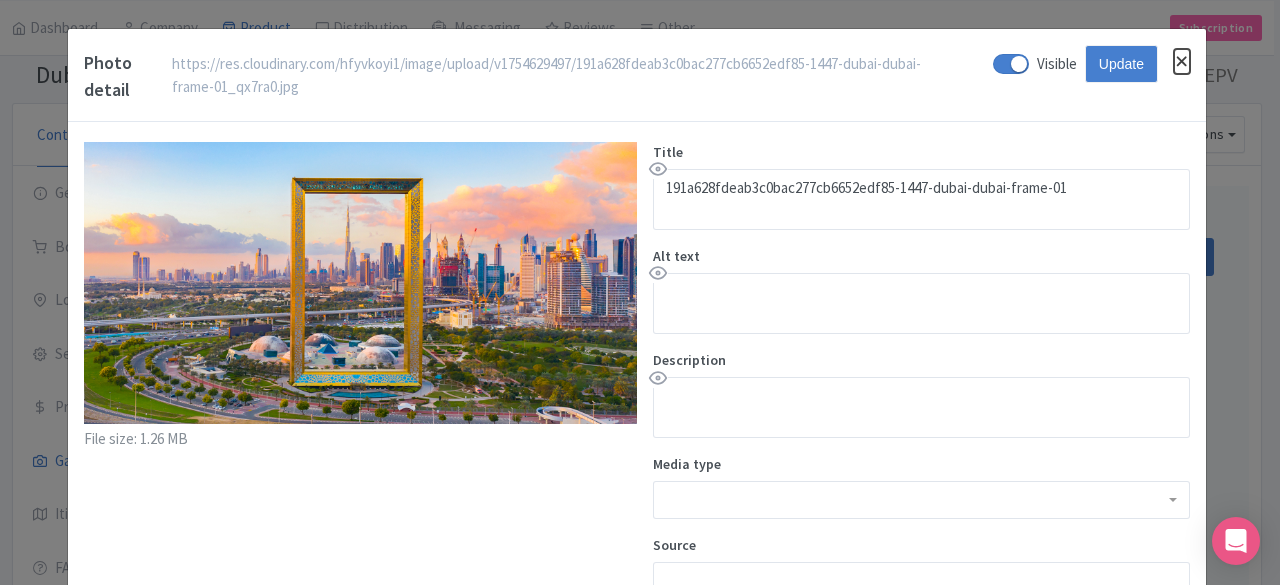 click at bounding box center (1182, 61) 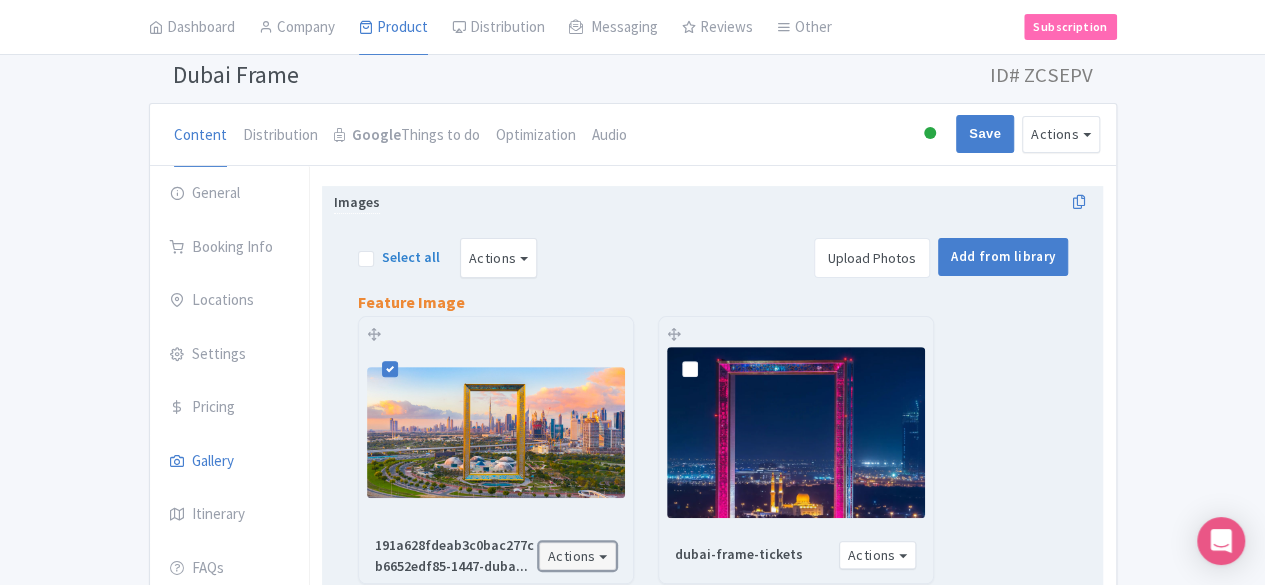 click on "Actions" at bounding box center (578, 556) 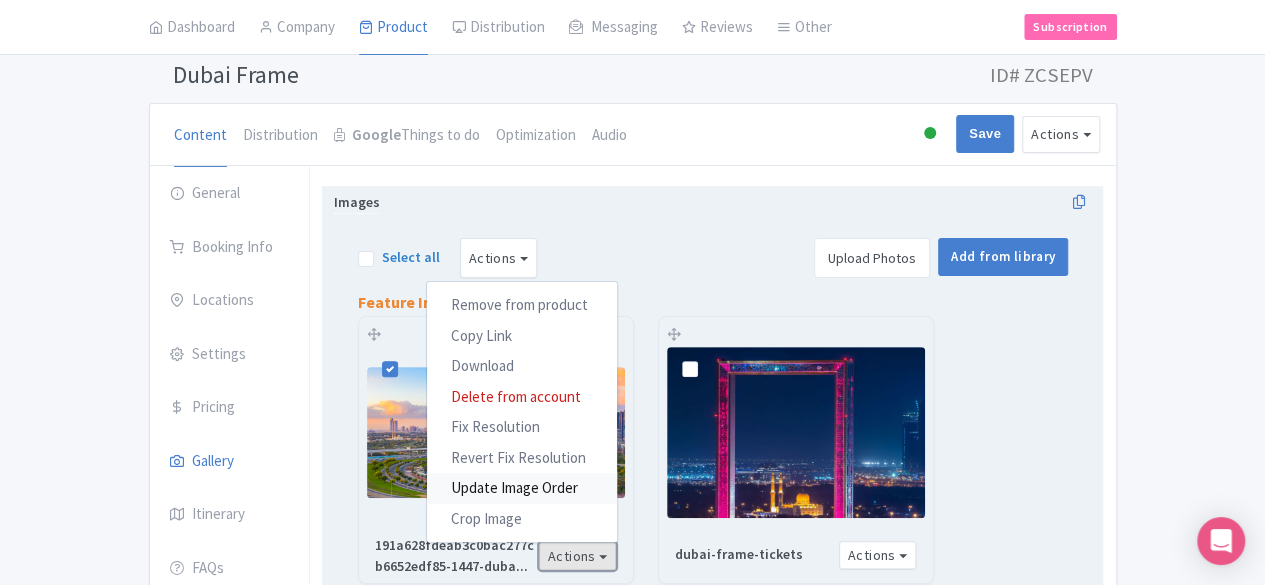 scroll, scrollTop: 228, scrollLeft: 0, axis: vertical 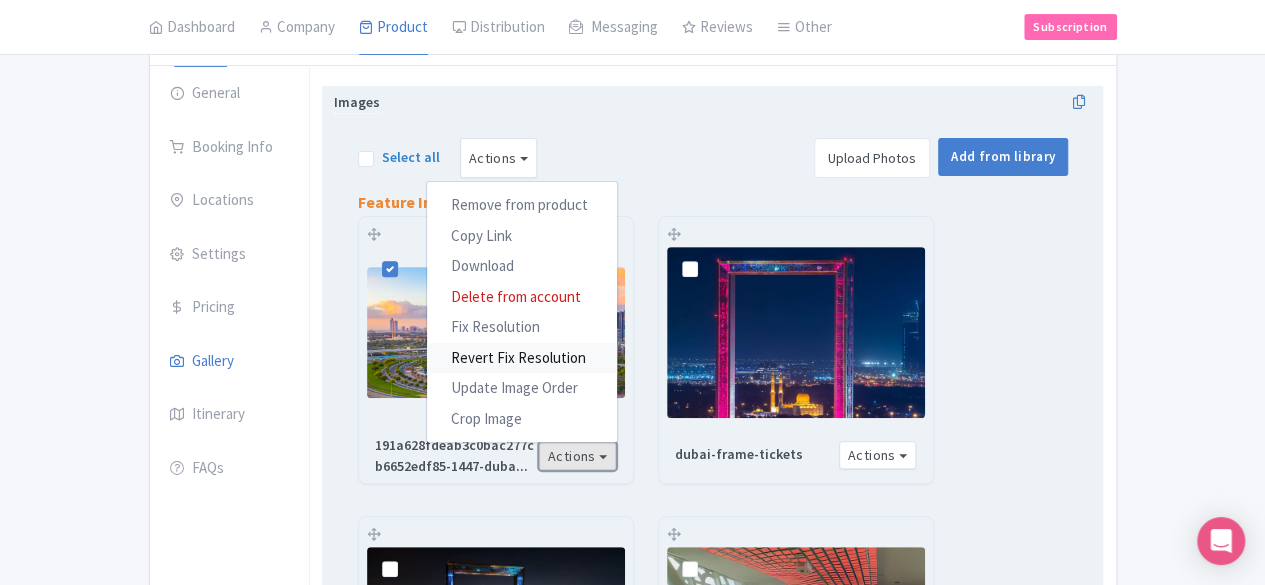 click on "Revert Fix Resolution" at bounding box center [522, 357] 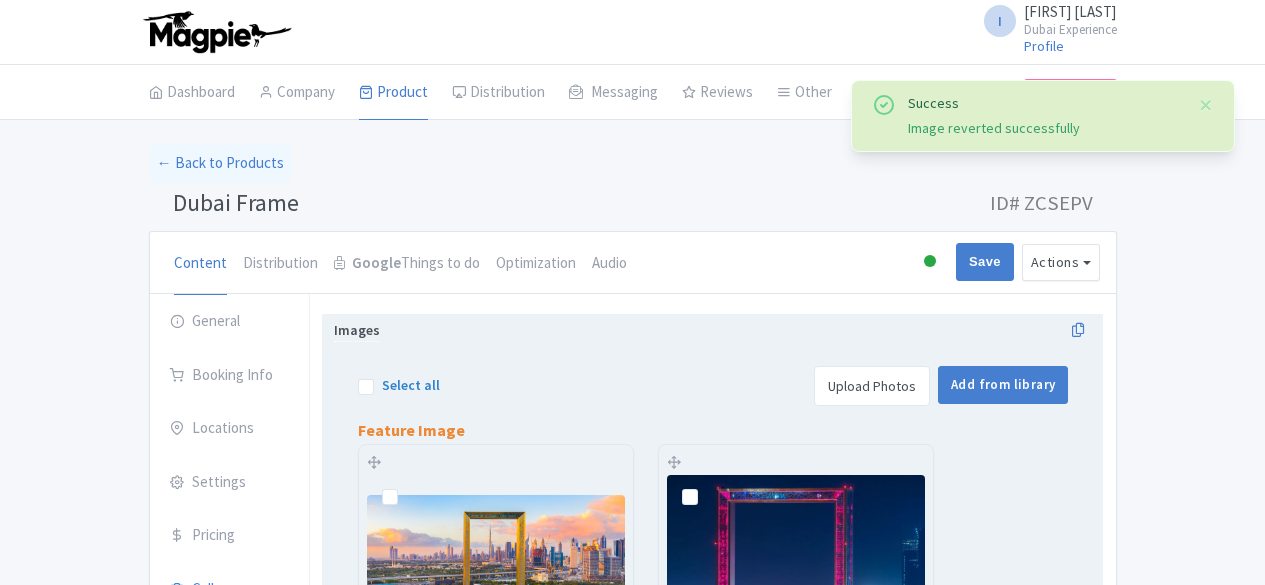 scroll, scrollTop: 227, scrollLeft: 0, axis: vertical 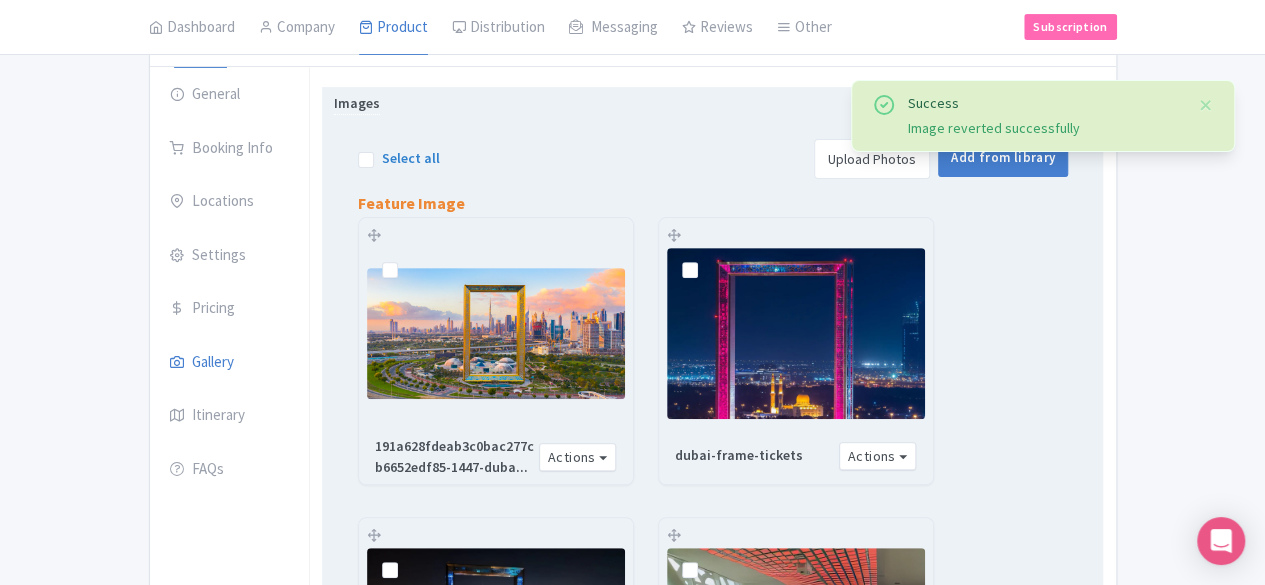click at bounding box center [706, 259] 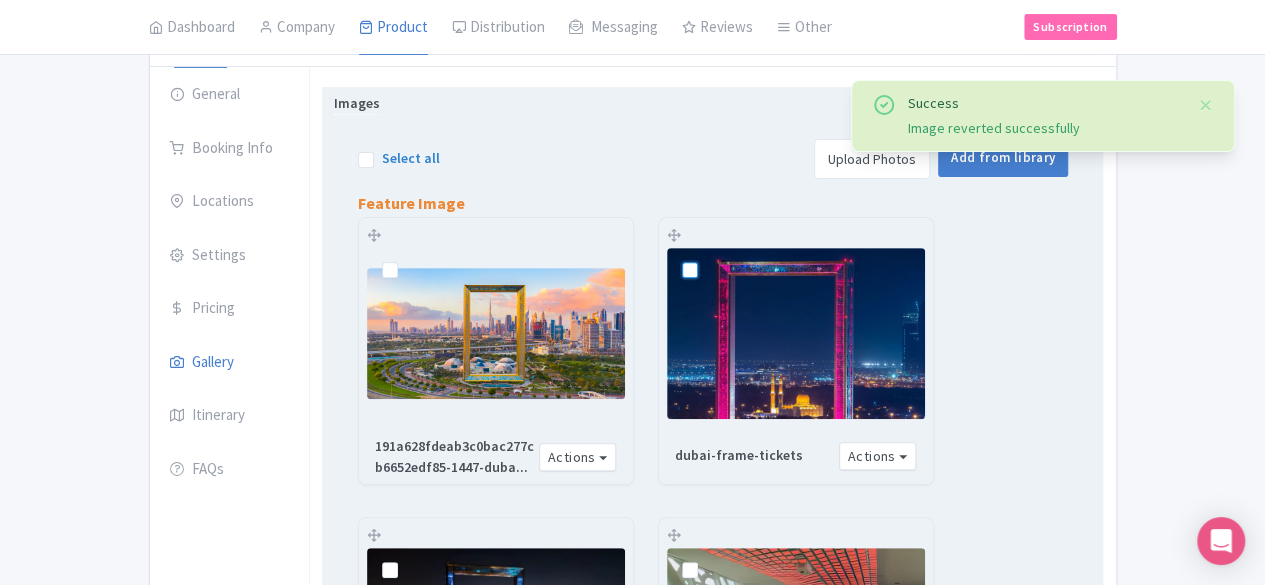 click at bounding box center (712, 253) 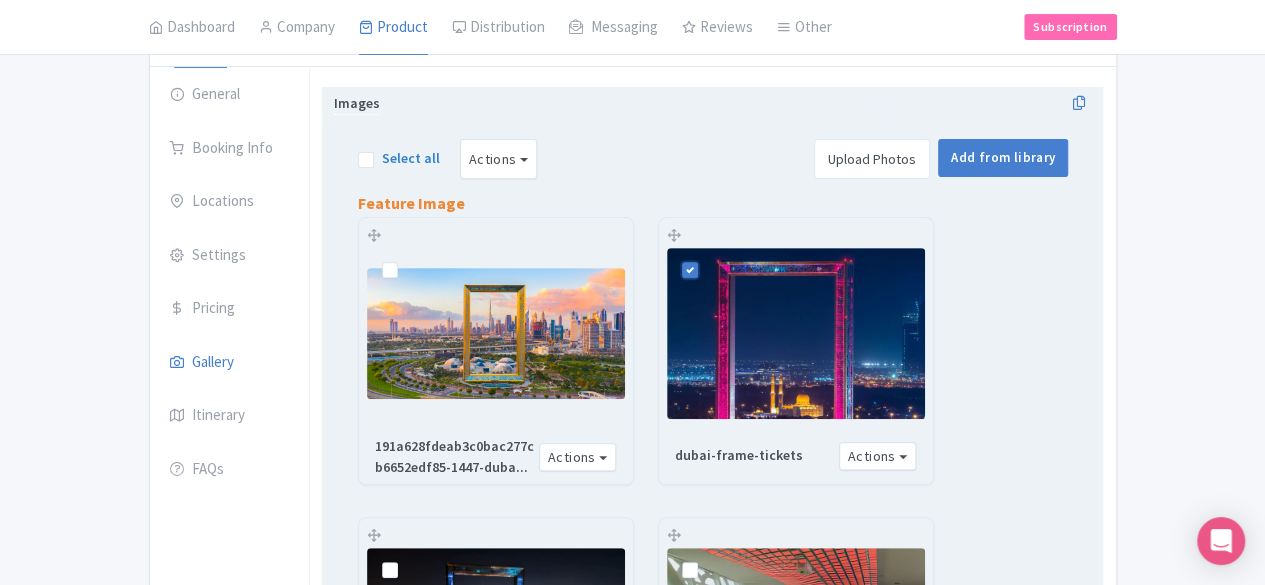 click at bounding box center [406, 259] 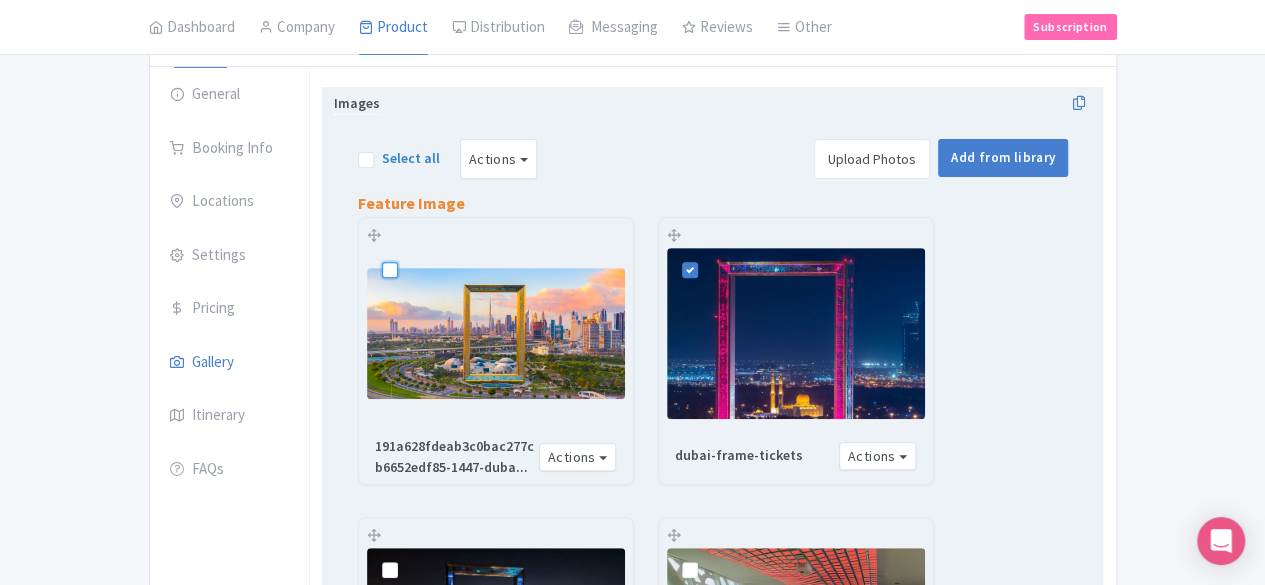 click at bounding box center [412, 253] 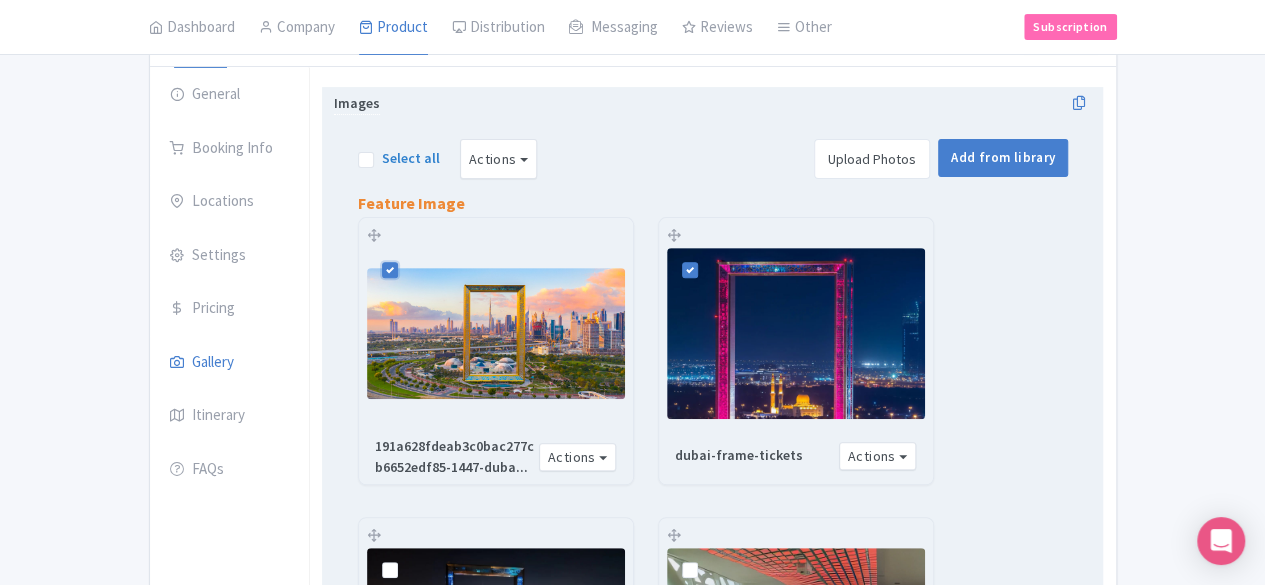 click at bounding box center [796, 334] 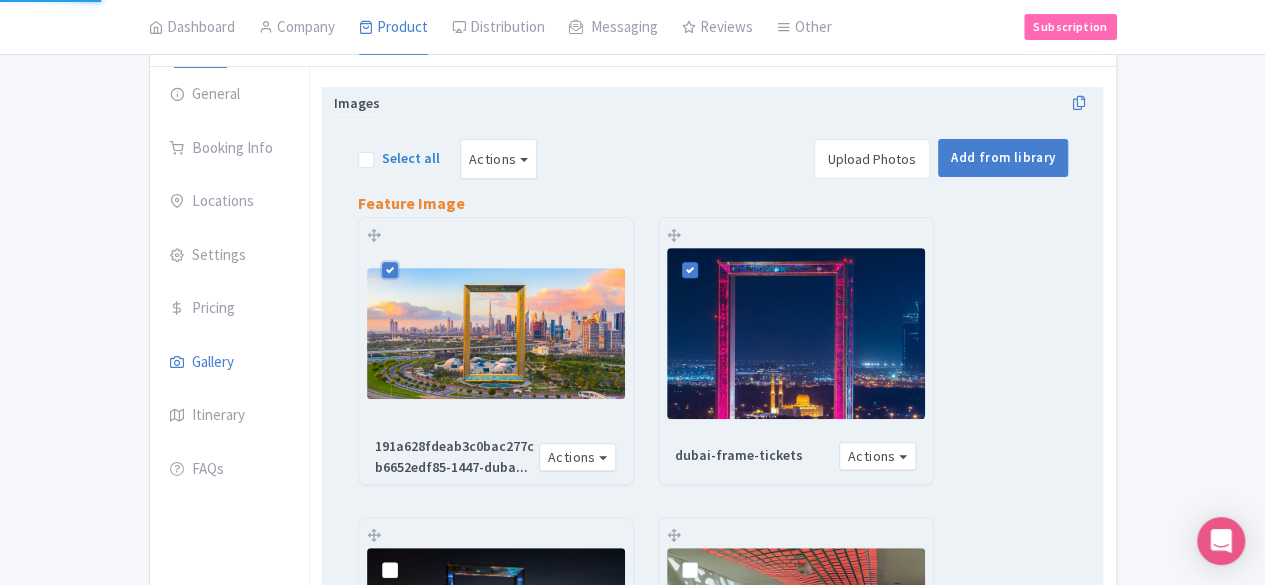 click at bounding box center (796, 334) 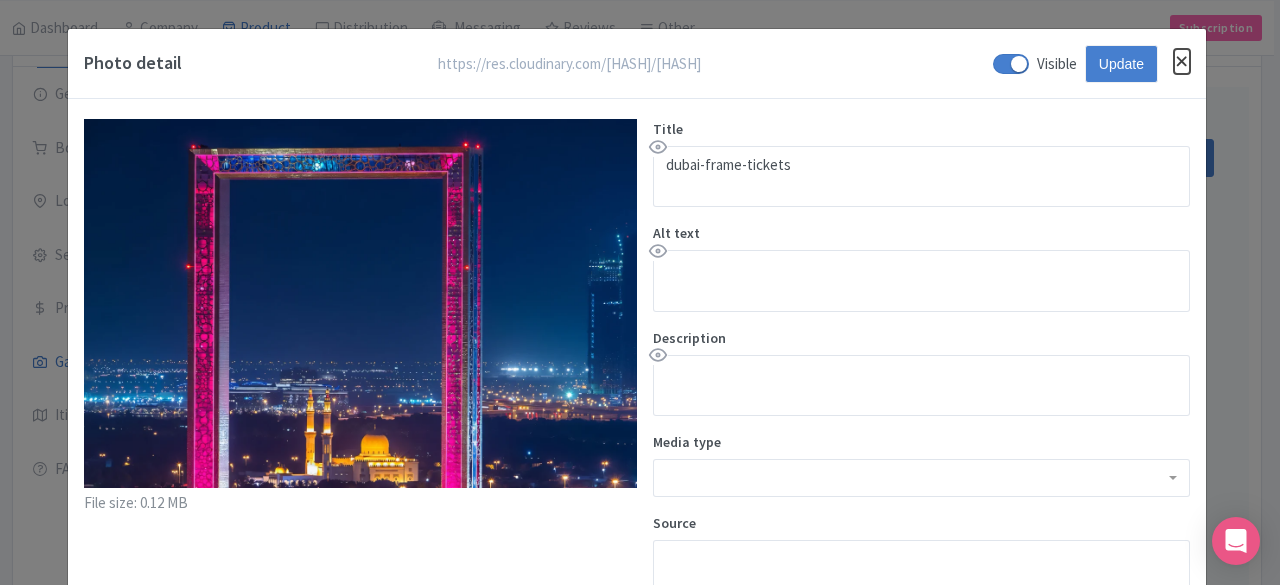 click at bounding box center (1182, 61) 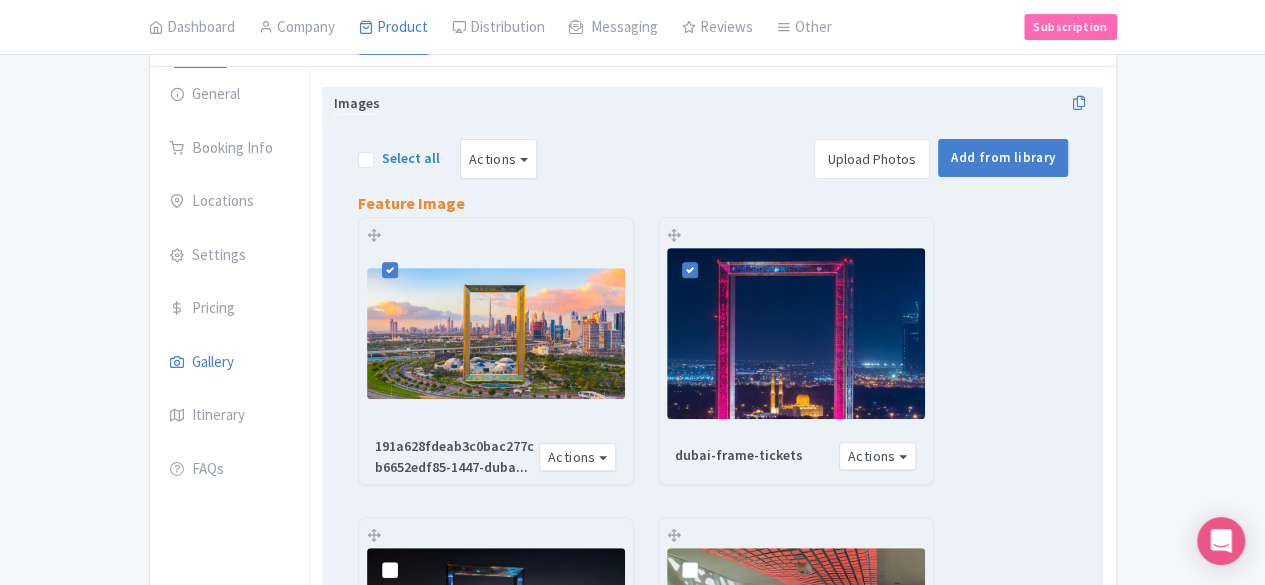 click at bounding box center [706, 259] 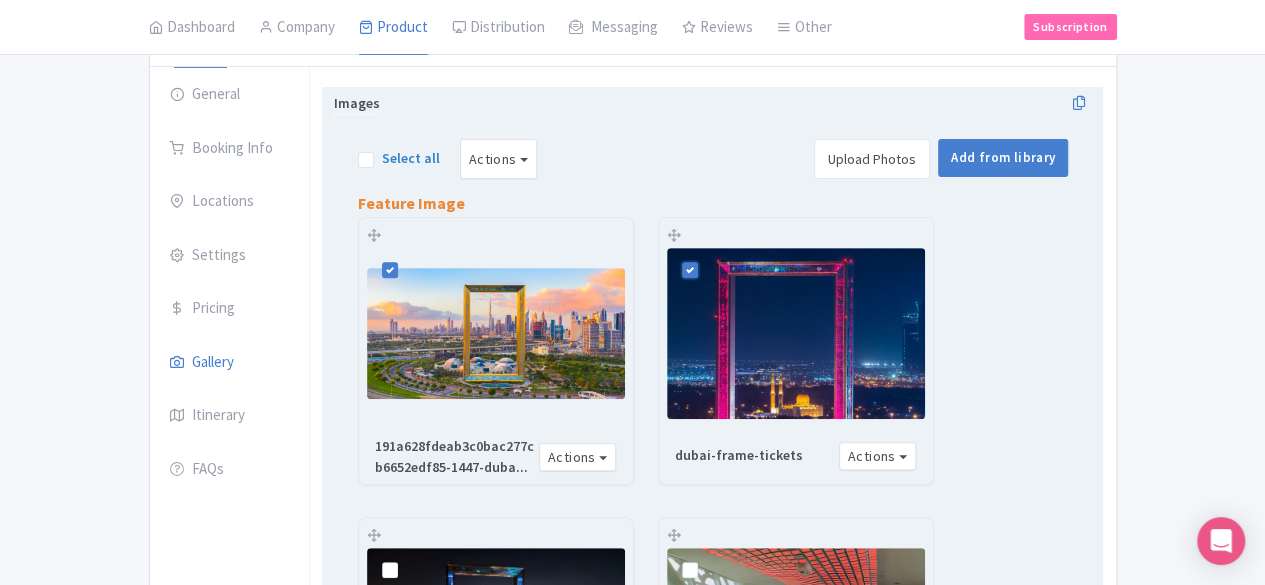 click at bounding box center (712, 253) 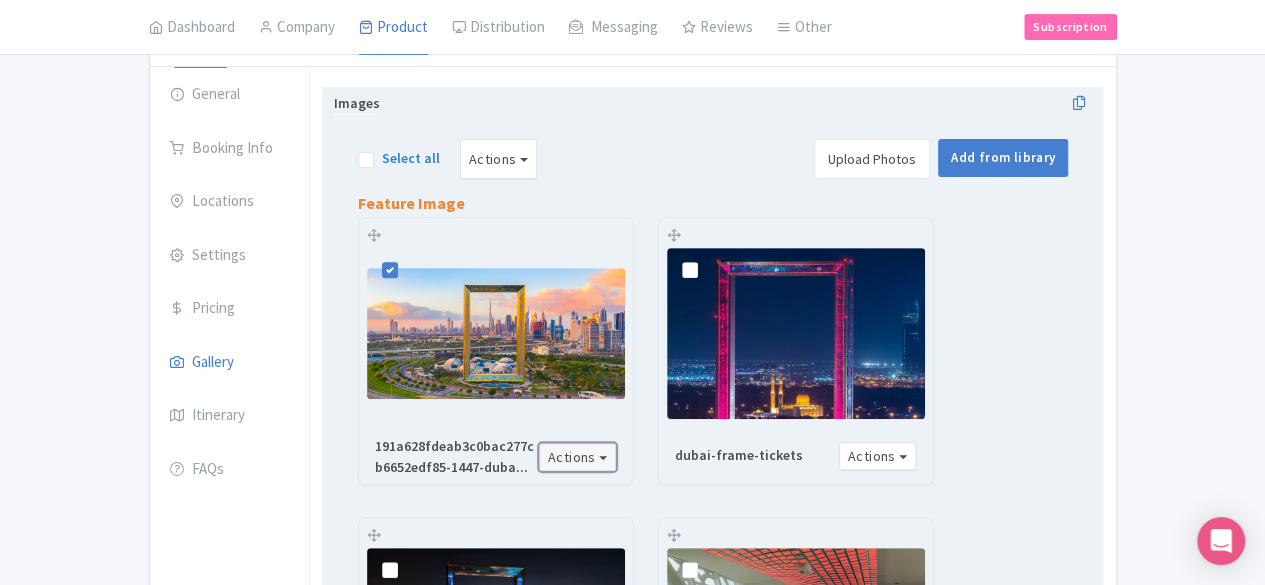 click on "Actions" at bounding box center [578, 457] 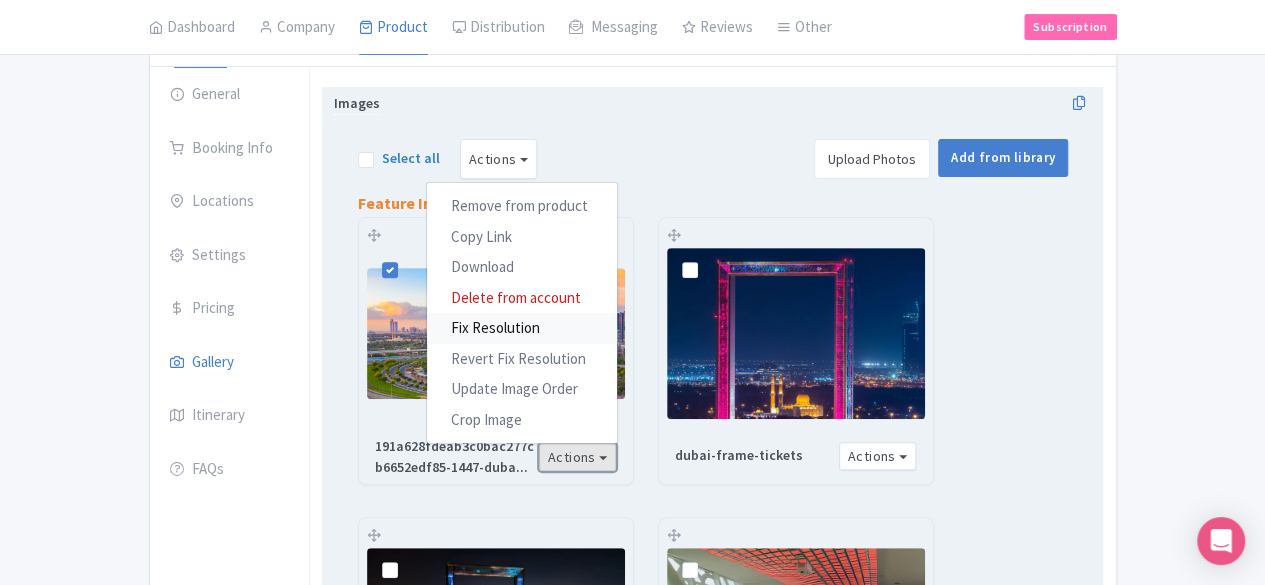 click on "Fix Resolution" at bounding box center [522, 328] 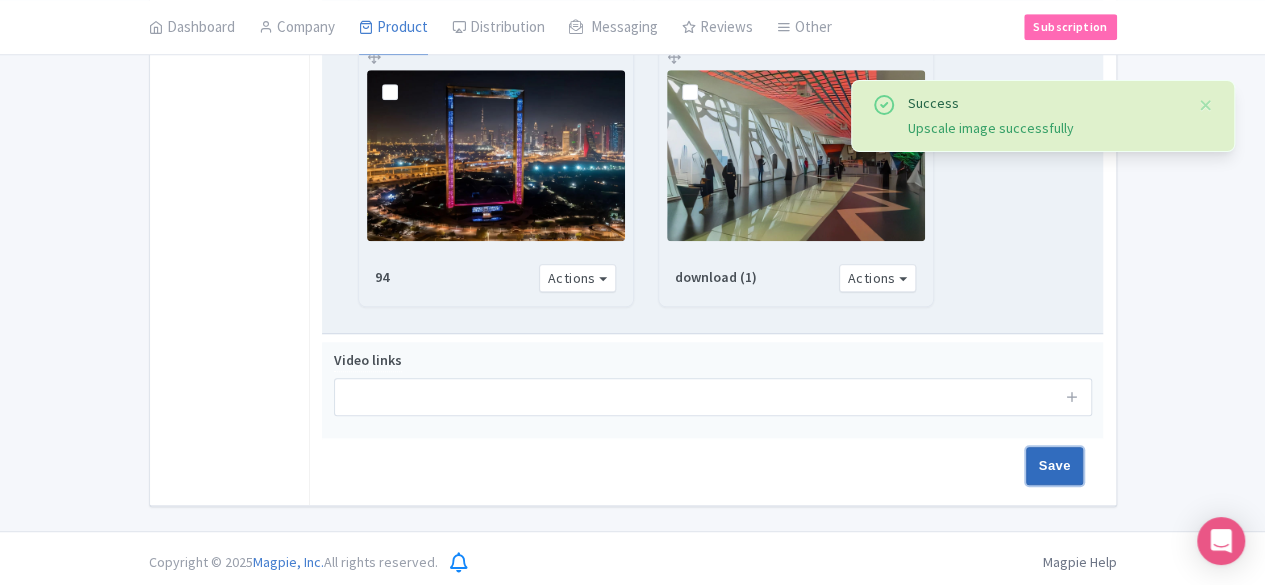 click on "Save" at bounding box center (1055, 466) 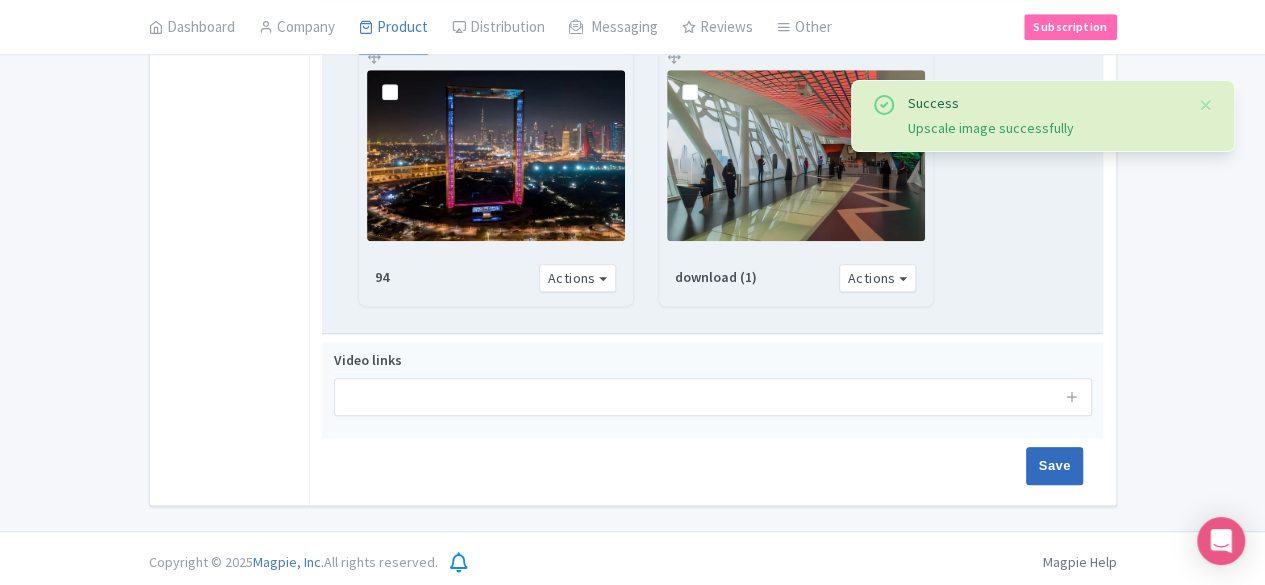 type on "Saving..." 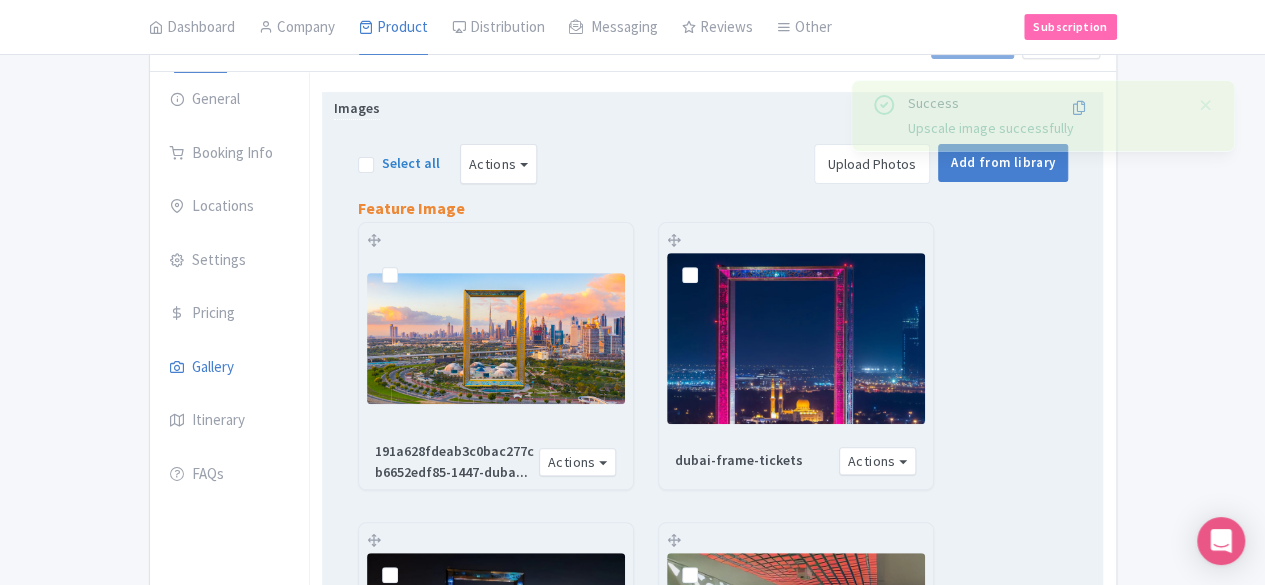 scroll, scrollTop: 0, scrollLeft: 0, axis: both 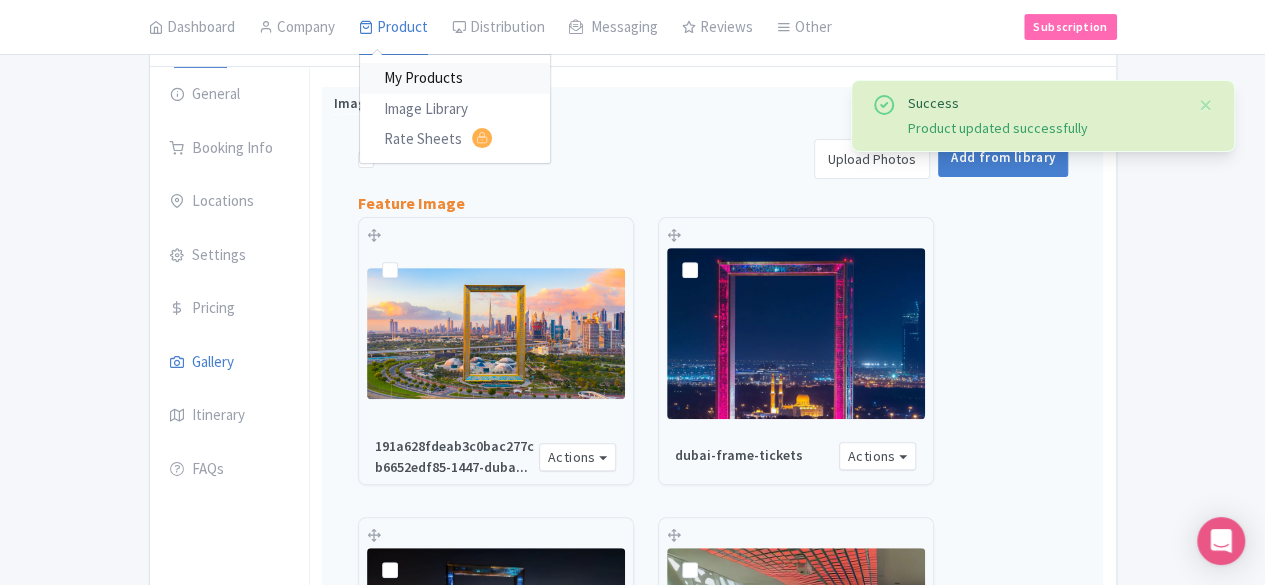 click on "My Products" at bounding box center [455, 79] 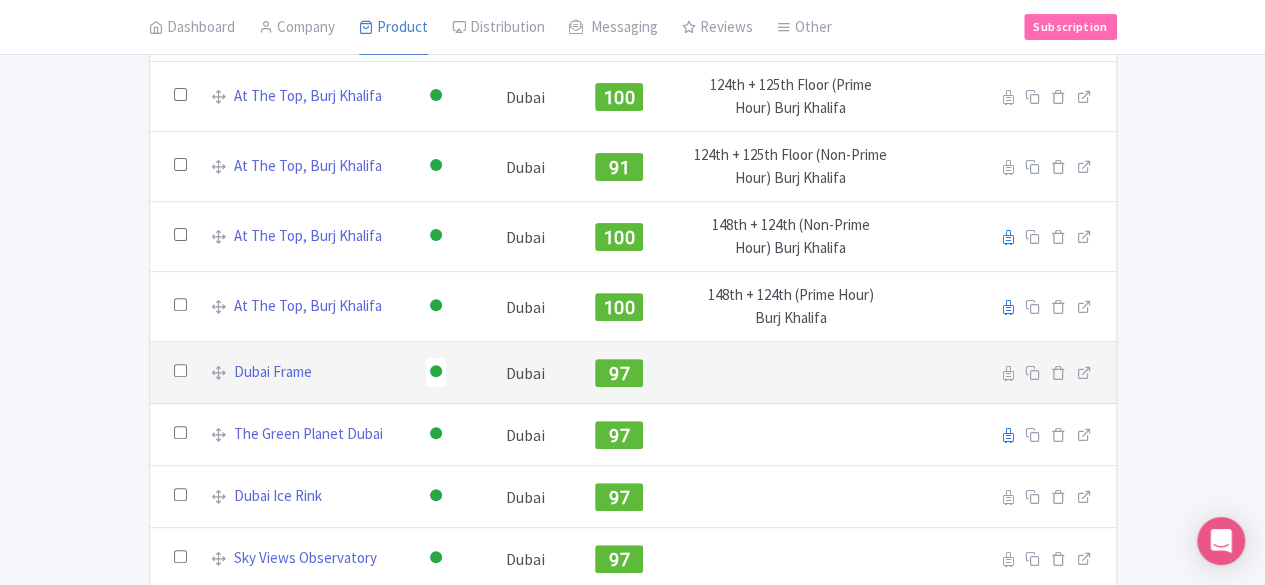 scroll, scrollTop: 300, scrollLeft: 0, axis: vertical 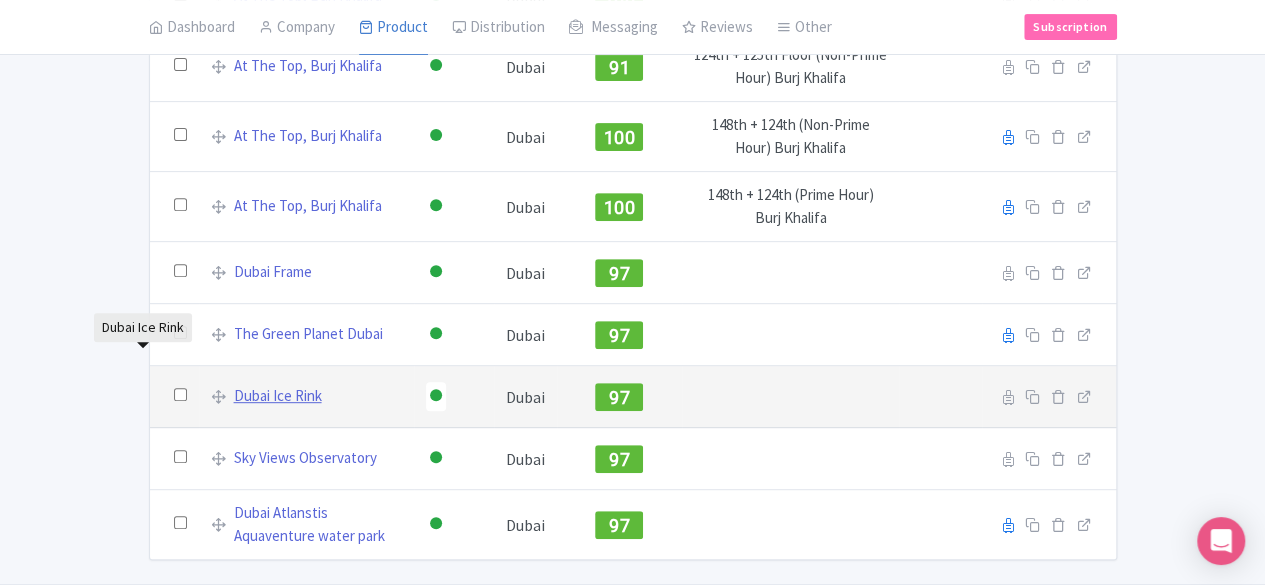 click on "Dubai Ice Rink" at bounding box center [278, 396] 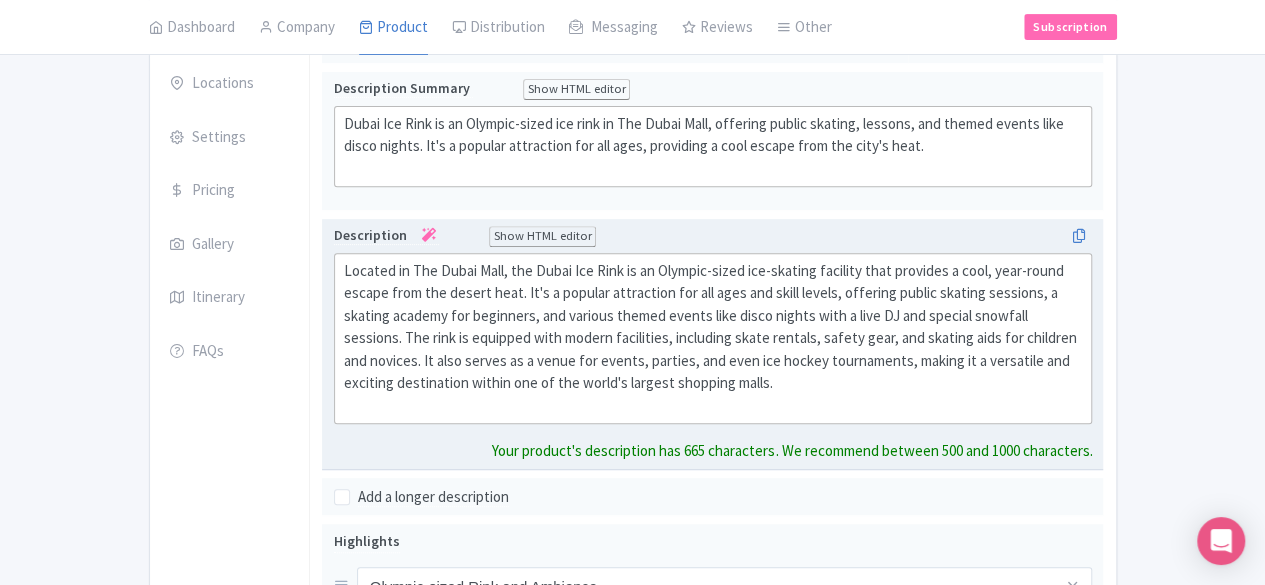 scroll, scrollTop: 0, scrollLeft: 0, axis: both 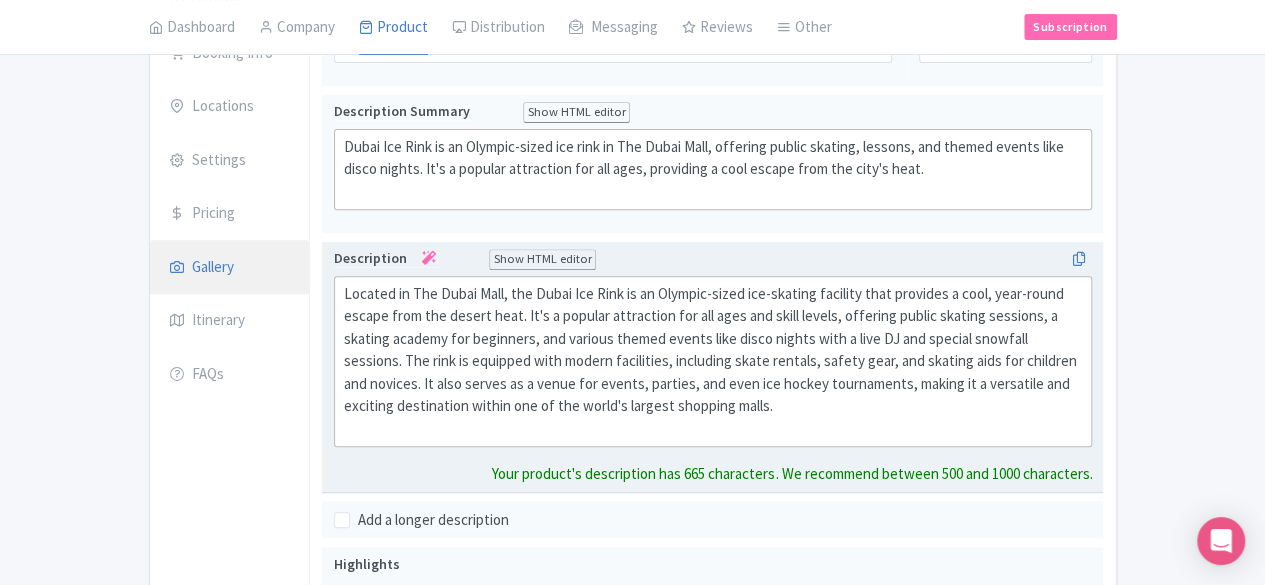 click on "Gallery" at bounding box center [230, 268] 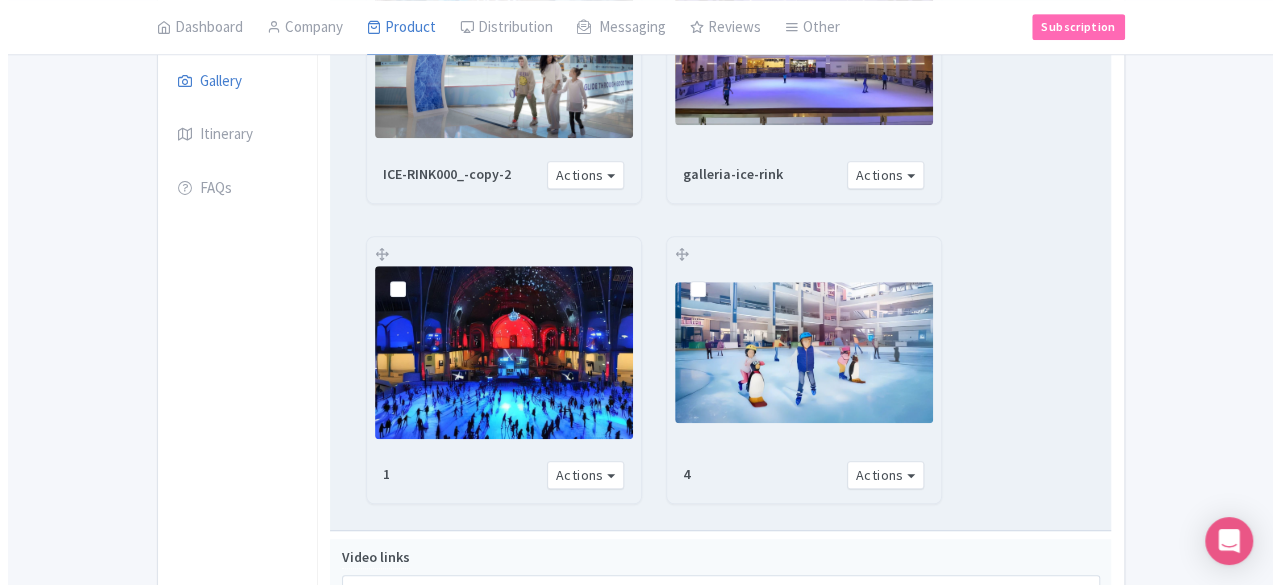 scroll, scrollTop: 527, scrollLeft: 0, axis: vertical 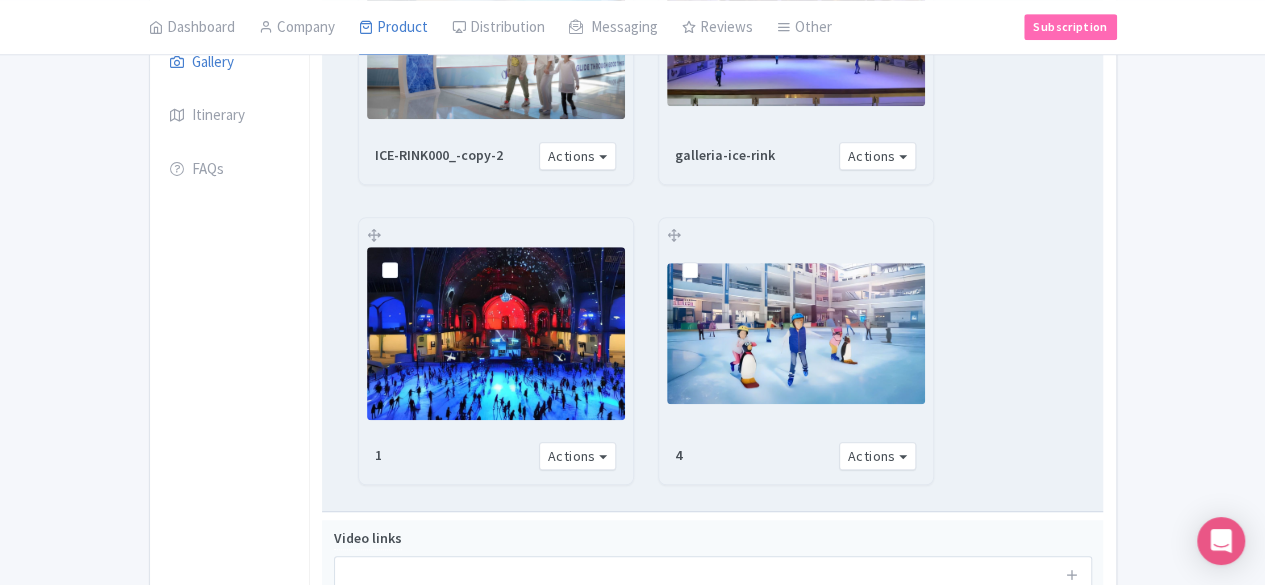 drag, startPoint x: 296, startPoint y: 264, endPoint x: 332, endPoint y: 297, distance: 48.83646 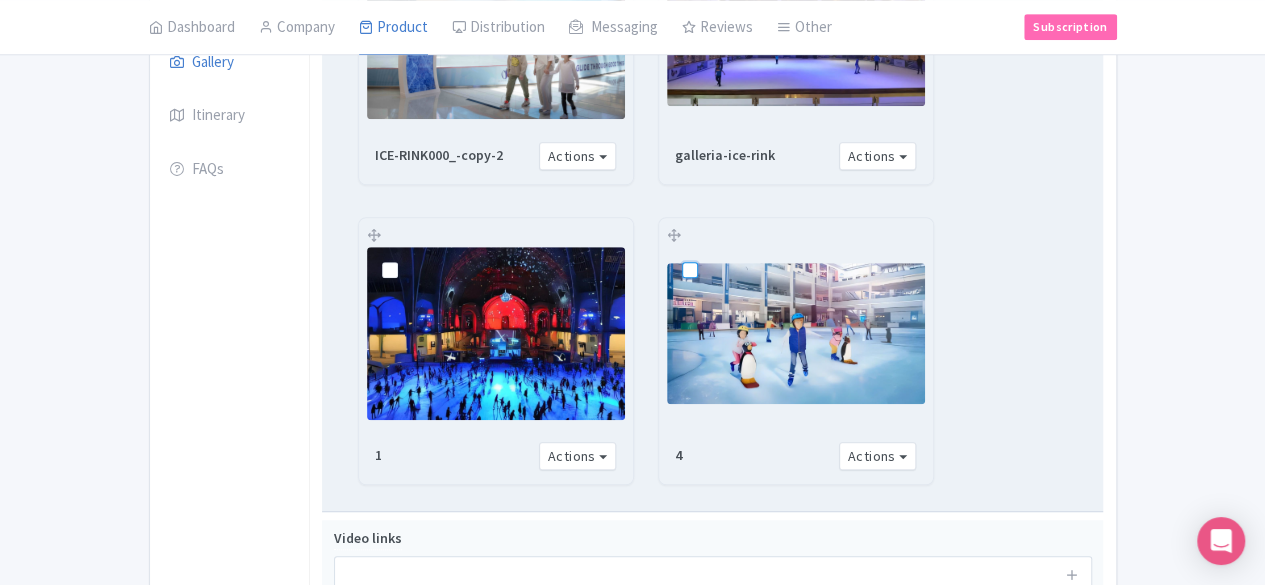 click at bounding box center [712, 253] 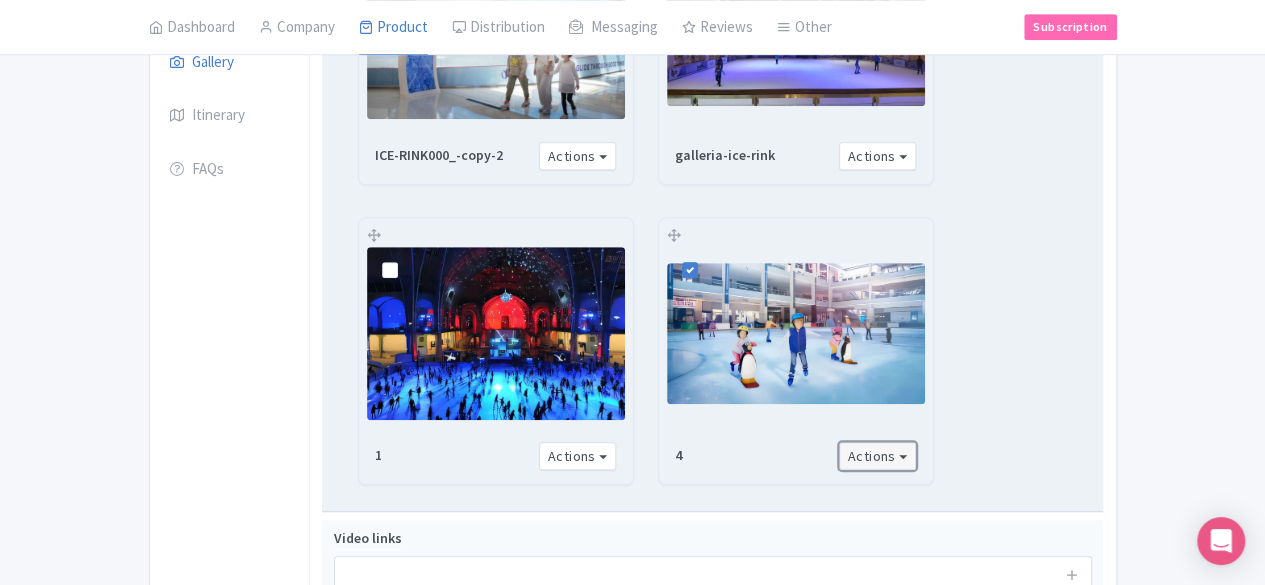 click on "Actions" at bounding box center (878, 456) 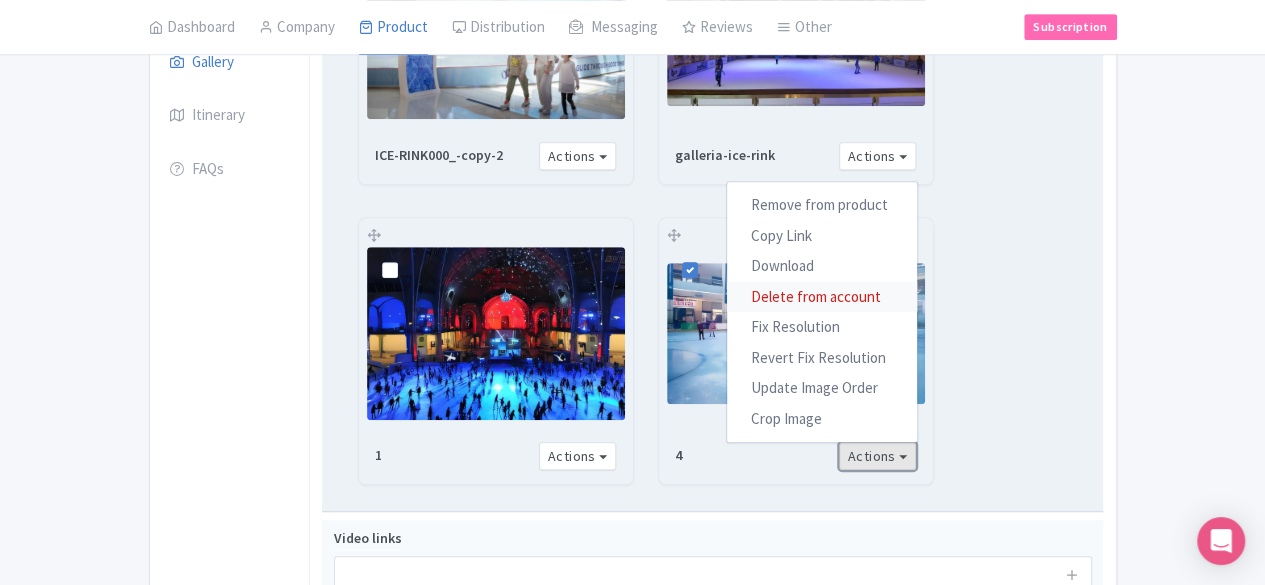 click on "Delete from account" at bounding box center (822, 296) 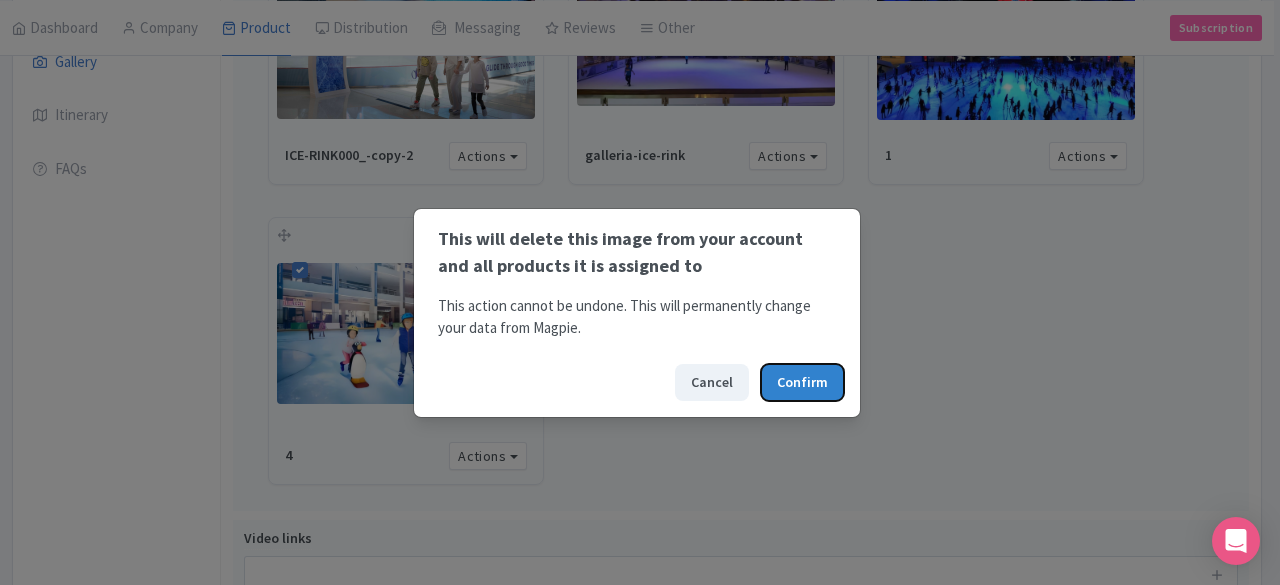 click on "Confirm" at bounding box center [802, 382] 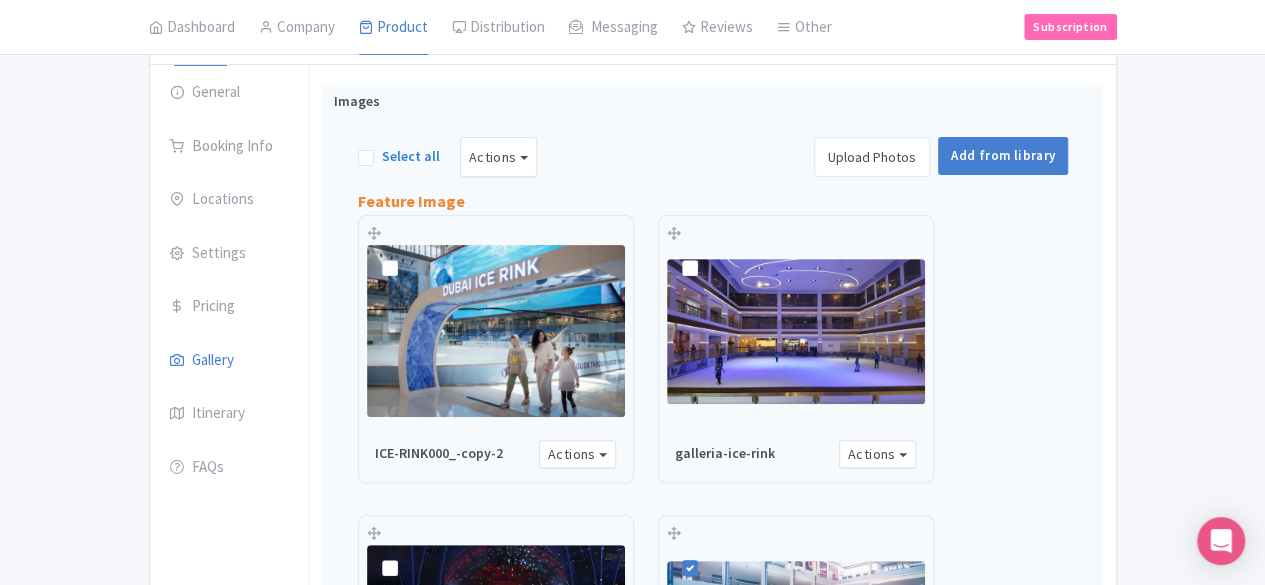 scroll, scrollTop: 127, scrollLeft: 0, axis: vertical 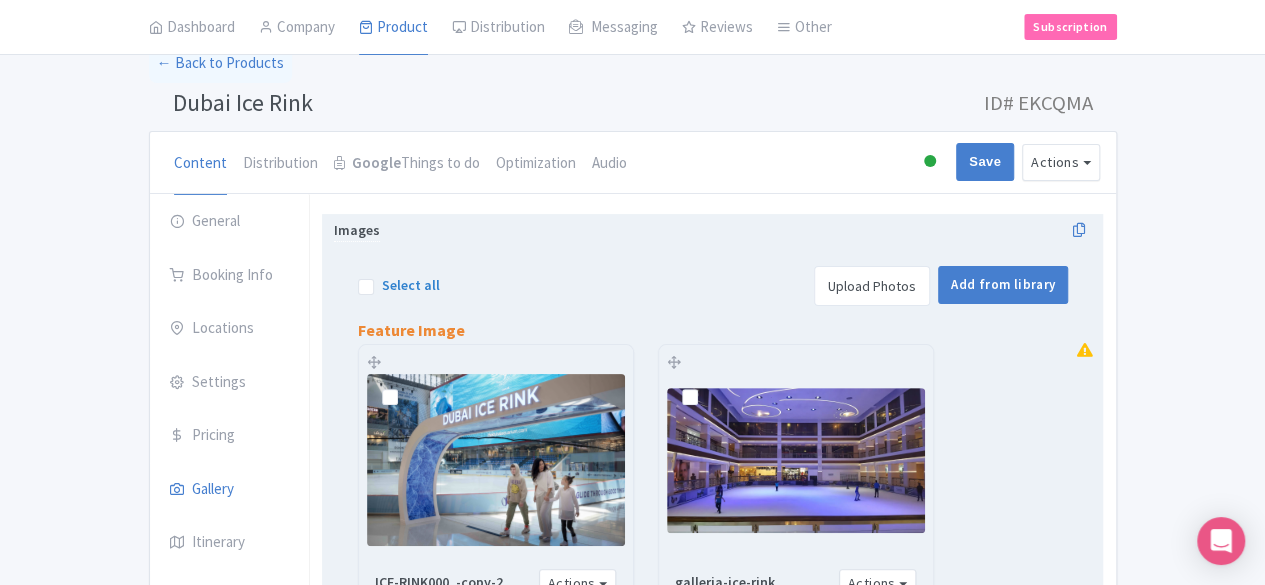 click on "Select all" at bounding box center [399, 286] 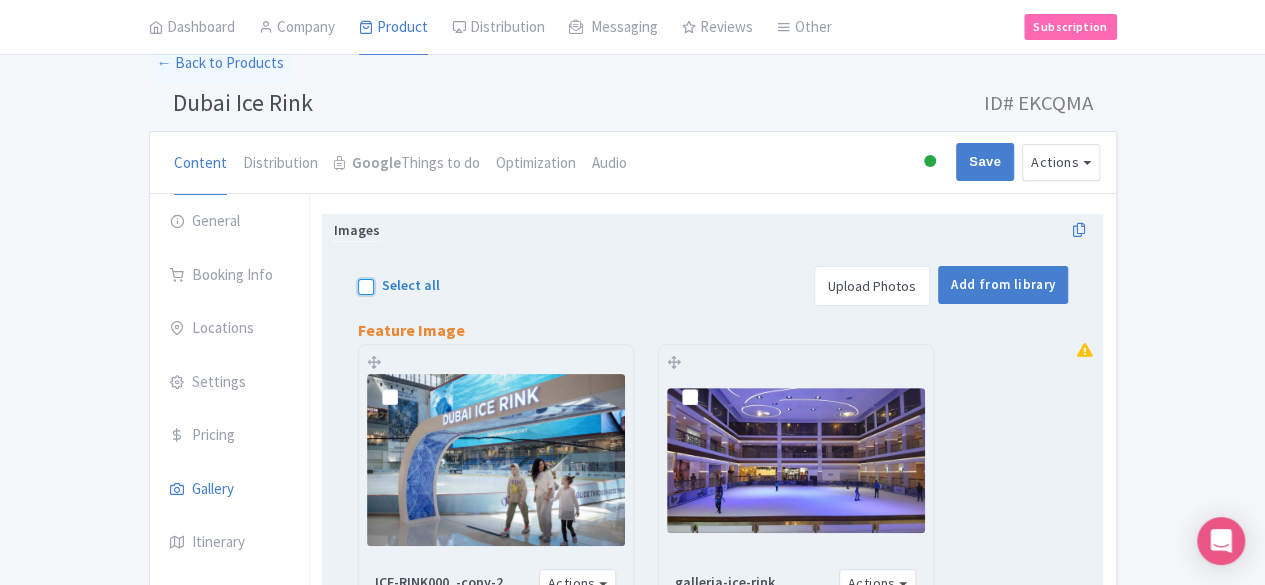 click on "Select all" at bounding box center [388, 280] 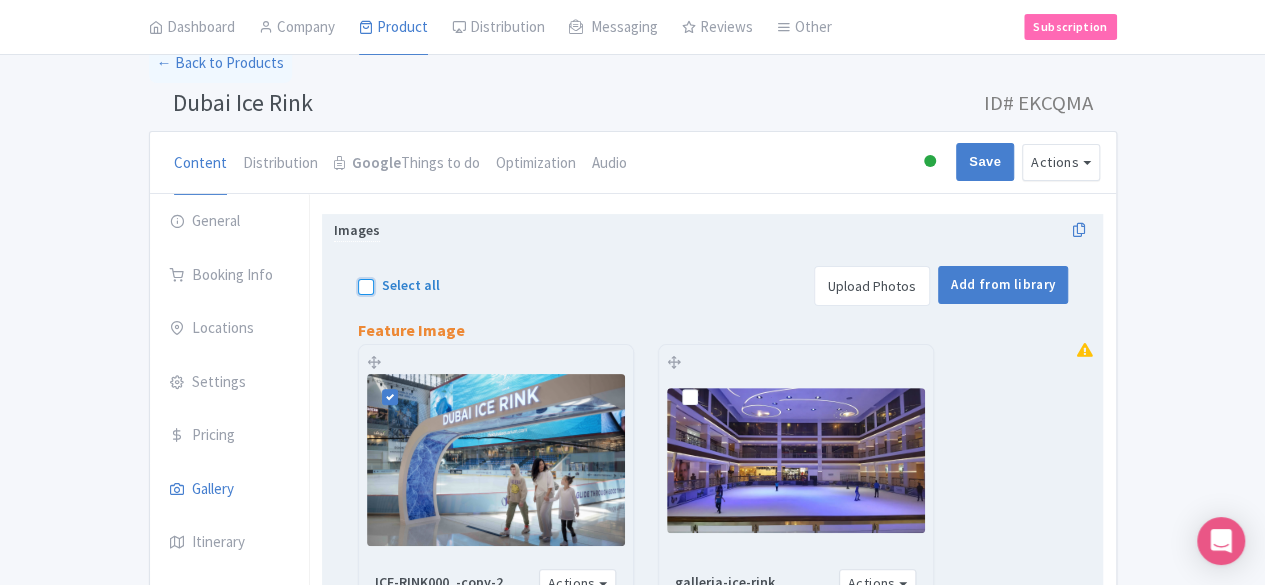 checkbox on "true" 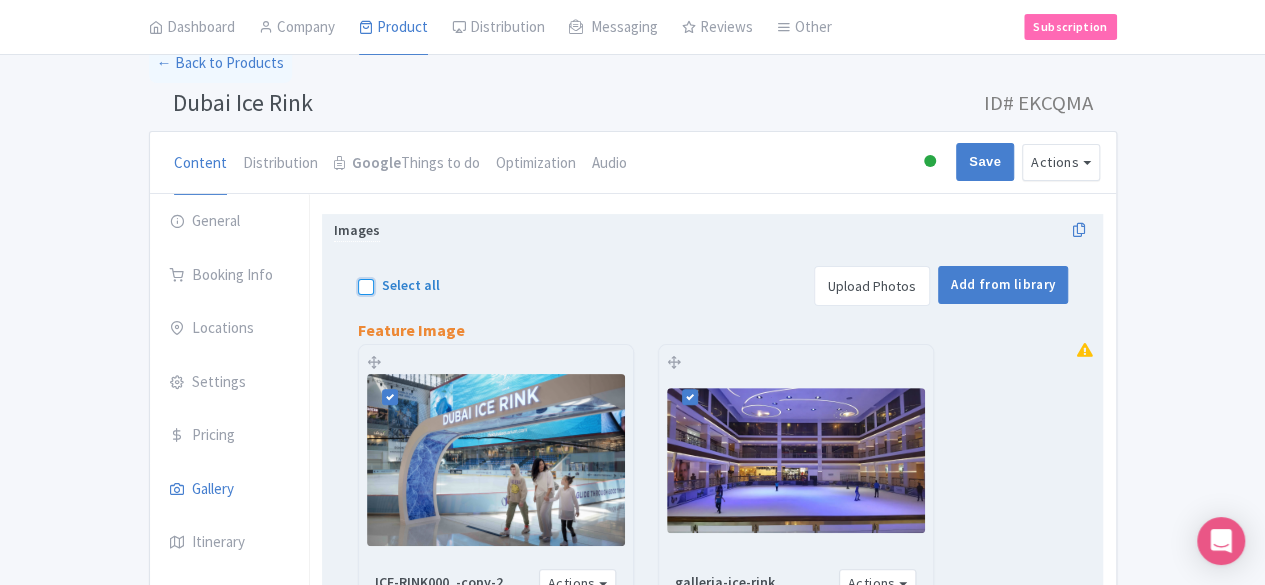 checkbox on "true" 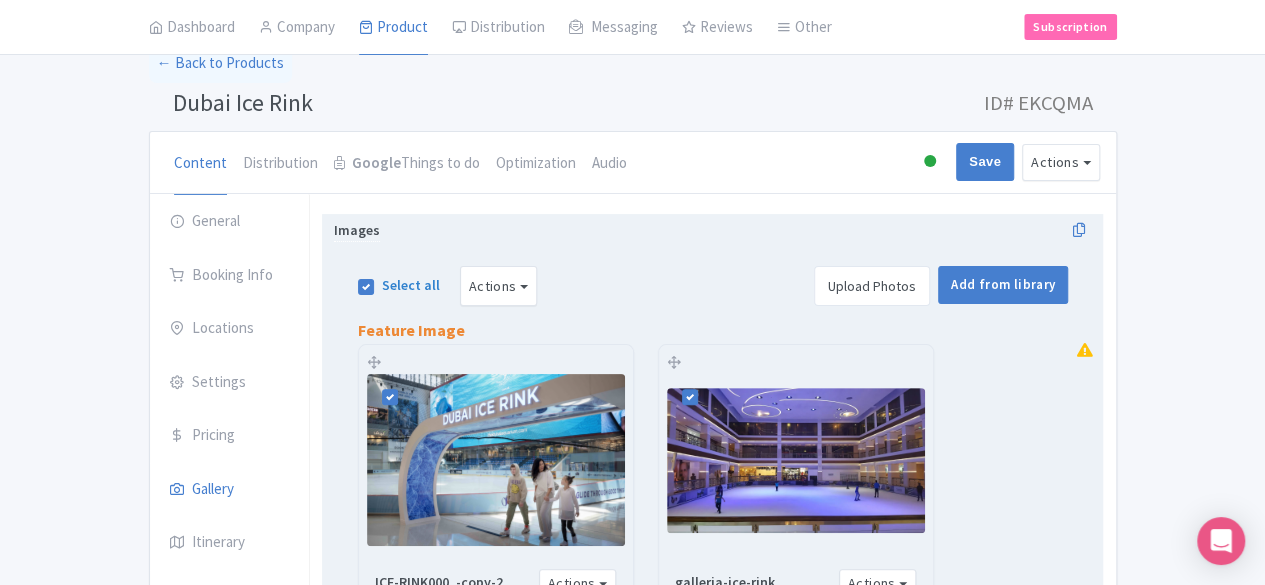 click on "Upload Photos" at bounding box center (872, 286) 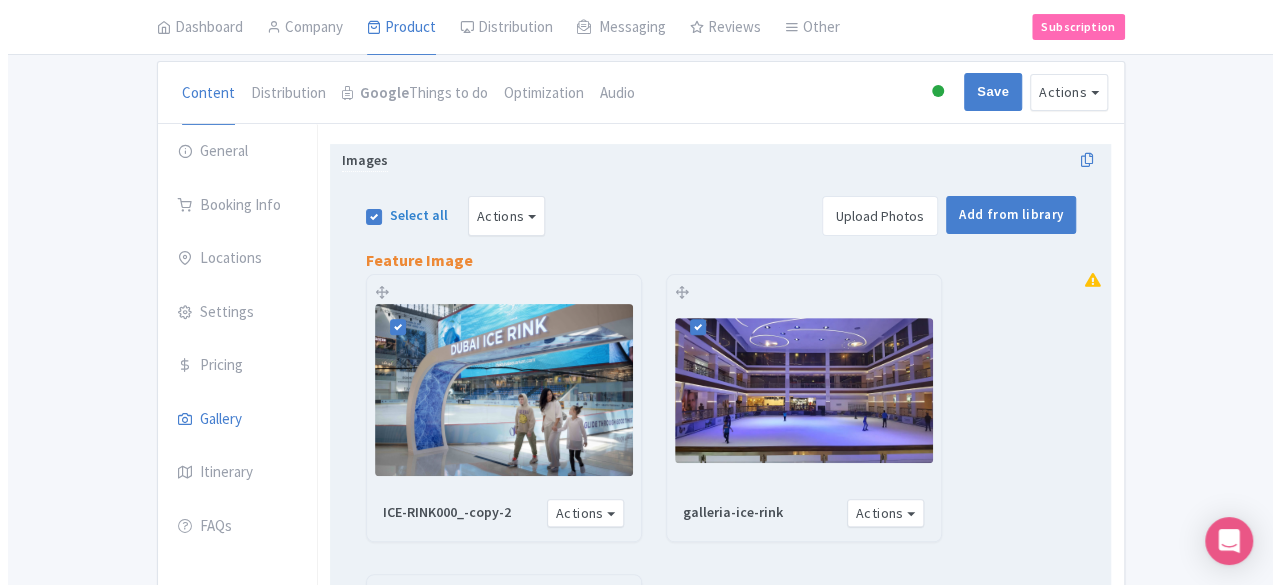 scroll, scrollTop: 200, scrollLeft: 0, axis: vertical 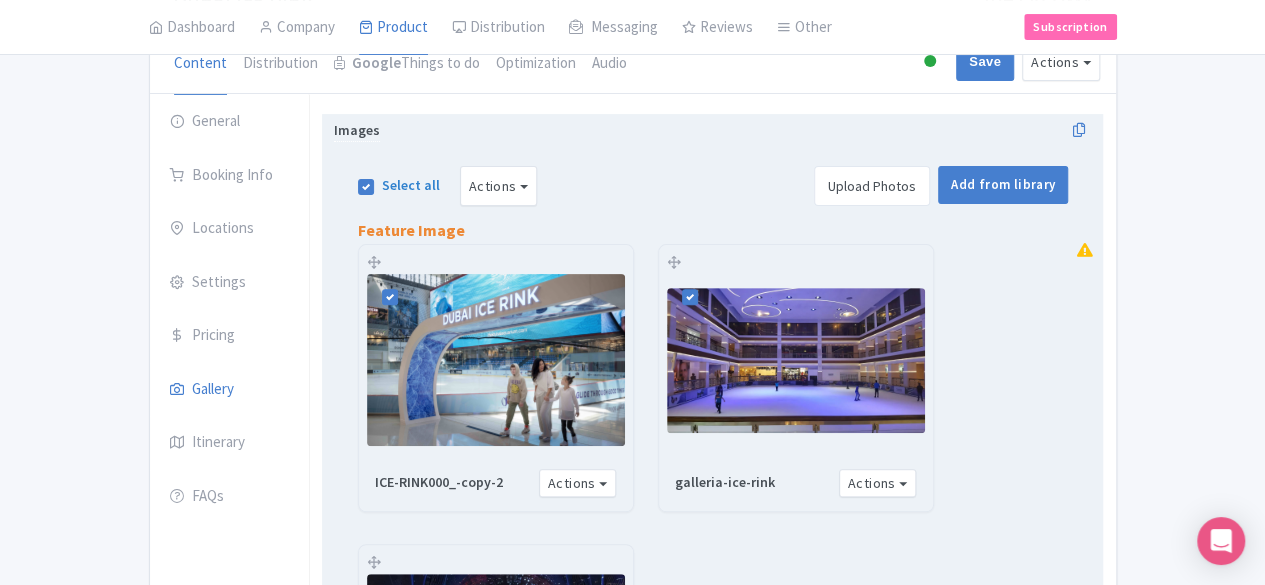click on "Upload Photos" at bounding box center (872, 186) 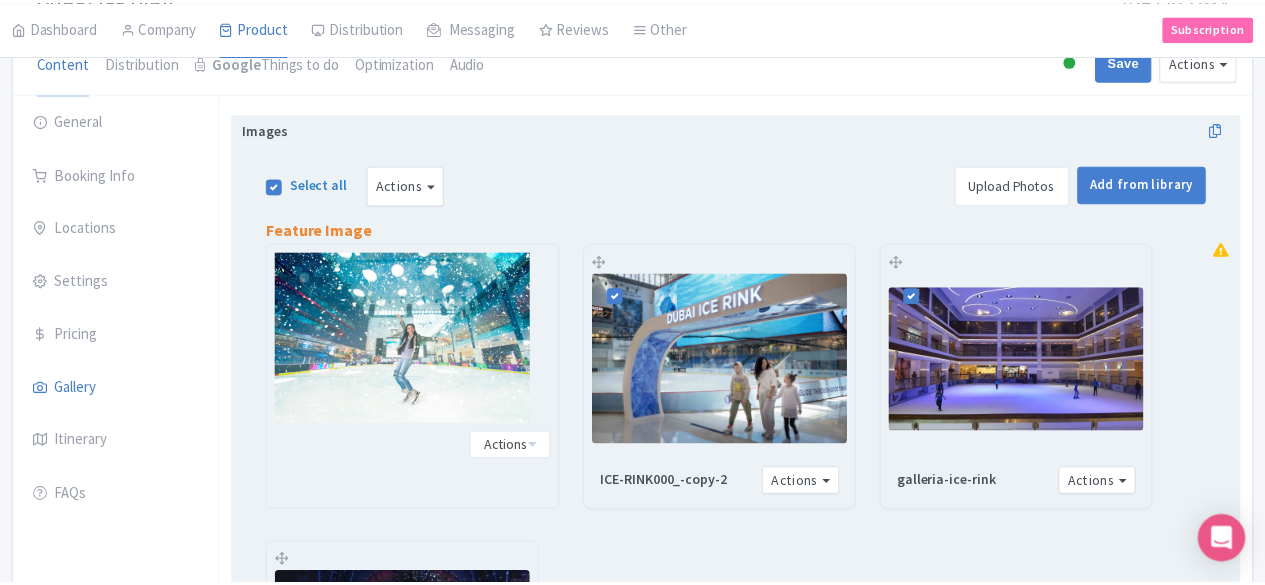 scroll, scrollTop: 312, scrollLeft: 0, axis: vertical 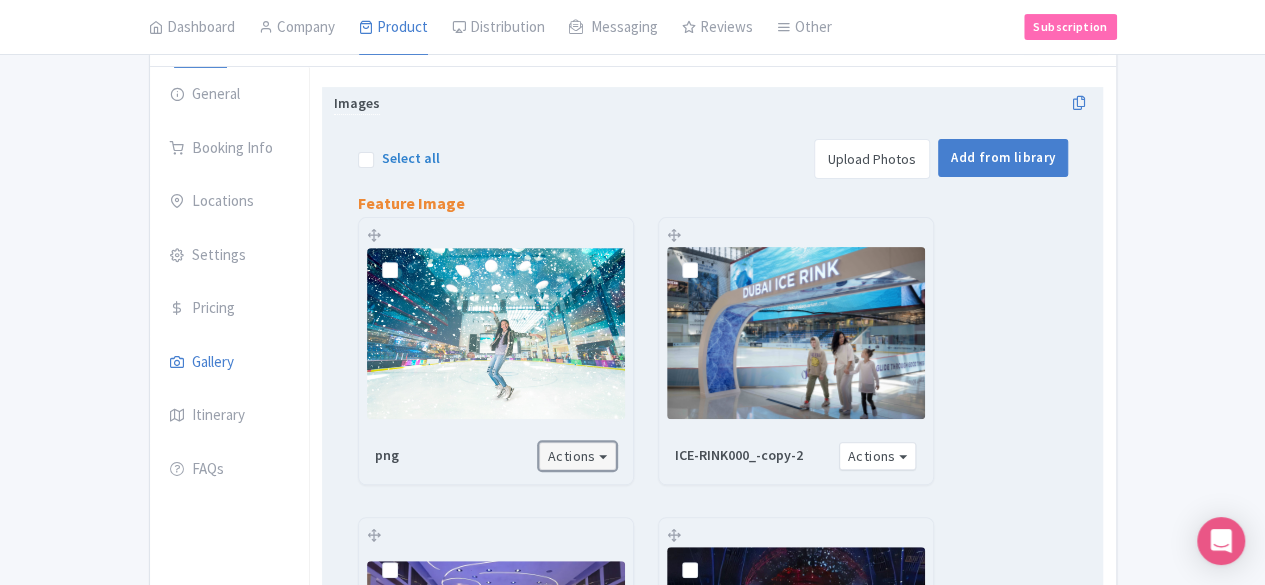 click on "Actions" at bounding box center (578, 456) 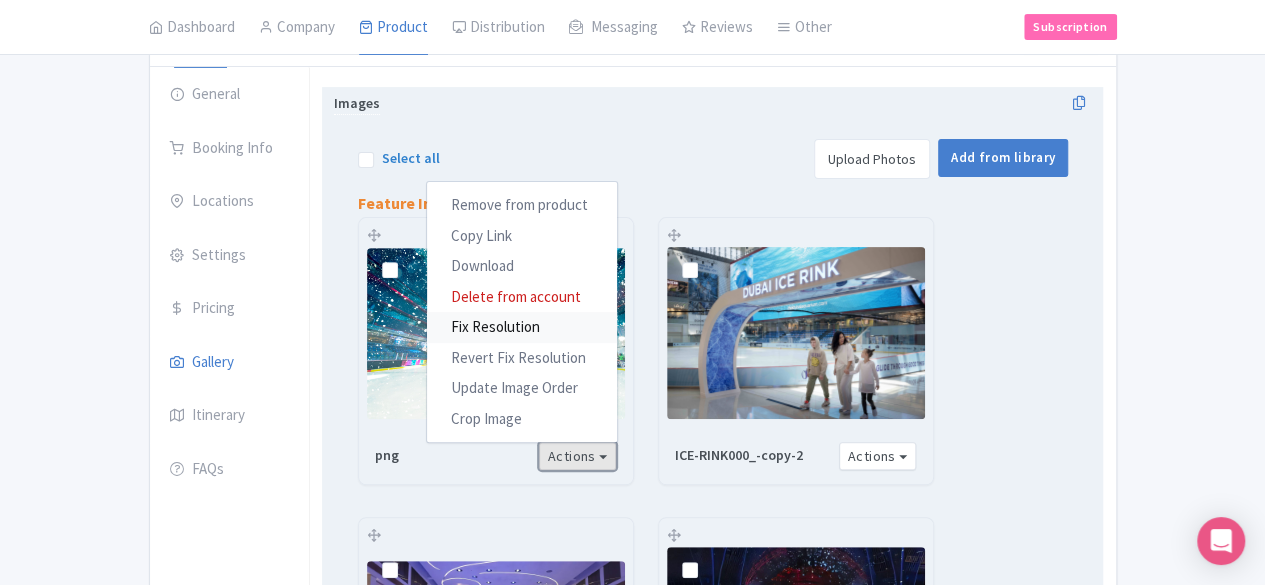 click on "Fix Resolution" at bounding box center (522, 327) 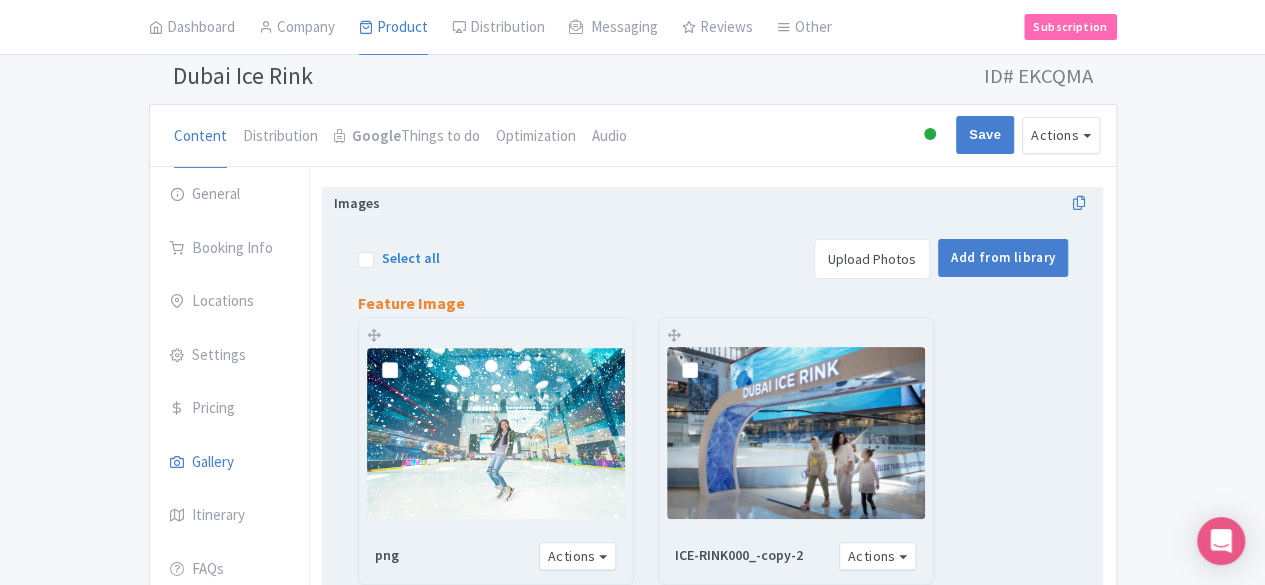 scroll, scrollTop: 705, scrollLeft: 0, axis: vertical 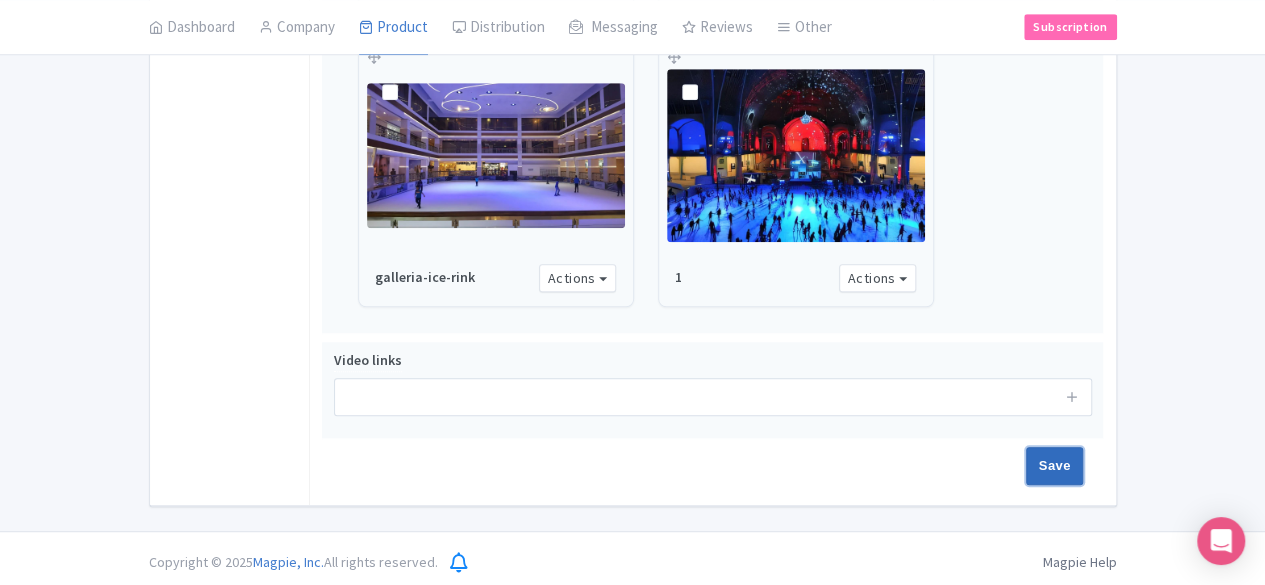 click on "Save" at bounding box center [1055, 466] 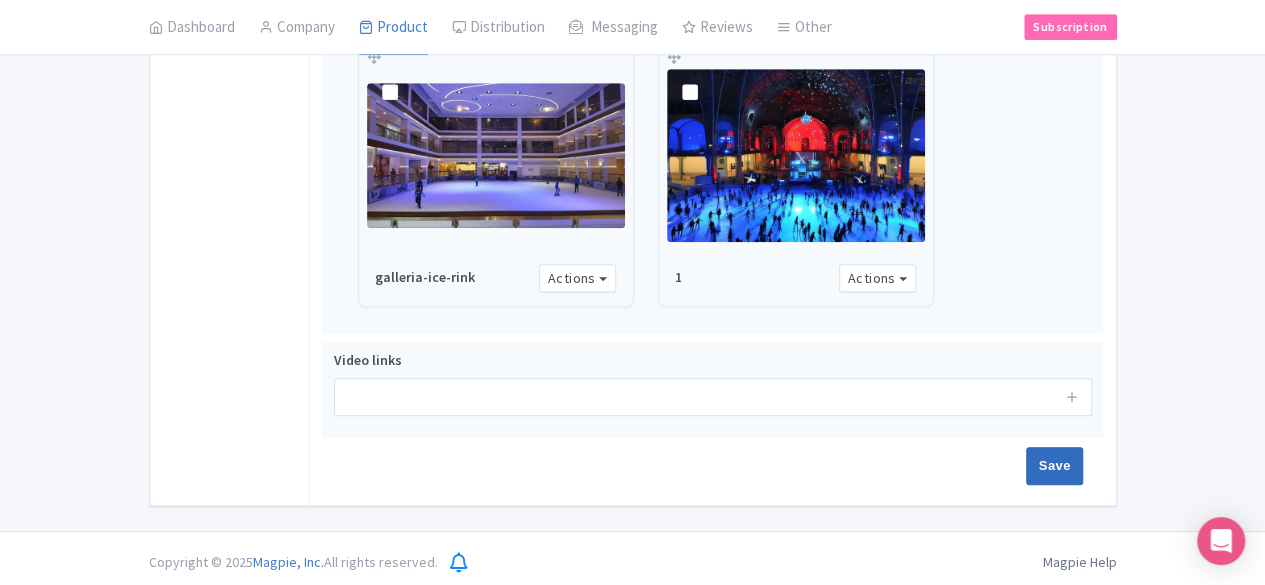 type on "Saving..." 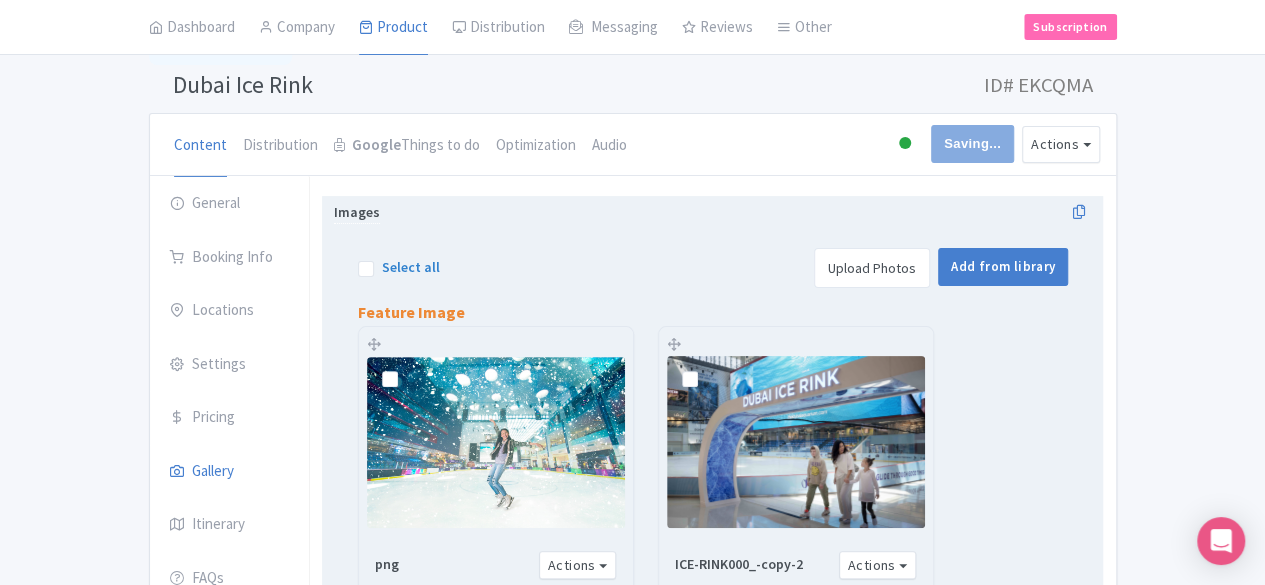 scroll, scrollTop: 0, scrollLeft: 0, axis: both 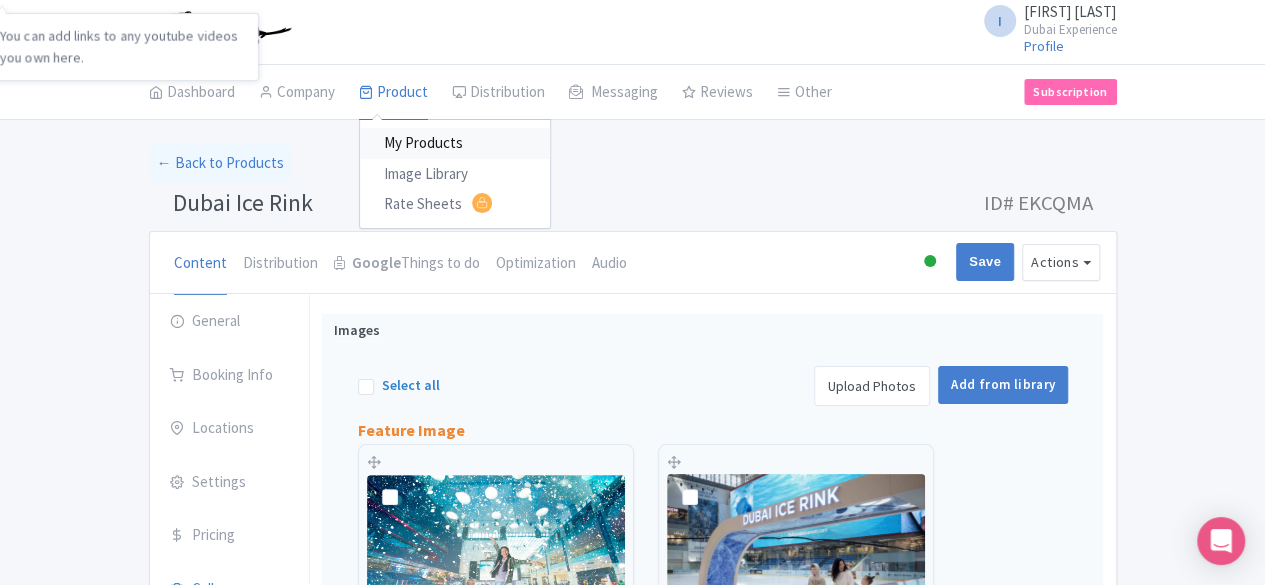 click on "My Products" at bounding box center (455, 143) 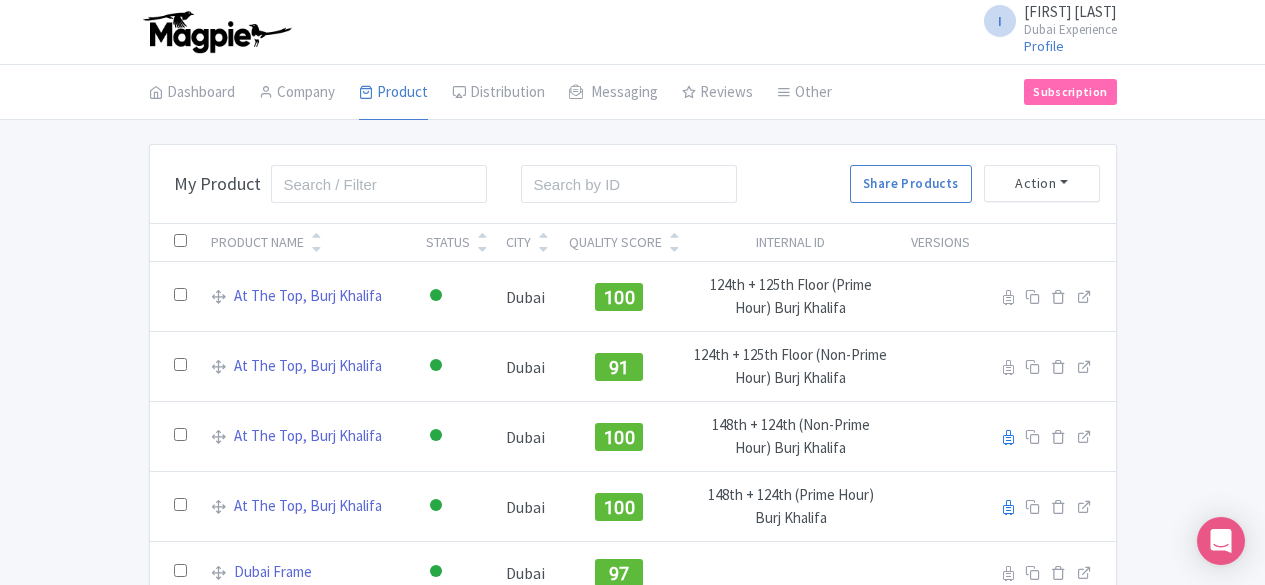 scroll, scrollTop: 0, scrollLeft: 0, axis: both 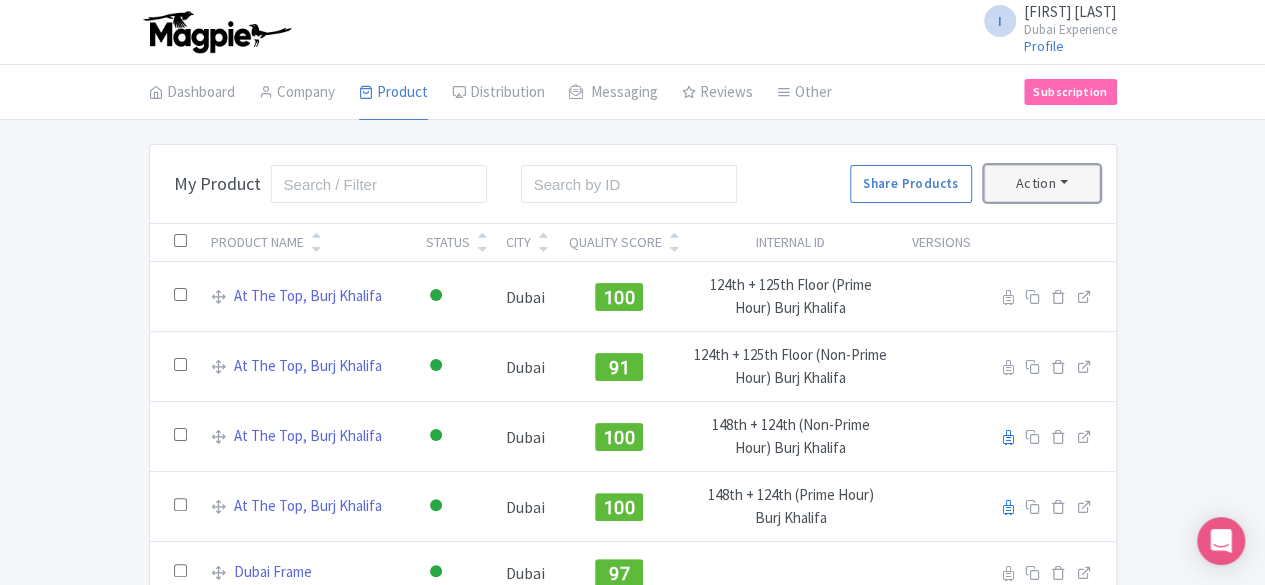 click on "Action" at bounding box center (1042, 183) 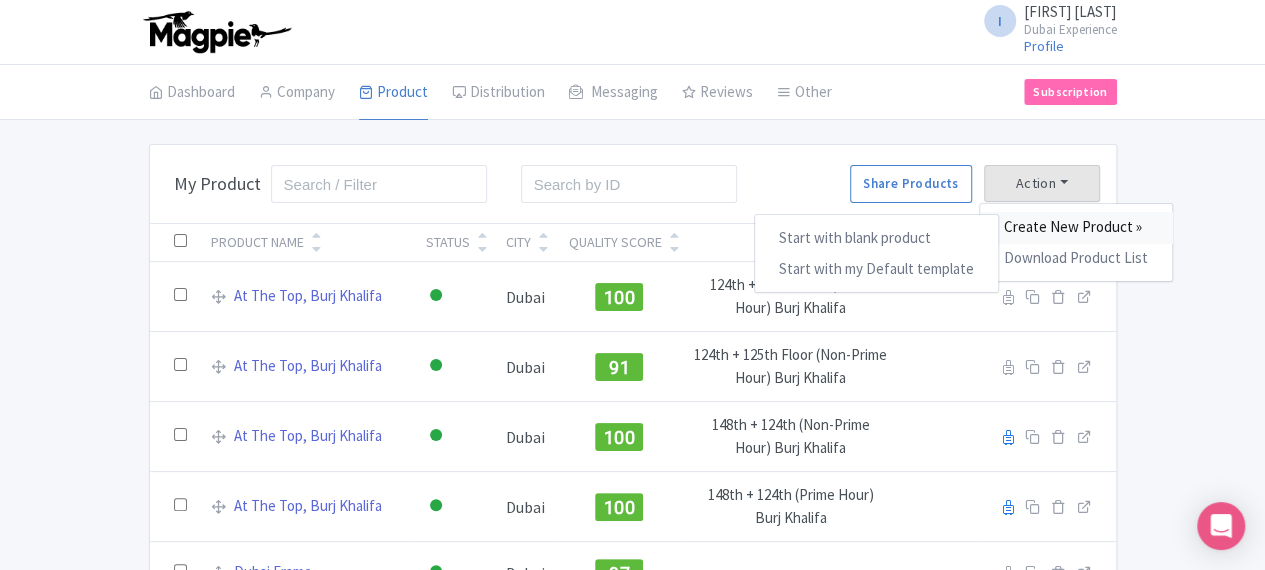 click on "Create New Product  »" at bounding box center (1076, 227) 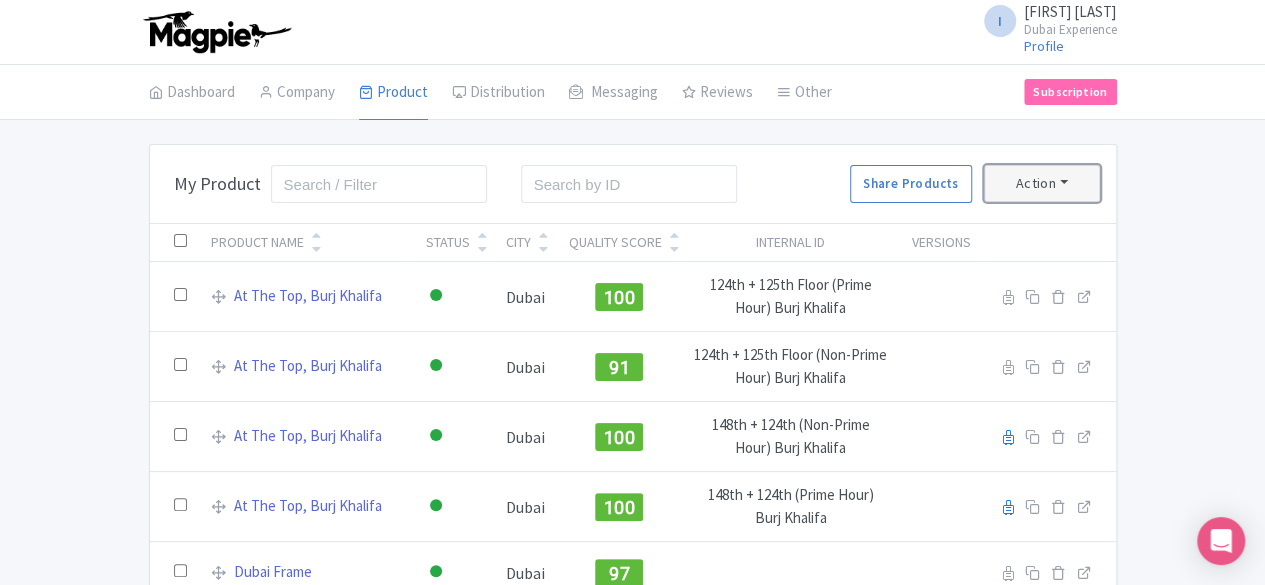 click on "Action" at bounding box center (1042, 183) 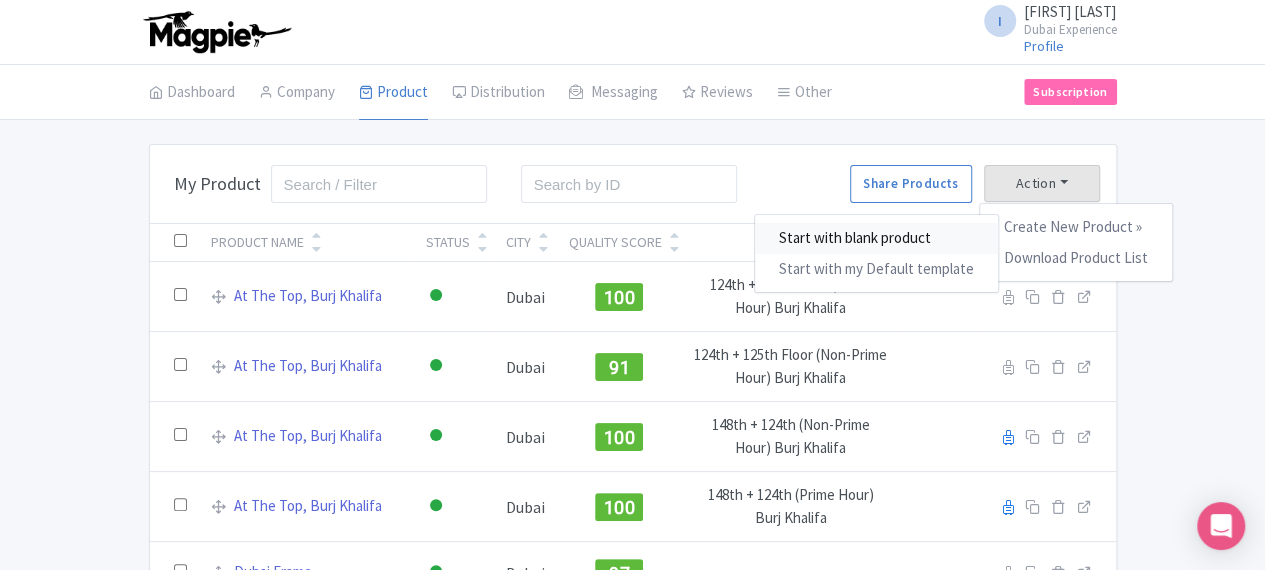 click on "Start with blank product" at bounding box center [876, 238] 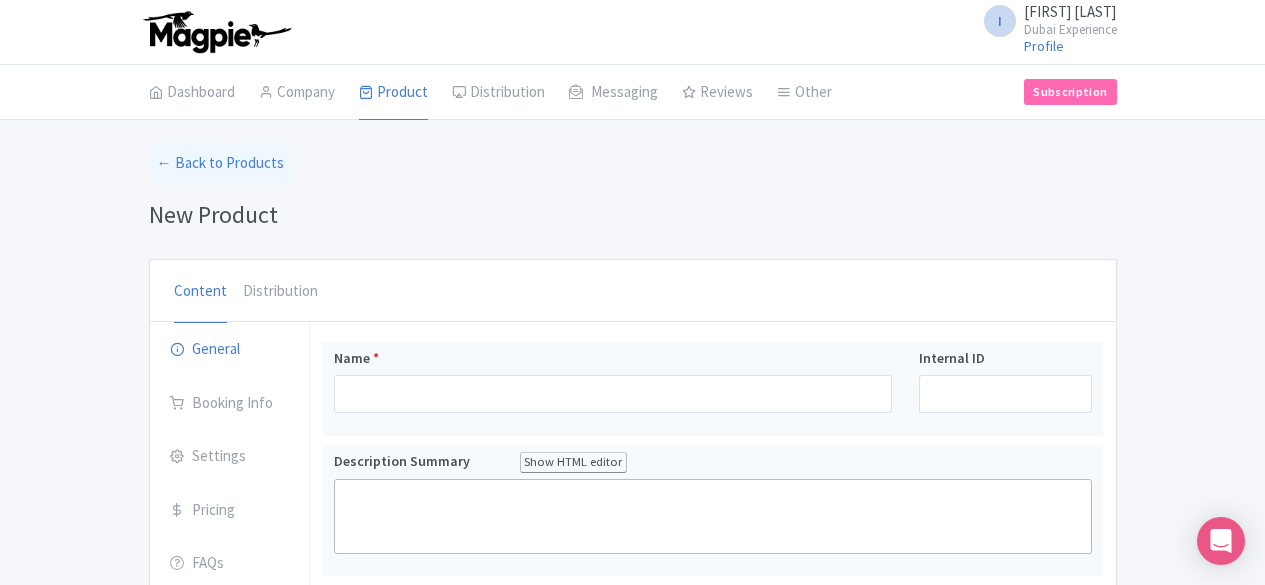 scroll, scrollTop: 0, scrollLeft: 0, axis: both 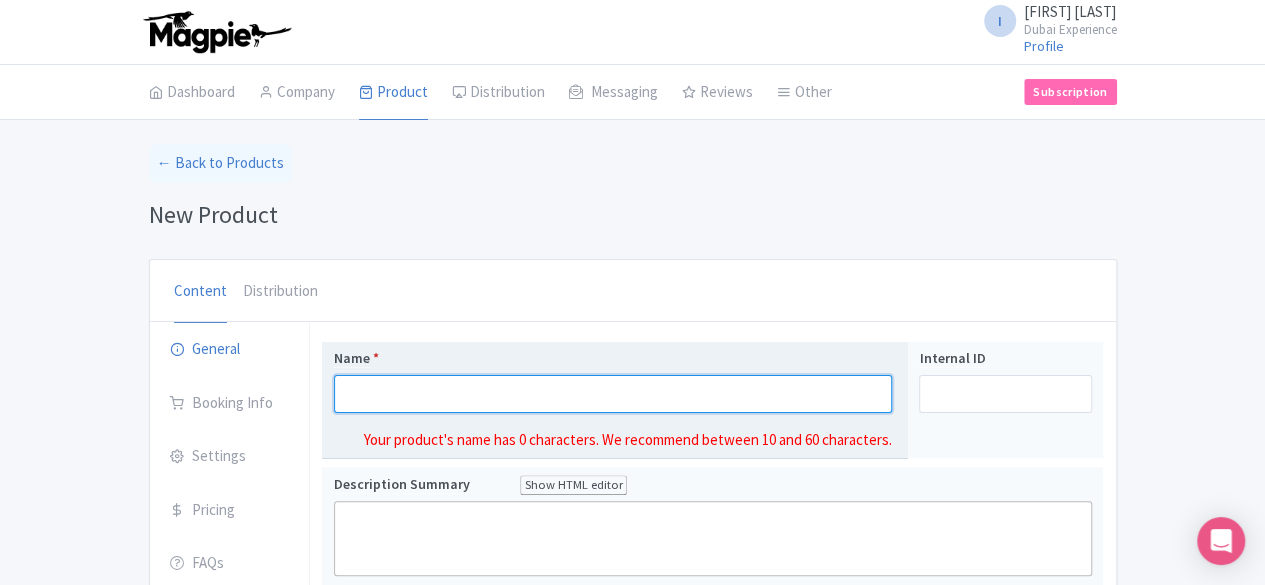 click on "Name   *" at bounding box center [613, 394] 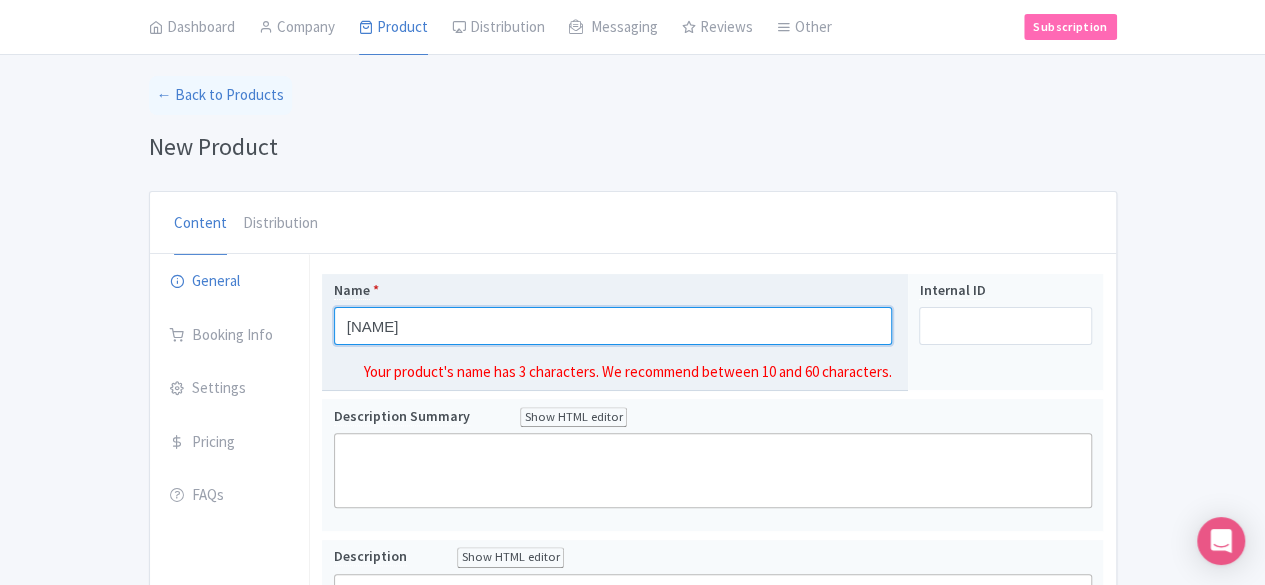 scroll, scrollTop: 100, scrollLeft: 0, axis: vertical 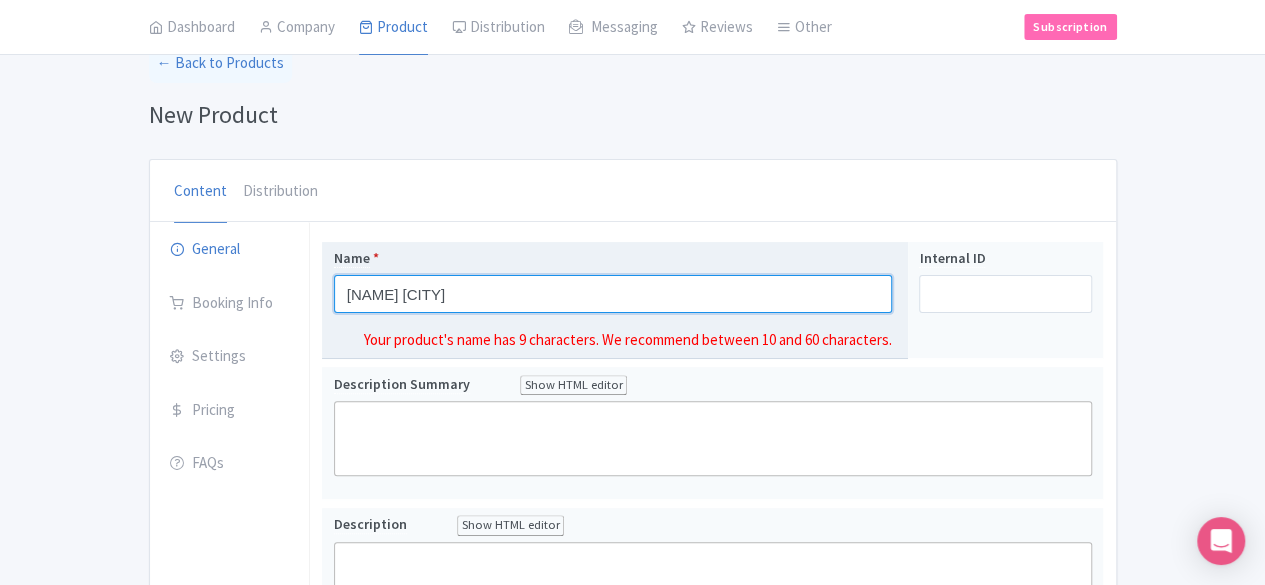 type on "[NAME] [CITY]" 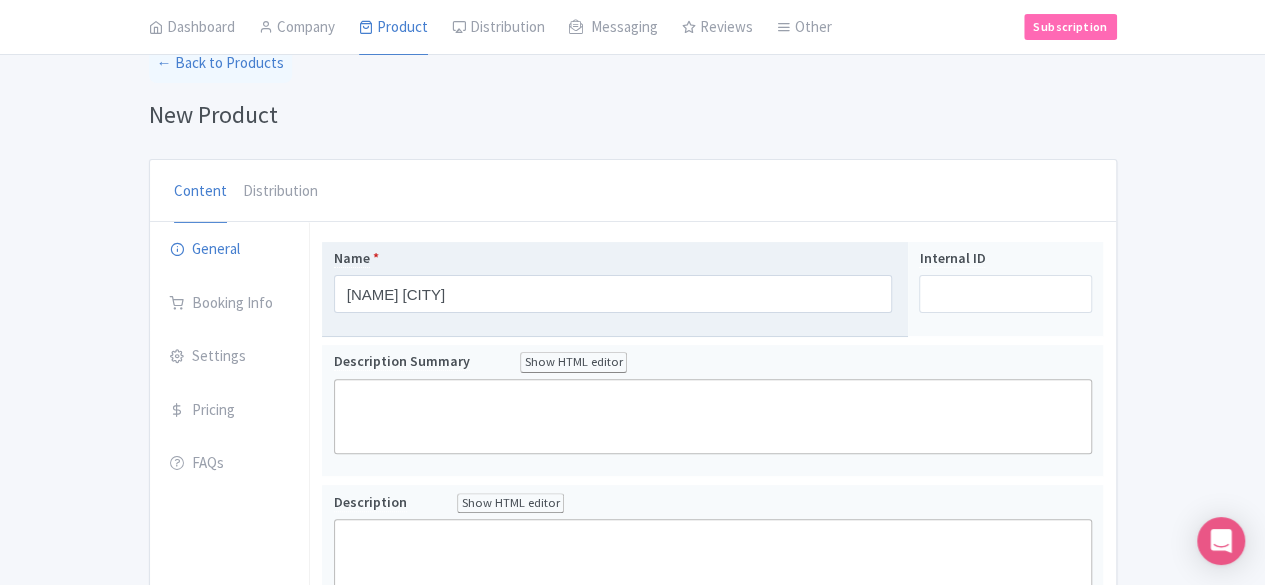 type 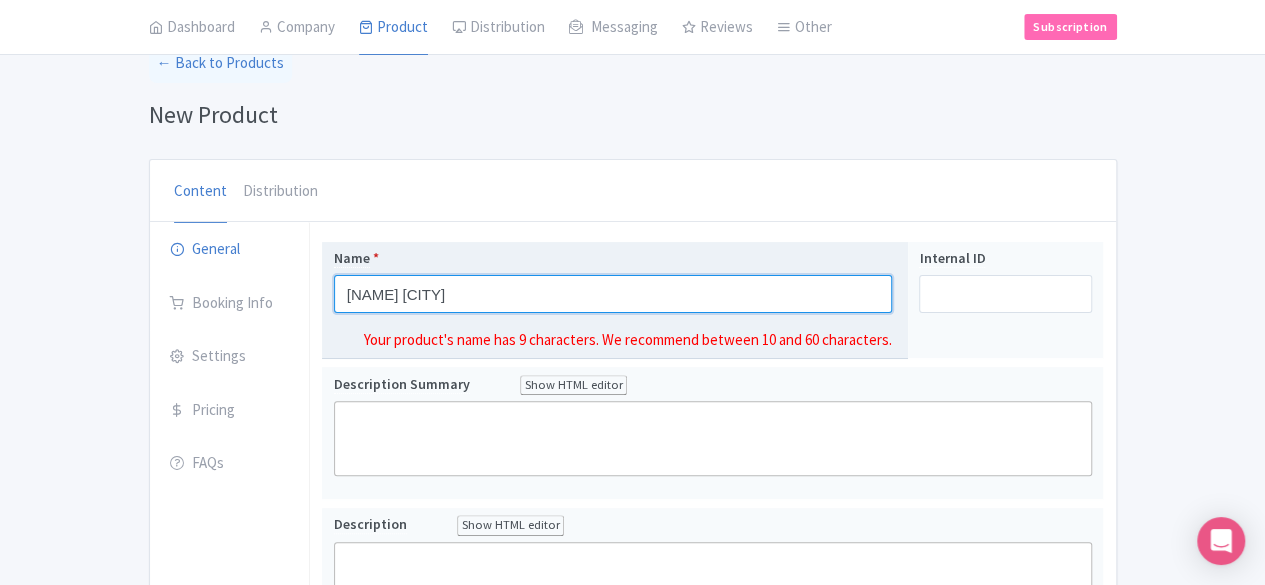 click on "[NAME] [CITY]" at bounding box center (613, 294) 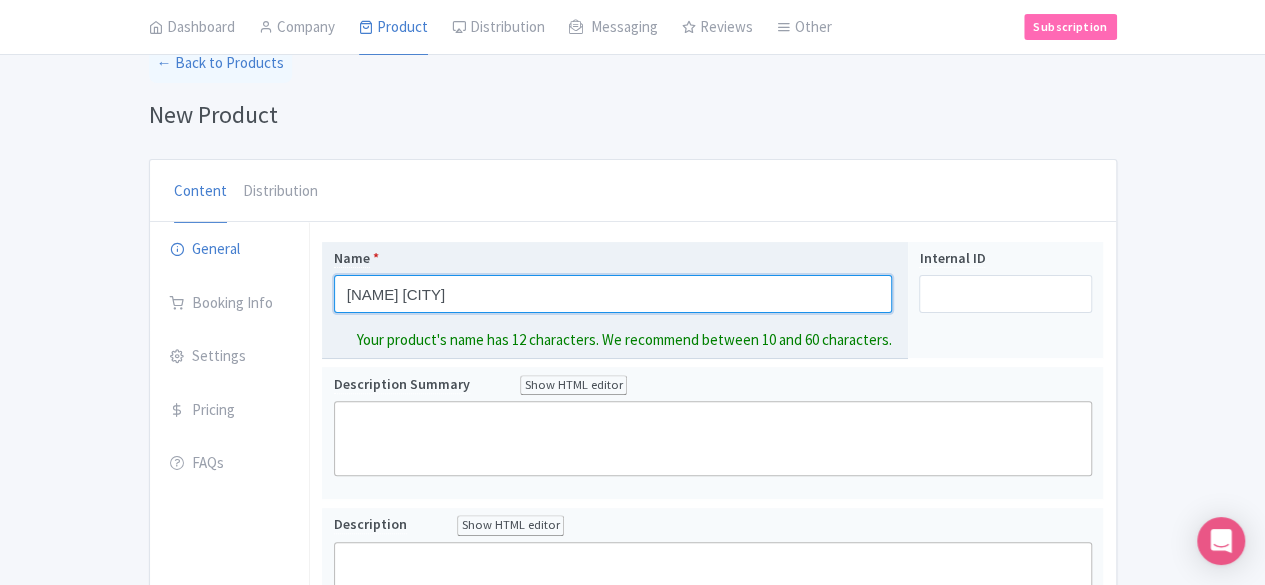 type on "[NAME] [CITY]" 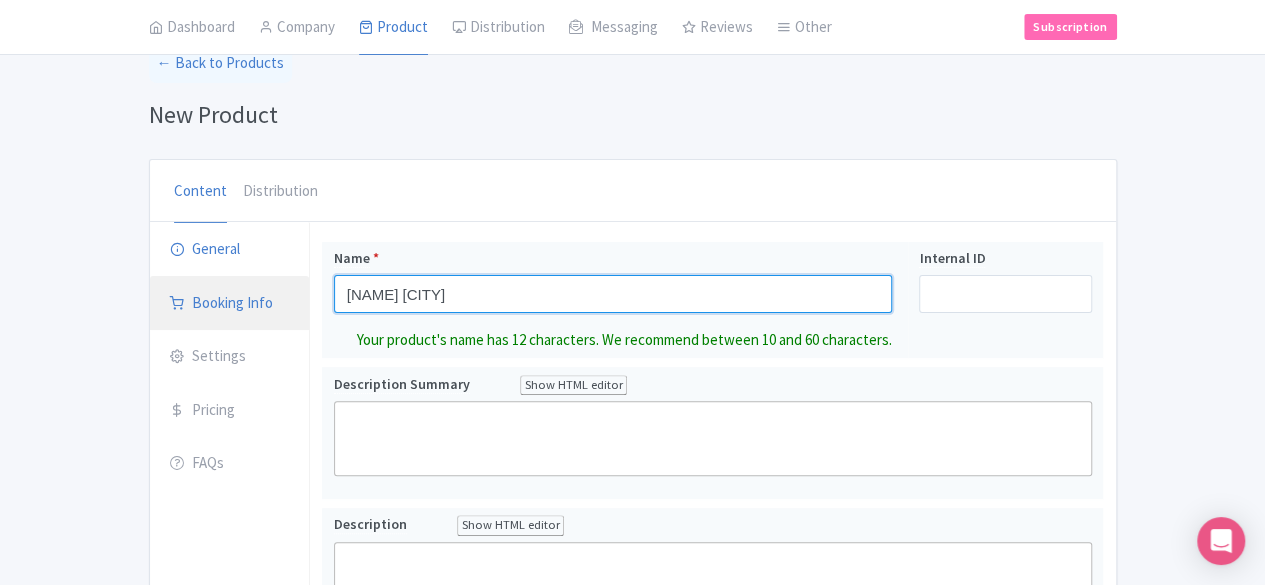 drag, startPoint x: 478, startPoint y: 304, endPoint x: 201, endPoint y: 299, distance: 277.04514 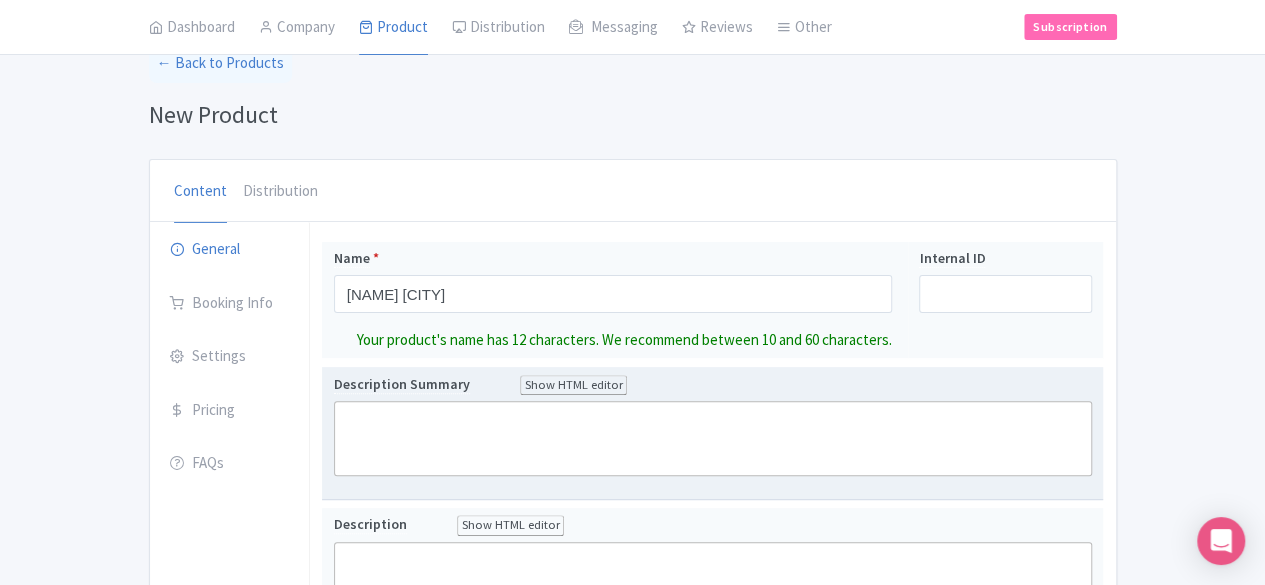 click 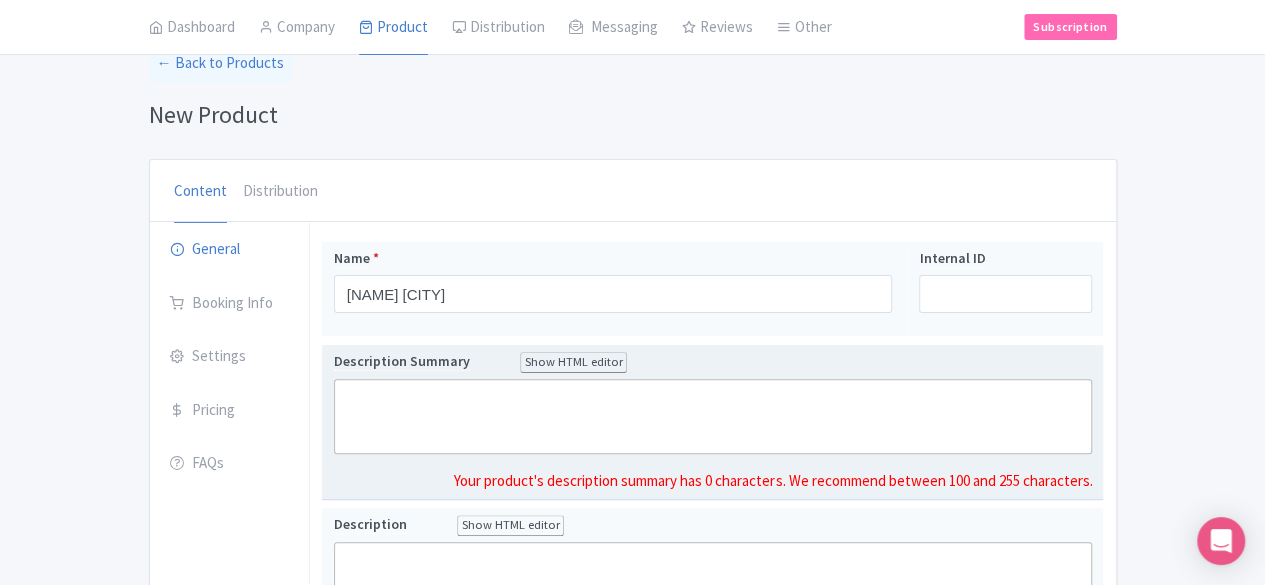 paste on "<div>[NAME] [CITY] is an immersive, multi-sensory experience with 12 themed zones. It uses light, sound, and technology to create a fantastical journey through a glowing, vibrant world.</div>" 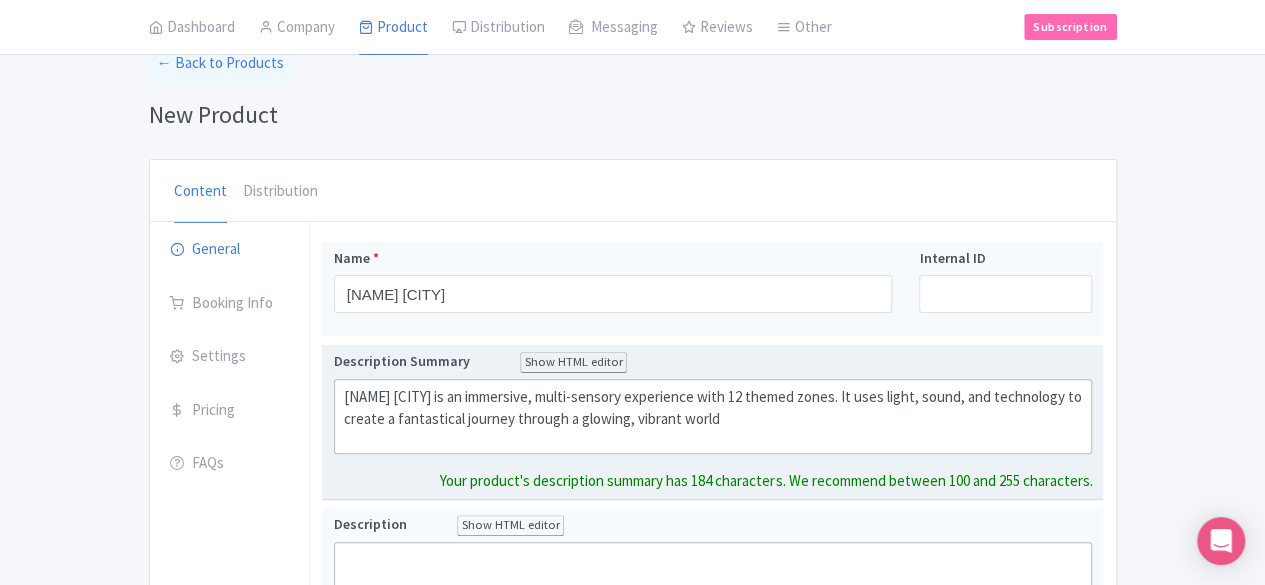 type on "<div>[NAME] [CITY] is an immersive, multi-sensory experience with 12 themed zones. It uses light, sound, and technology to create a fantastical journey through a glowing, vibrant world.</div>" 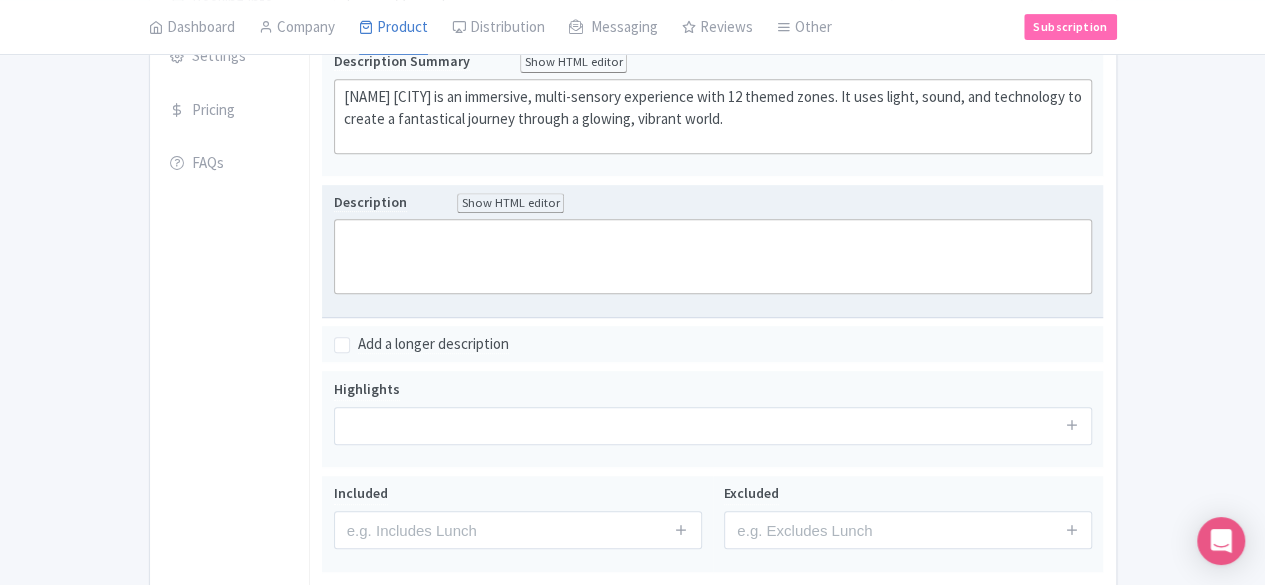 click on "Name   * [NAME]
Your product's name has 12 characters. We recommend between 10 and 60 characters.
Internal ID
Description Summary Show HTML editor
Bold
Italic
Strikethrough
Link
Heading
Quote
Code
Bullets
Numbers
Decrease Level
Increase Level
Attach Files
Undo
Redo
Link
Unlink
[NAME] [CITY] is an immersive, multi-sensory experience with 12 themed zones. It uses light, sound, and technology to create a fantastical journey through a glowing, vibrant world.
Your product's description summary has 185 characters. We recommend between 100 and 255 characters.
Description Show HTML editor
Bold
Italic
Strikethrough
Link
Heading
Quote
Code
Bullets
Numbers
Decrease Level
Increase Level" at bounding box center [712, 205] 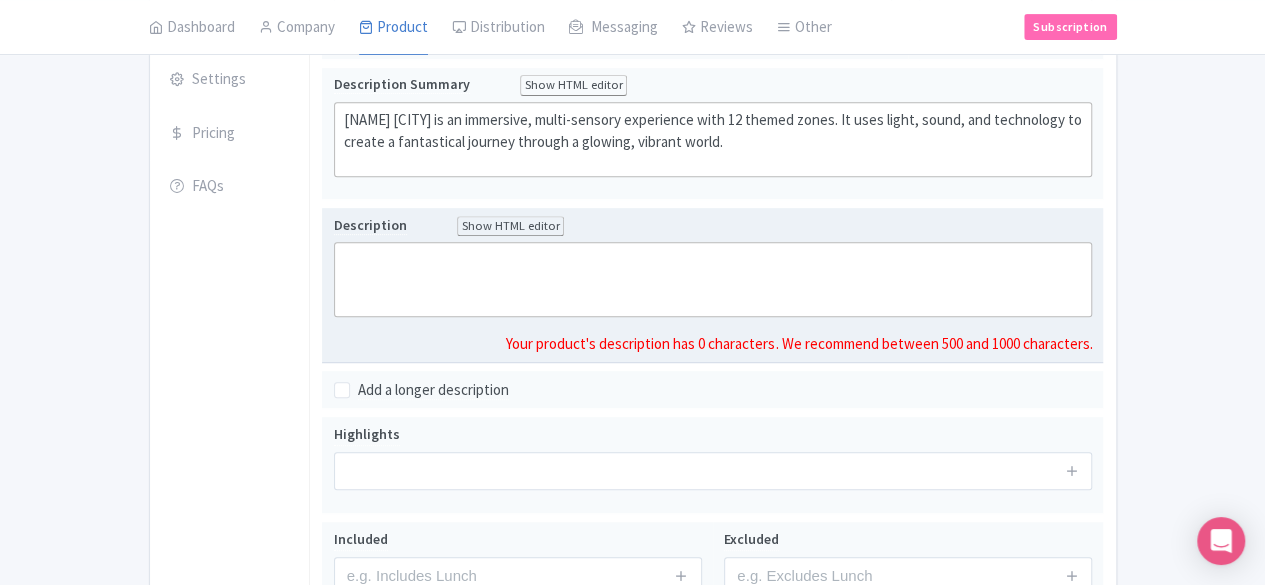 click 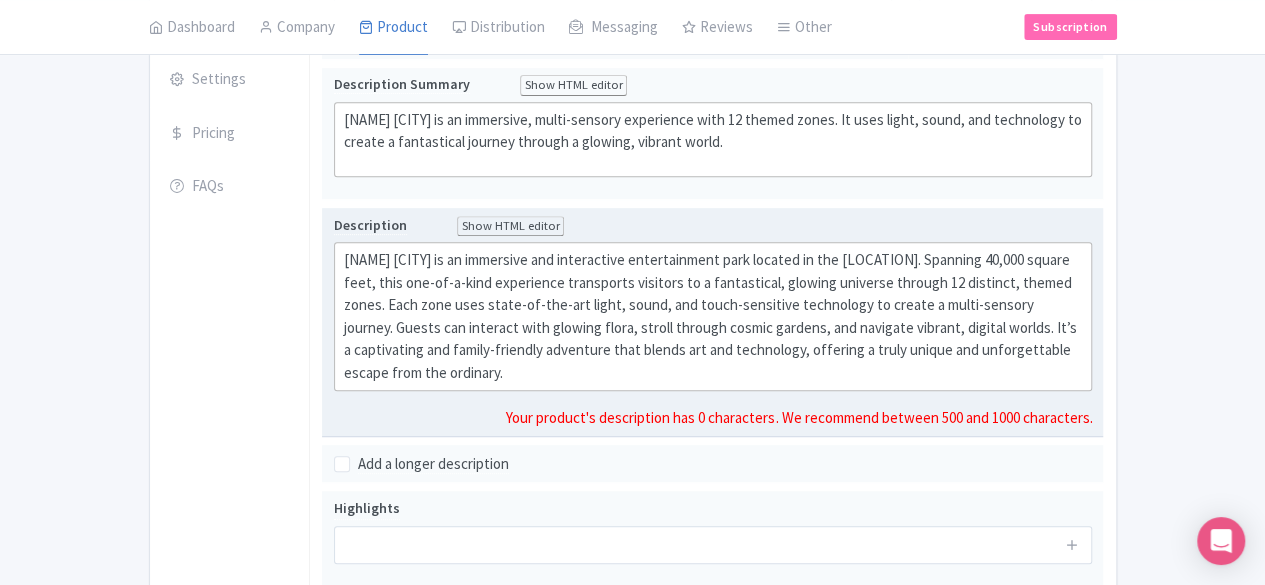 scroll, scrollTop: 400, scrollLeft: 0, axis: vertical 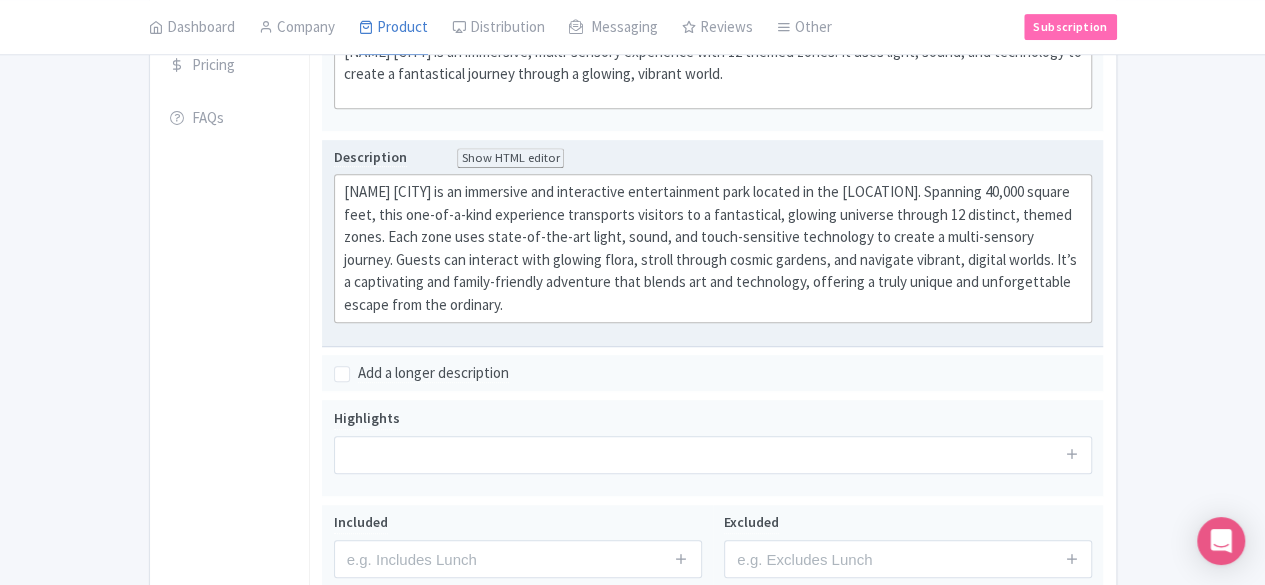 click on "Name   * [NAME]
Your product's name has 12 characters. We recommend between 10 and 60 characters.
Internal ID
Description Summary Show HTML editor
Bold
Italic
Strikethrough
Link
Heading
Quote
Code
Bullets
Numbers
Decrease Level
Increase Level
Attach Files
Undo
Redo
Link
Unlink
[NAME] [CITY] is an immersive, multi-sensory experience with 12 themed zones. It uses light, sound, and technology to create a fantastical journey through a glowing, vibrant world.
Your product's description summary has 185 characters. We recommend between 100 and 255 characters.
Description Show HTML editor
Bold
Italic
Strikethrough
Link
Heading
Quote
Code
Bullets
Numbers
Decrease Level
Increase Level" at bounding box center [712, 197] 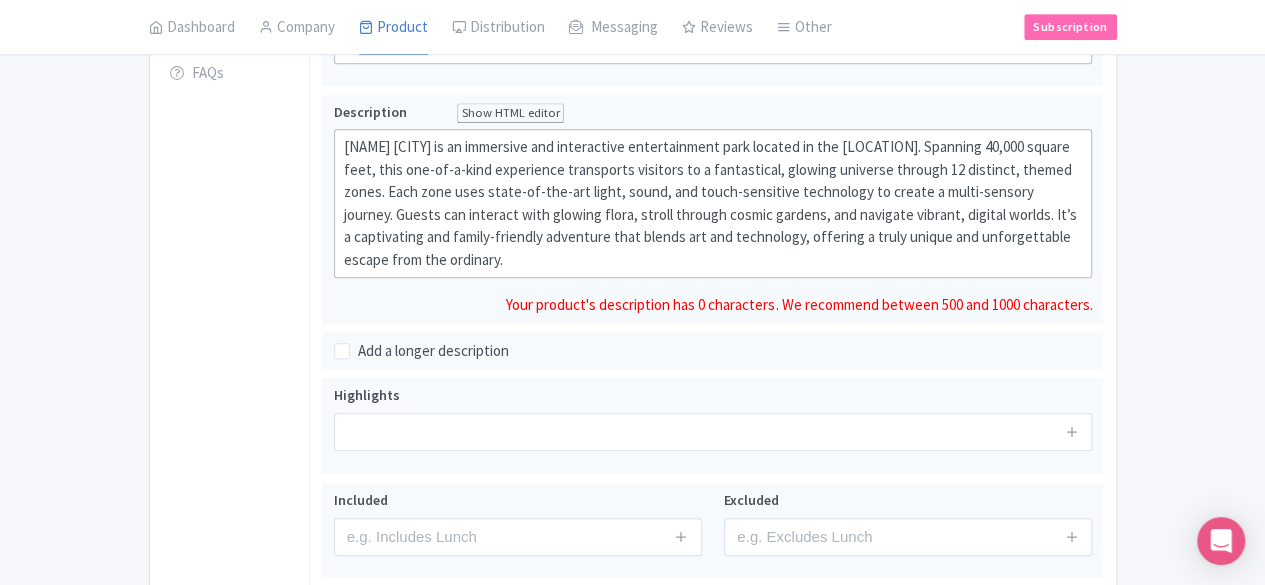 scroll, scrollTop: 513, scrollLeft: 0, axis: vertical 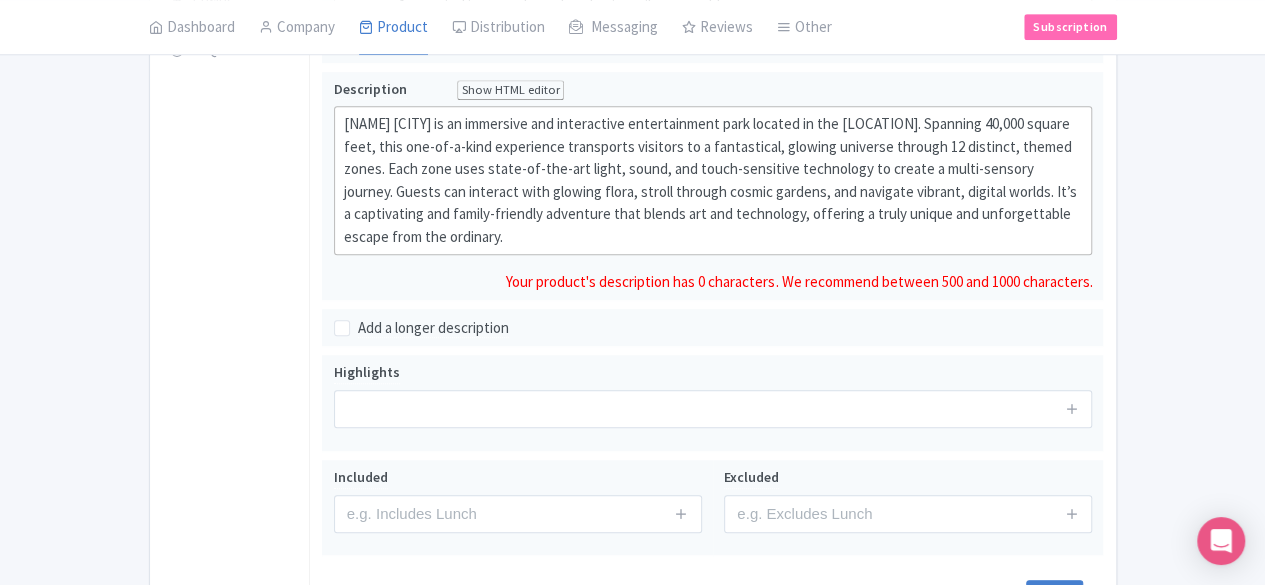 click on "[NAME] [CITY] is an immersive and interactive entertainment park located in the [LOCATION]. Spanning 40,000 square feet, this one-of-a-kind experience transports visitors to a fantastical, glowing universe through 12 distinct, themed zones. Each zone uses state-of-the-art light, sound, and touch-sensitive technology to create a multi-sensory journey. Guests can interact with glowing flora, stroll through cosmic gardens, and navigate vibrant, digital worlds. It’s a captivating and family-friendly adventure that blends art and technology, offering a truly unique and unforgettable escape from the ordinary." 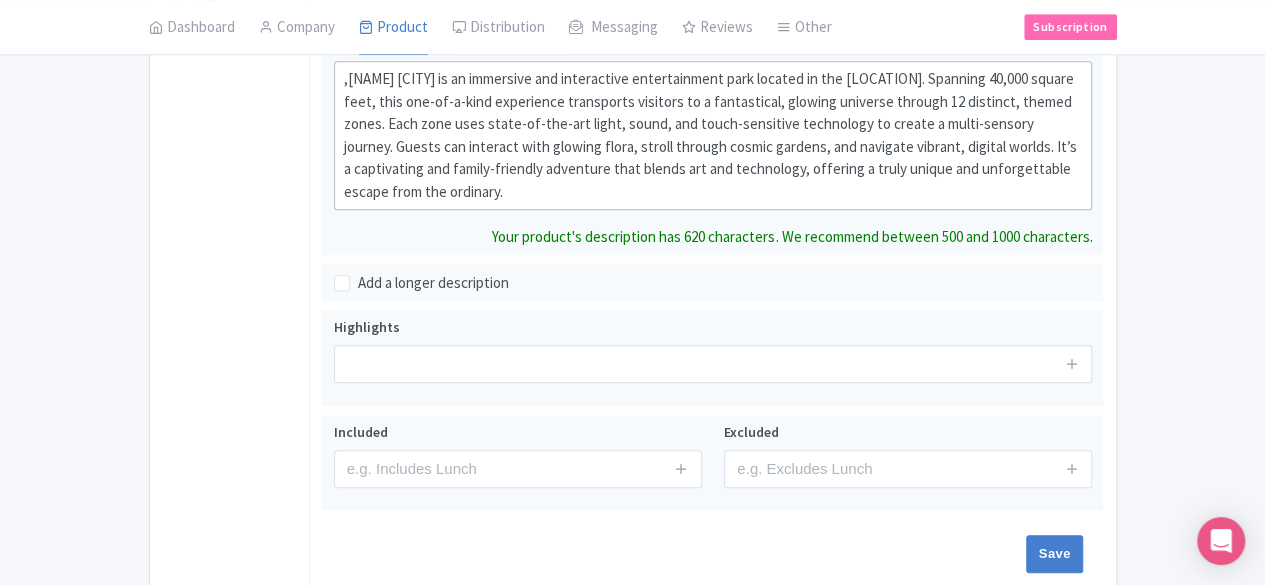 type on "<div>,[NAME] [CITY] is an immersive and interactive entertainment park located in the [LOCATION]. Spanning 40,000 square feet, this one-of-a-kind experience transports visitors to a fantastical, glowing universe through 12 distinct, themed zones. Each zone uses state-of-the-art light, sound, and touch-sensitive technology to create a multi-sensory journey. Guests can interact with glowing flora, stroll through cosmic gardens, and navigate vibrant, digital worlds. It’s a captivating and family-friendly adventure that blends art and technology, offering a truly unique and unforgettable escape from the ordinary.</div>" 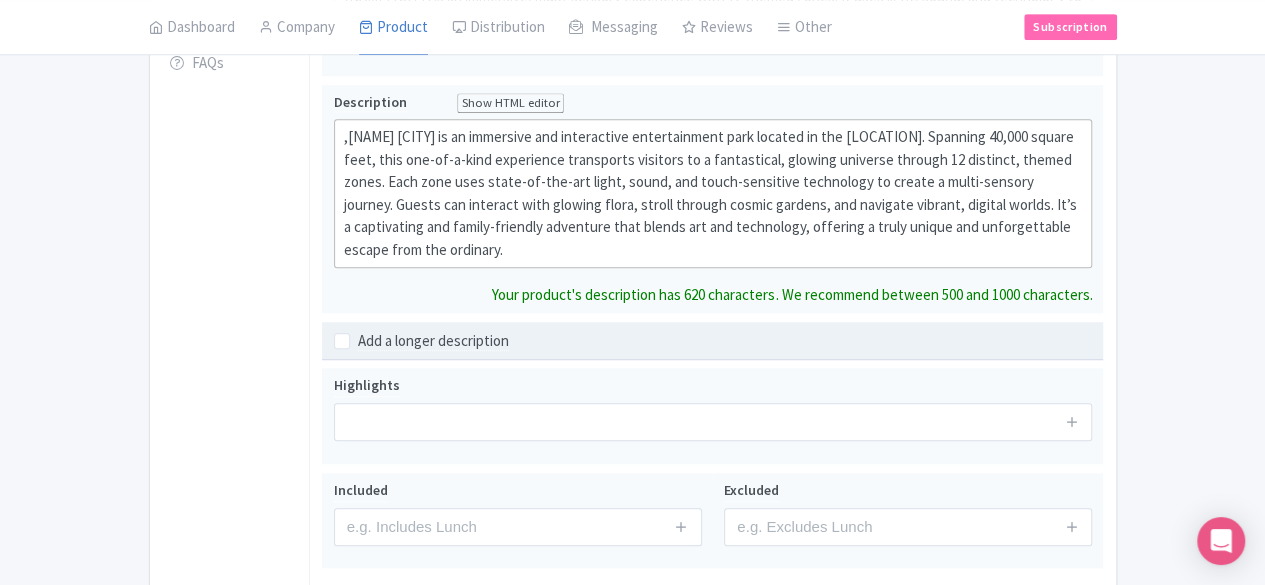 scroll, scrollTop: 523, scrollLeft: 0, axis: vertical 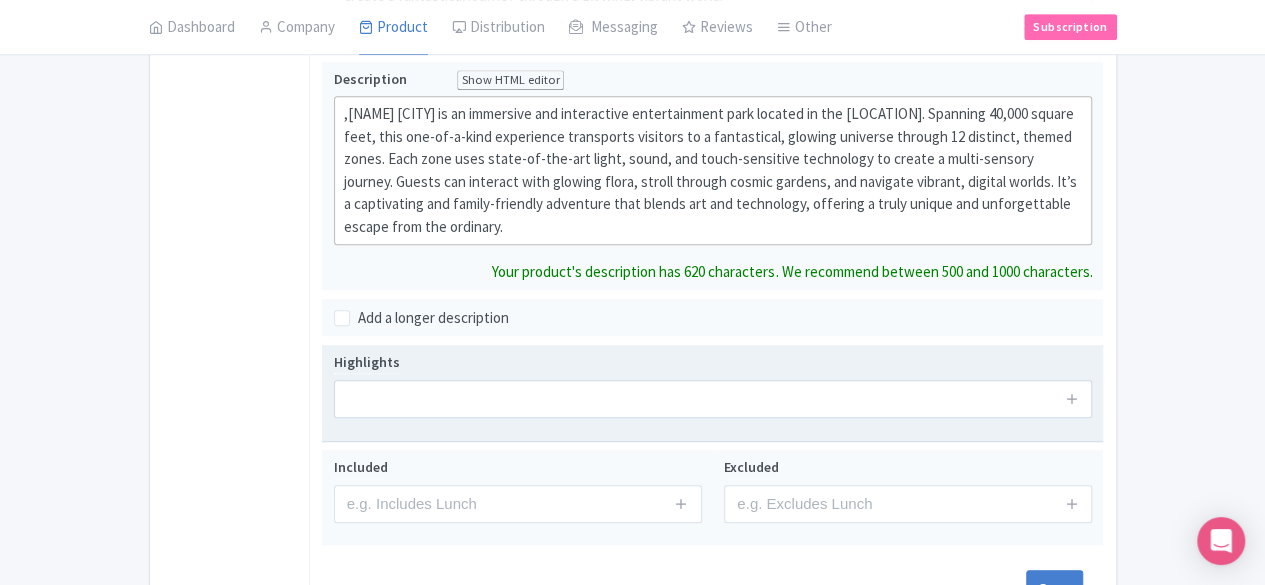 click at bounding box center [713, 399] 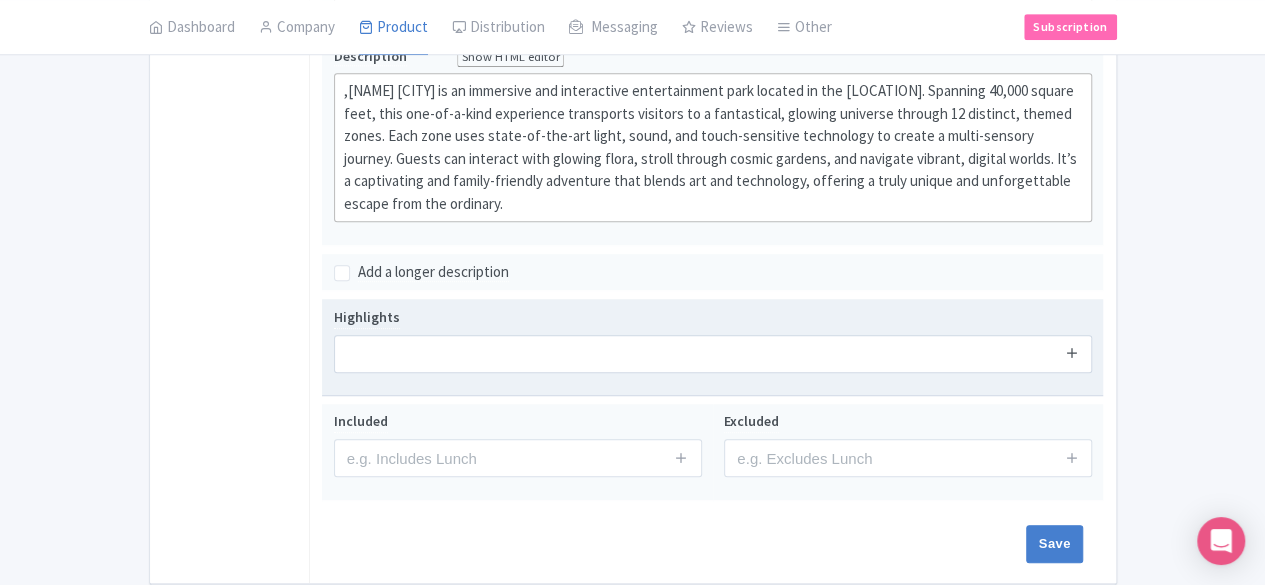 click on "Highlights" at bounding box center [713, 347] 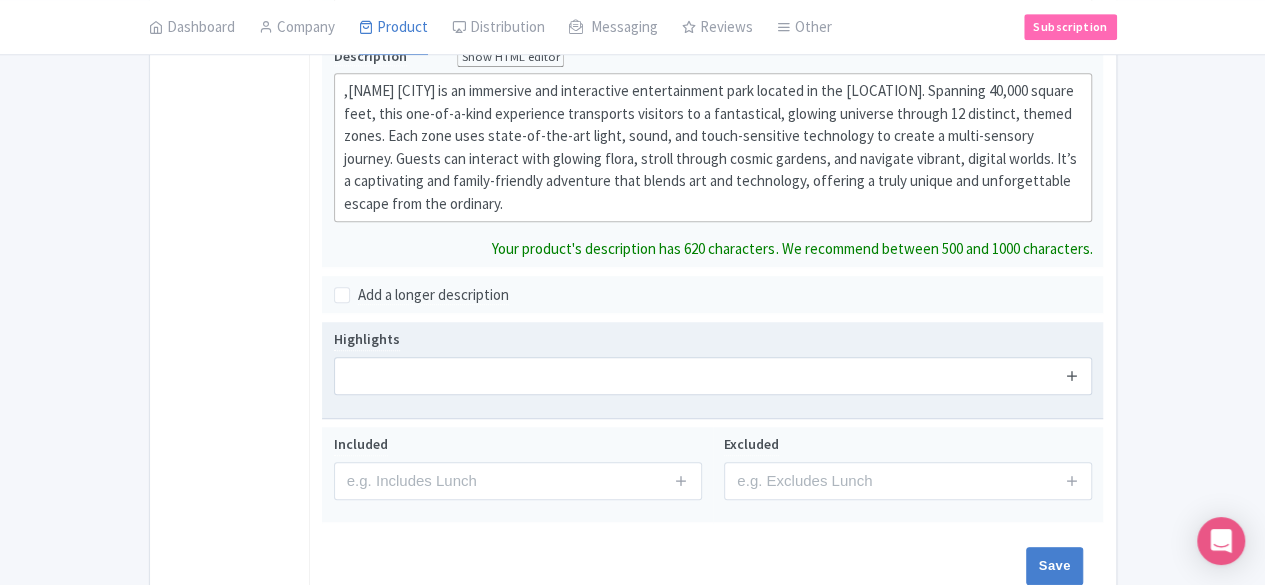 scroll, scrollTop: 568, scrollLeft: 0, axis: vertical 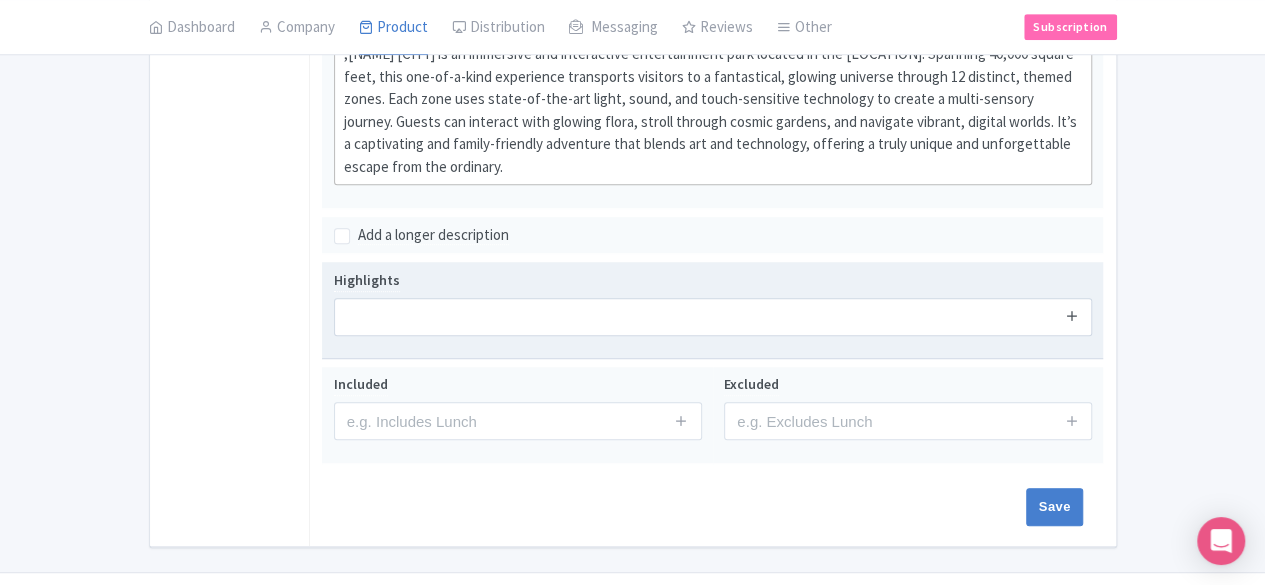 click at bounding box center (1072, 315) 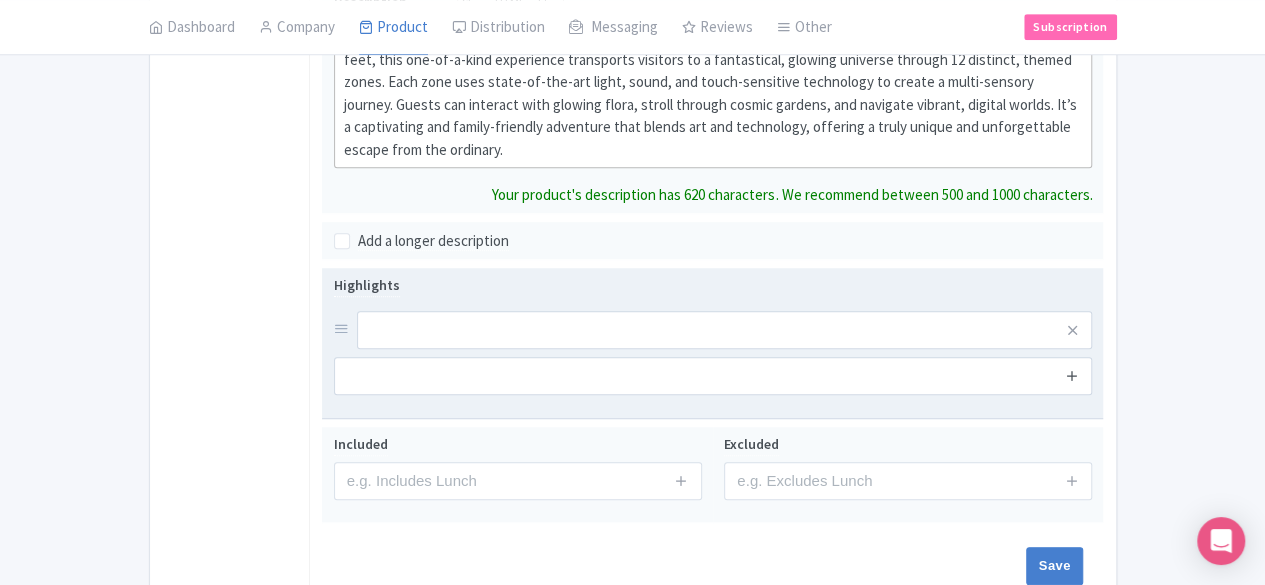 click at bounding box center [1072, 376] 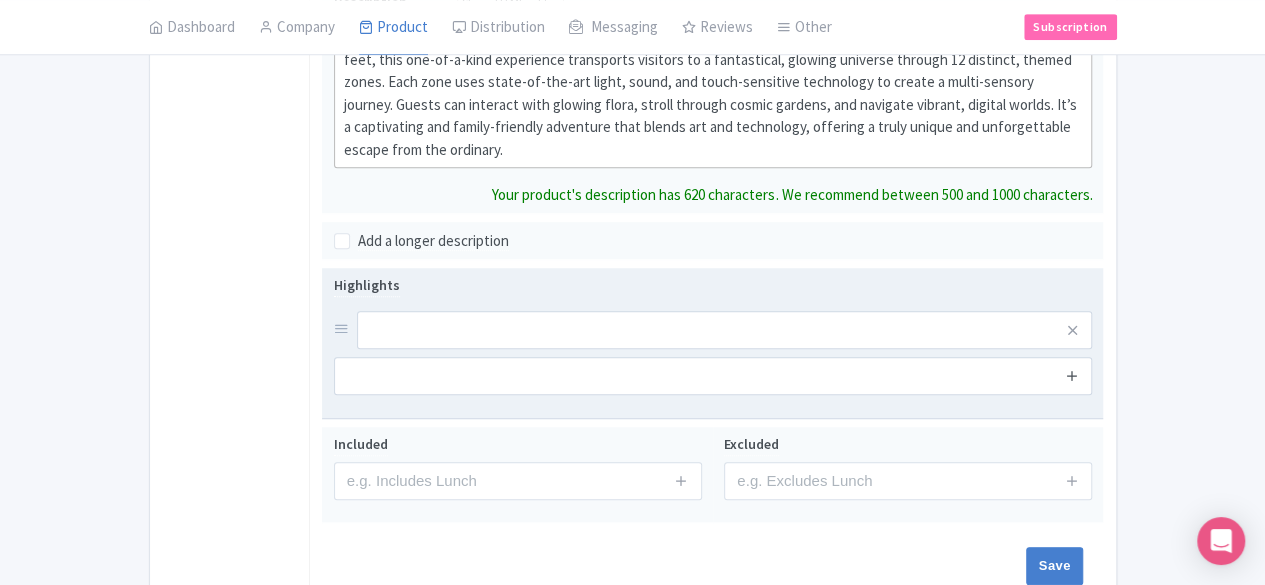 scroll, scrollTop: 623, scrollLeft: 0, axis: vertical 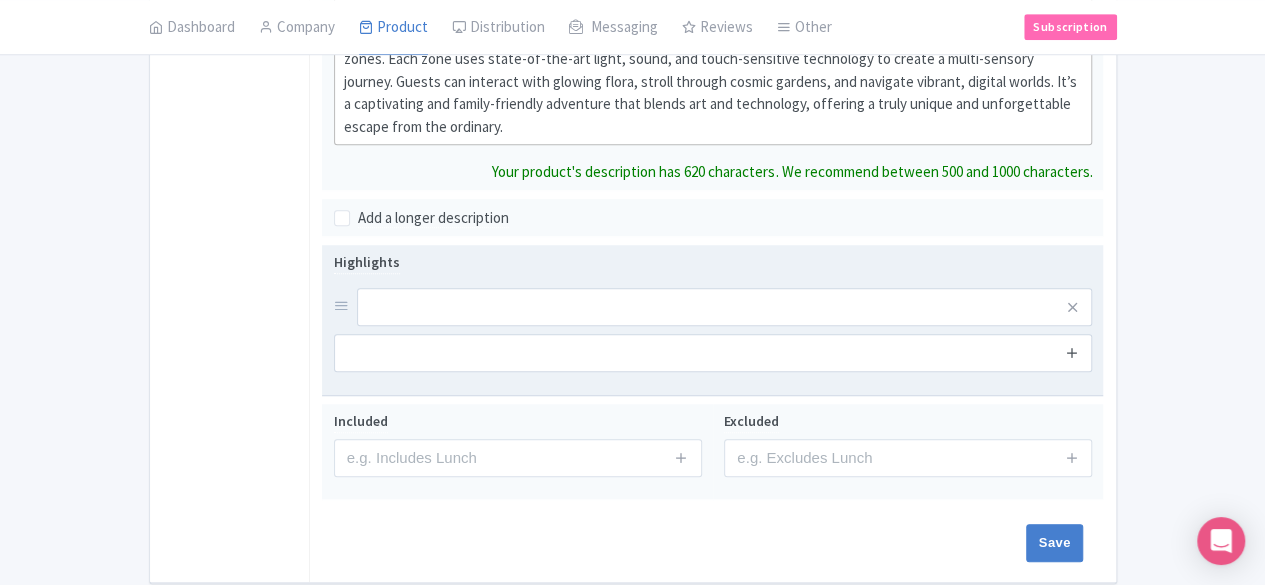 click on "Name   * [NAME]
Your product's name has 12 characters. We recommend between 10 and 60 characters.
Internal ID
Description Summary Show HTML editor
Bold
Italic
Strikethrough
Link
Heading
Quote
Code
Bullets
Numbers
Decrease Level
Increase Level
Attach Files
Undo
Redo
Link
Unlink
[NAME] [CITY] is an immersive, multi-sensory experience with 12 themed zones. It uses light, sound, and technology to create a fantastical journey through a glowing, vibrant world.
Your product's description summary has 185 characters. We recommend between 100 and 255 characters.
Description Show HTML editor
Bold
Italic
Strikethrough
Link
Heading
Quote
Code
Bullets
Numbers
Decrease Level
Increase Level" at bounding box center [712, 121] 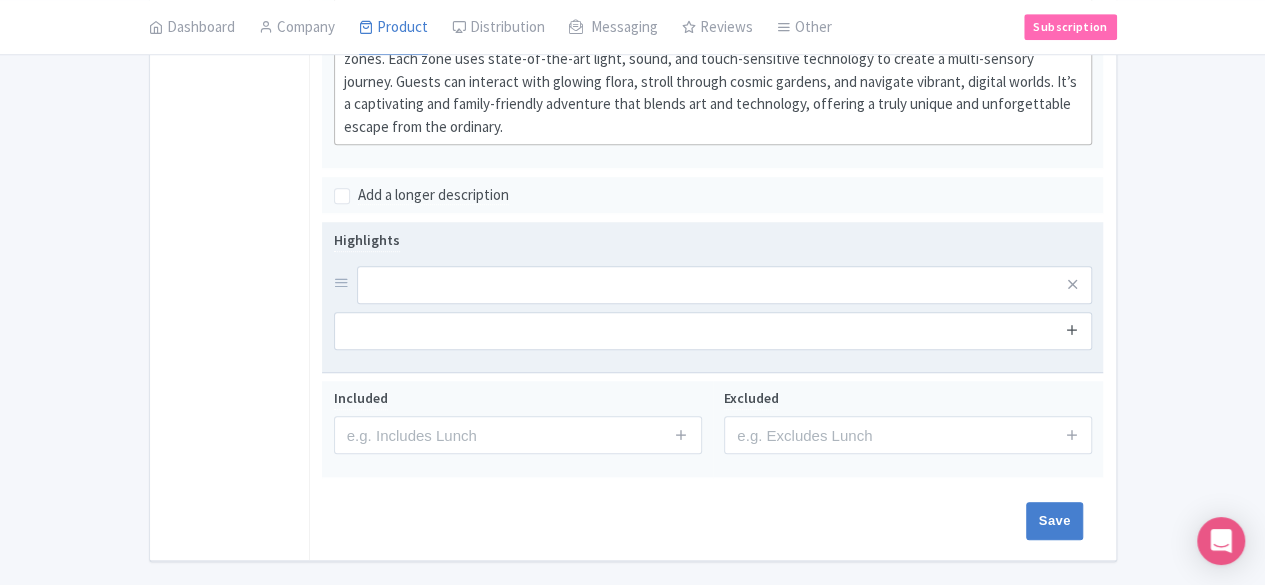 click at bounding box center (1072, 330) 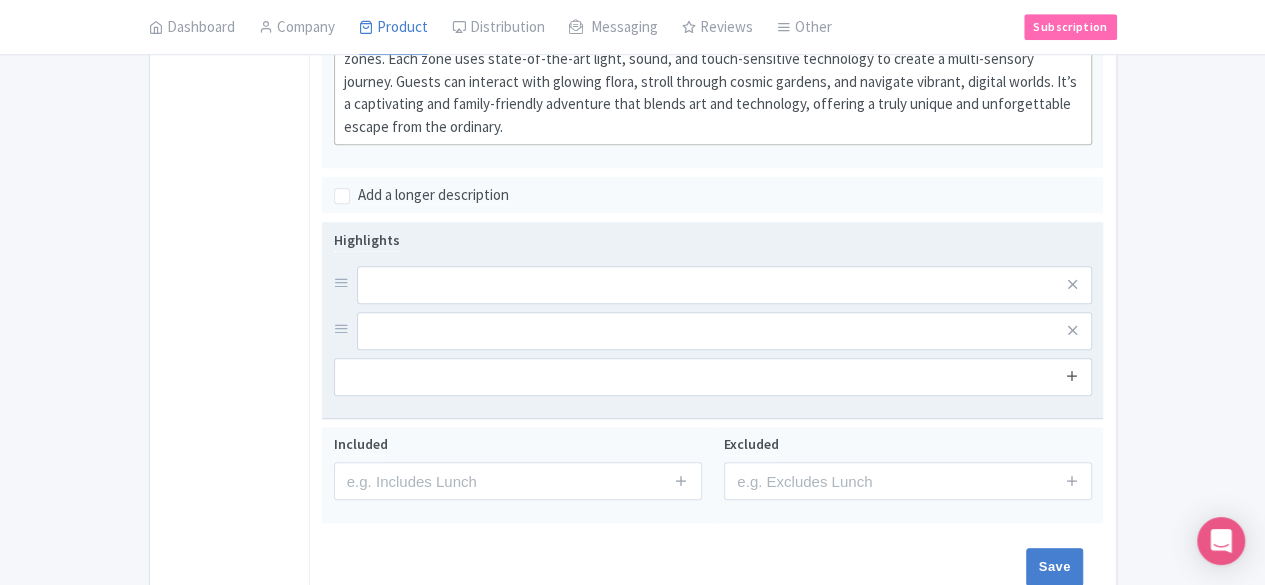 click on "Highlights" at bounding box center [713, 320] 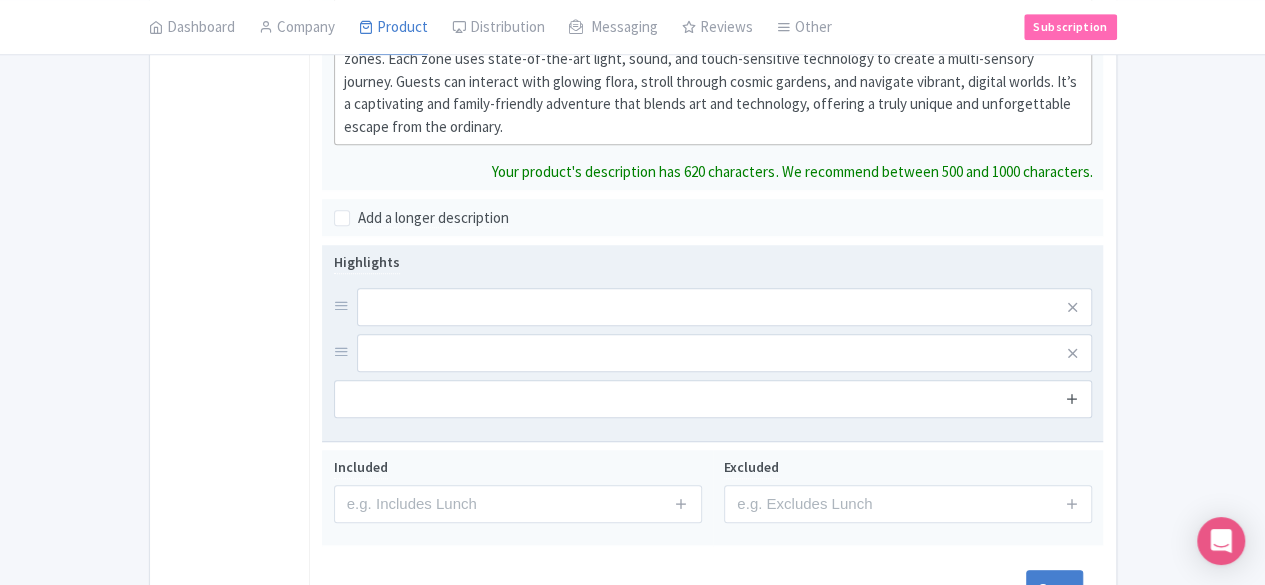 click on "Highlights" at bounding box center (713, 342) 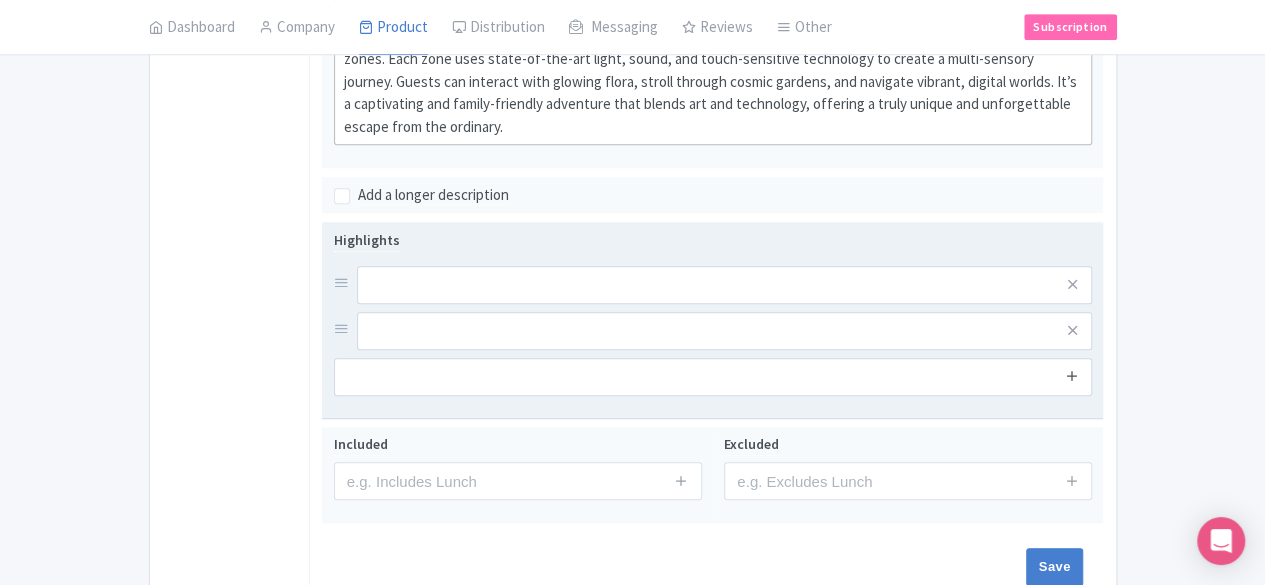 click on "Highlights" at bounding box center [713, 320] 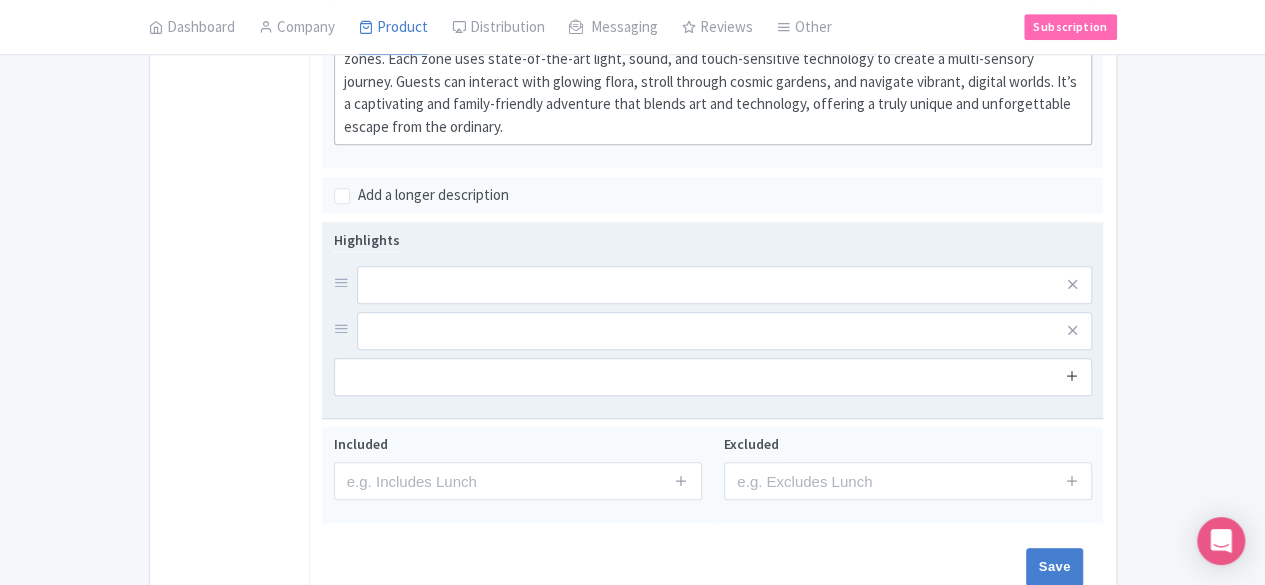 click on "Highlights" at bounding box center (713, 320) 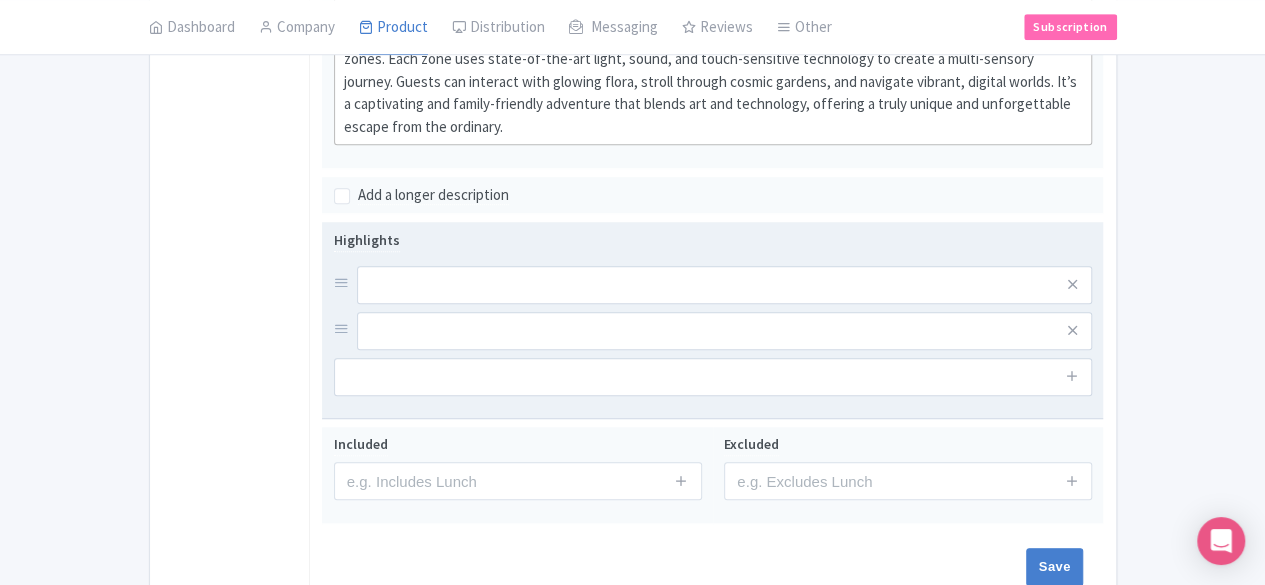 click on "Highlights" at bounding box center (713, 320) 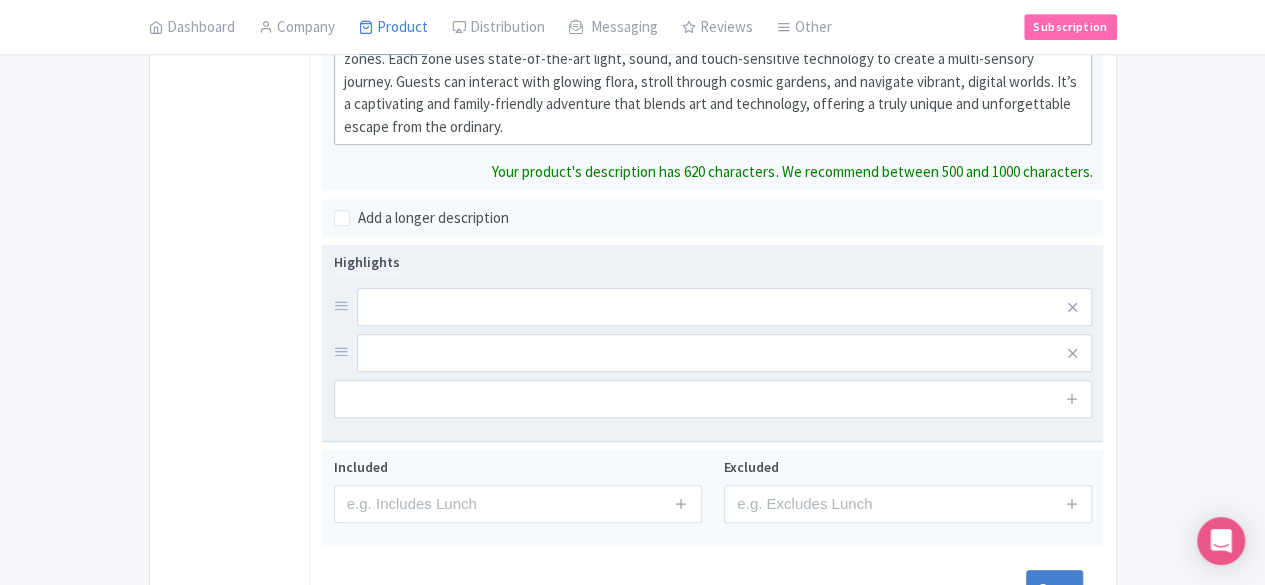 click on "Highlights" at bounding box center [713, 342] 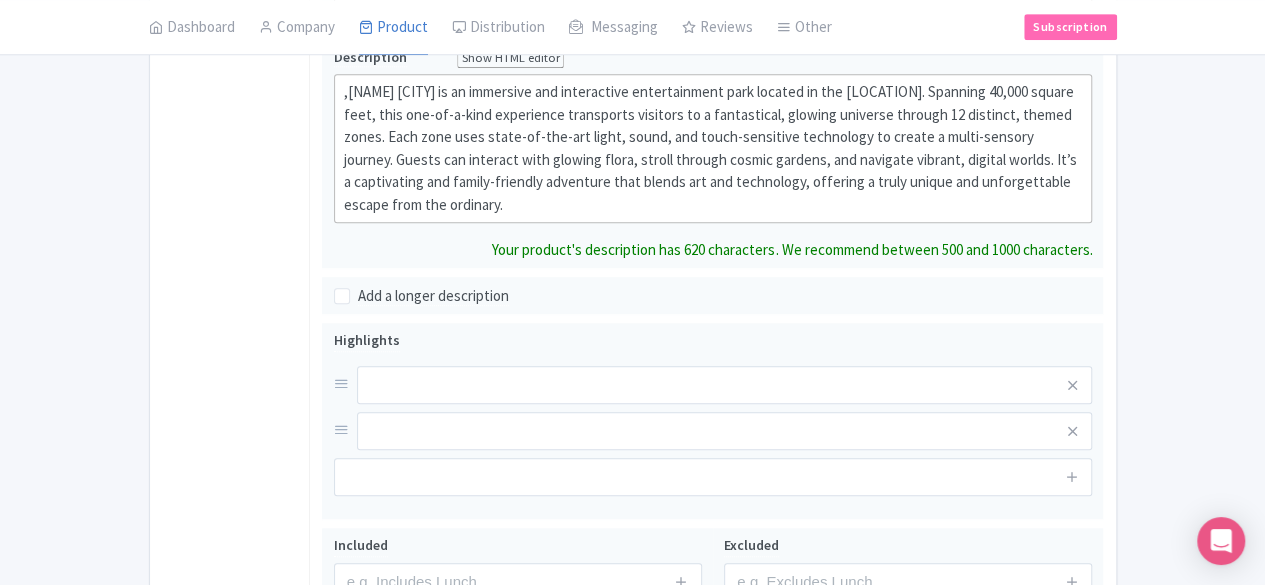 scroll, scrollTop: 568, scrollLeft: 0, axis: vertical 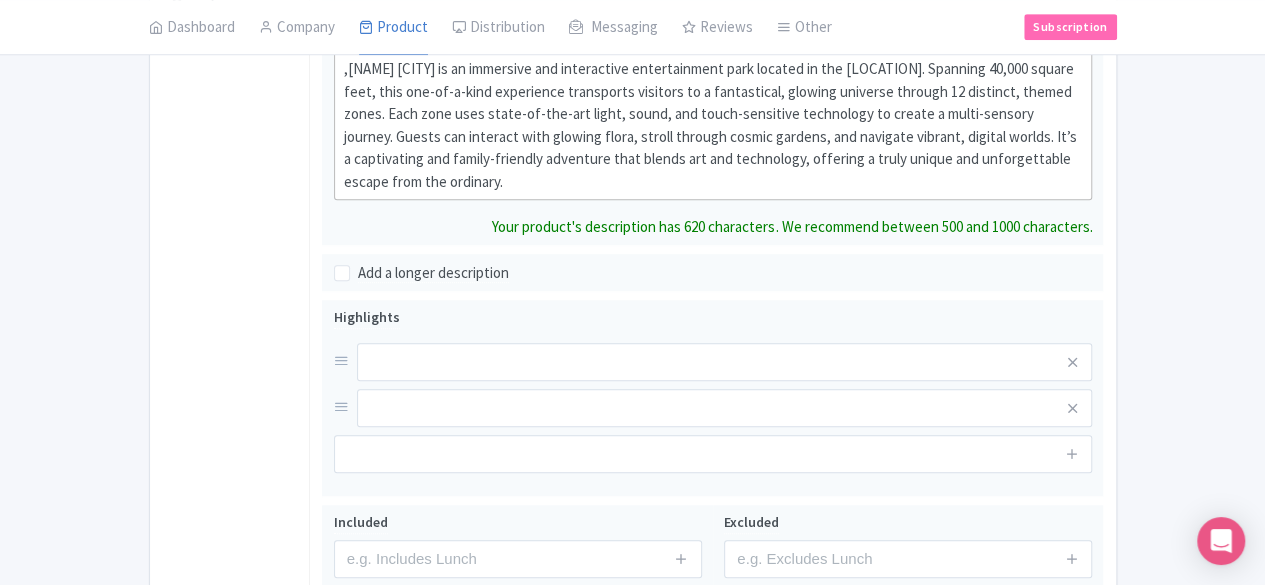 click on "Name   * [NAME]
Your product's name has 12 characters. We recommend between 10 and 60 characters.
Internal ID
Description Summary Show HTML editor
Bold
Italic
Strikethrough
Link
Heading
Quote
Code
Bullets
Numbers
Decrease Level
Increase Level
Attach Files
Undo
Redo
Link
Unlink
[NAME] [CITY] is an immersive, multi-sensory experience with 12 themed zones. It uses light, sound, and technology to create a fantastical journey through a glowing, vibrant world.
Your product's description summary has 185 characters. We recommend between 100 and 255 characters.
Description Show HTML editor
Bold
Italic
Strikethrough
Link
Heading
Quote
Code
Bullets
Numbers
Decrease Level
Increase Level" at bounding box center (712, 199) 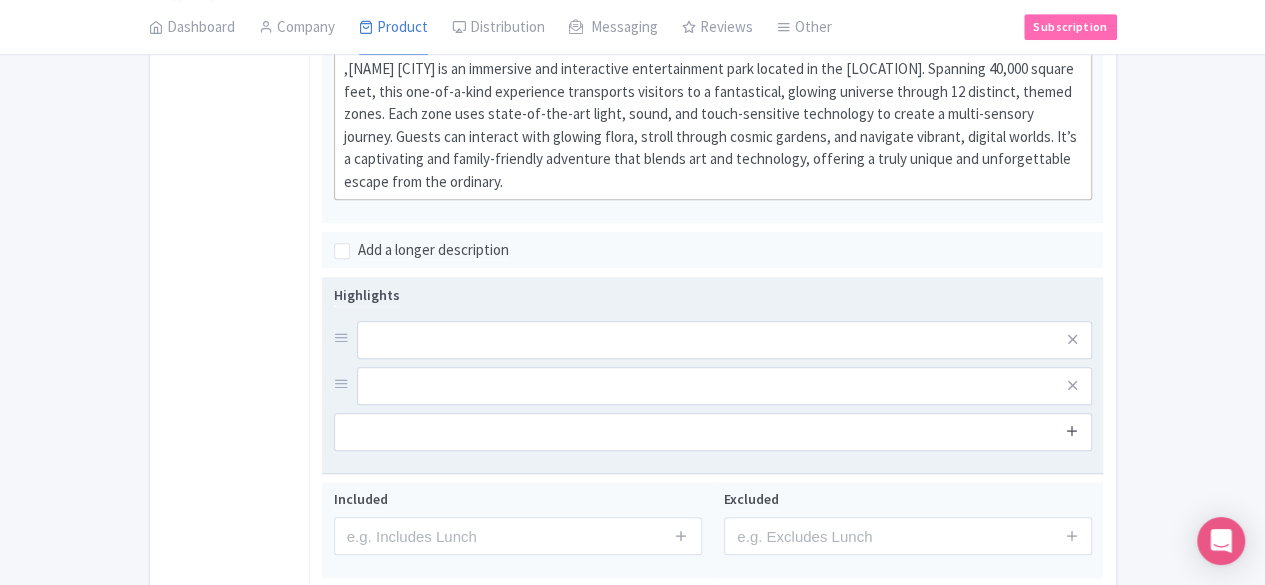 click at bounding box center [1072, 432] 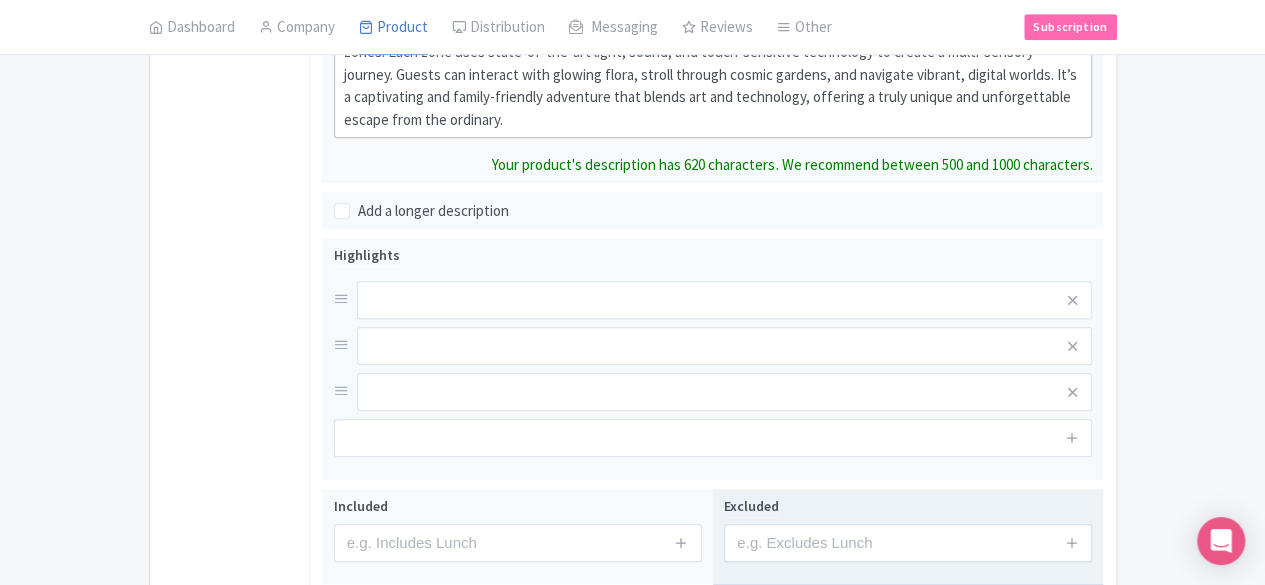 scroll, scrollTop: 746, scrollLeft: 0, axis: vertical 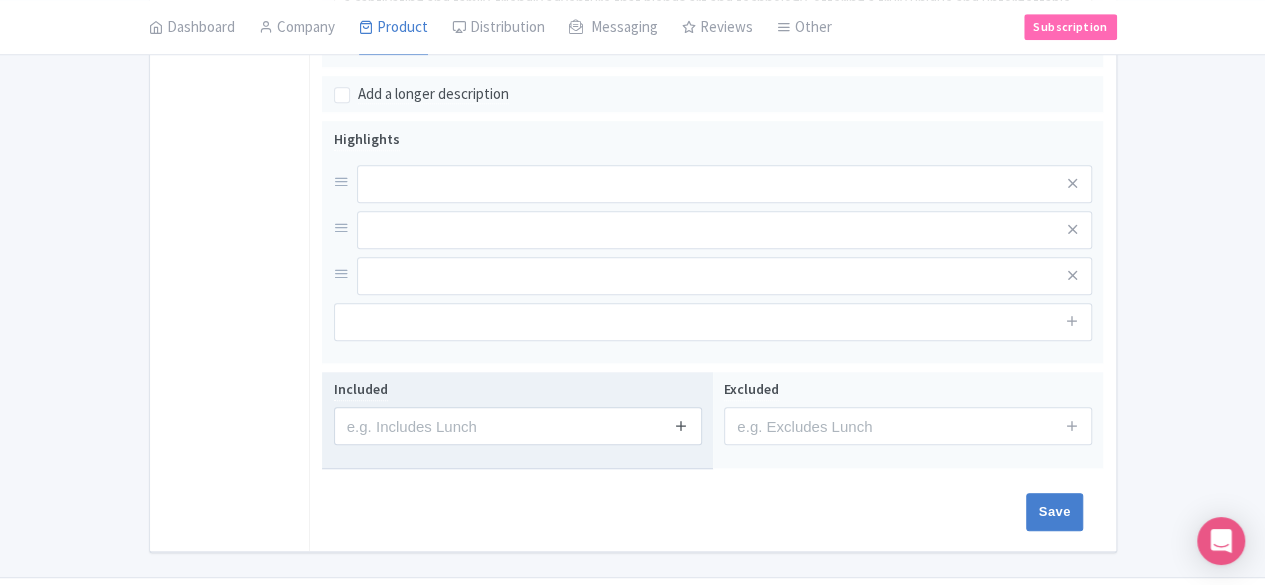 click at bounding box center [681, 425] 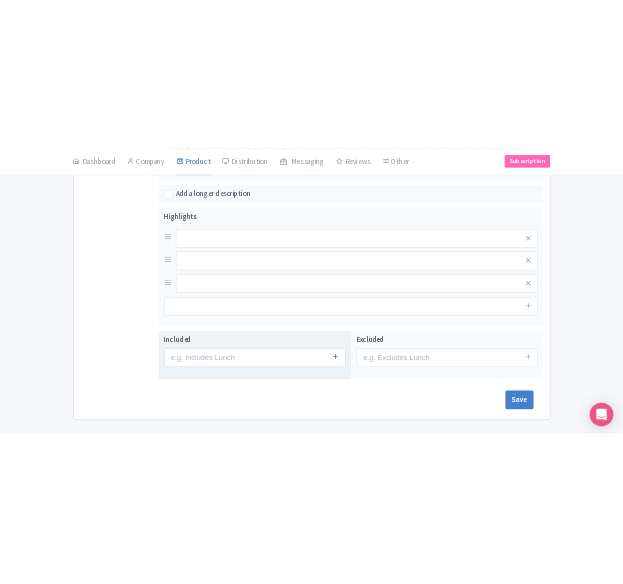 scroll, scrollTop: 746, scrollLeft: 0, axis: vertical 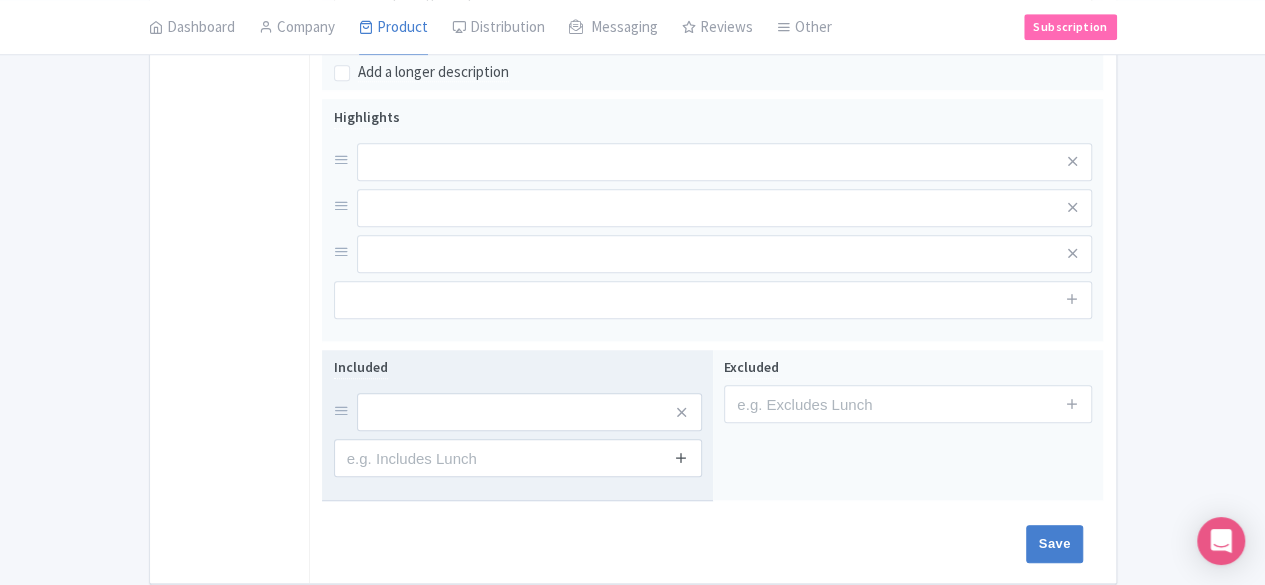 click on "Included" at bounding box center [518, 416] 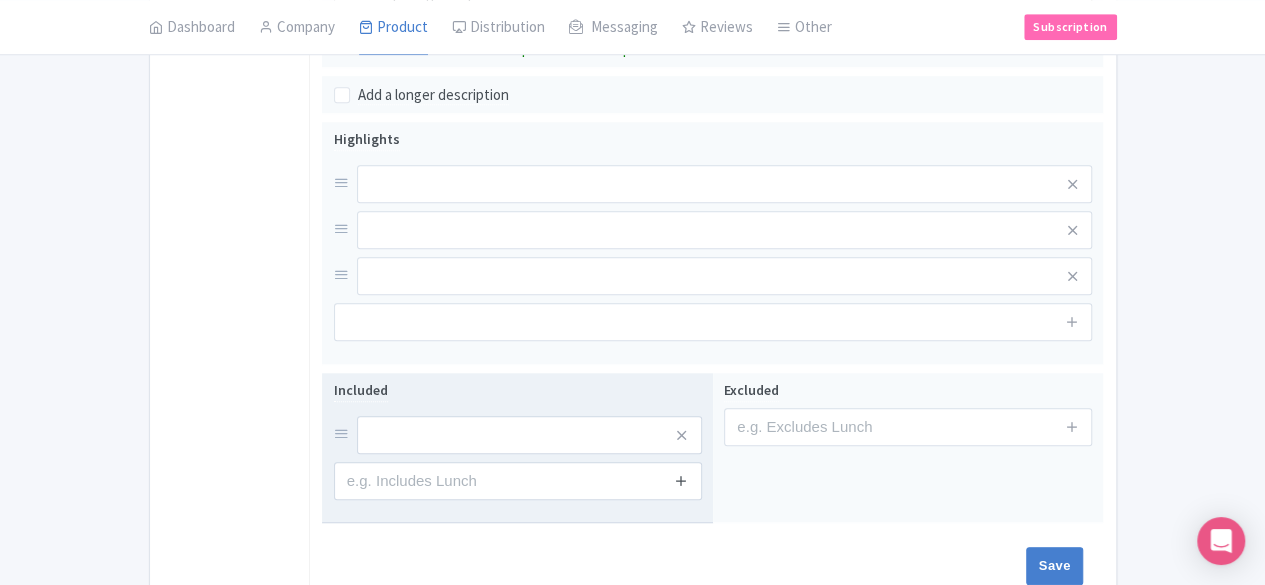 click at bounding box center [682, 481] 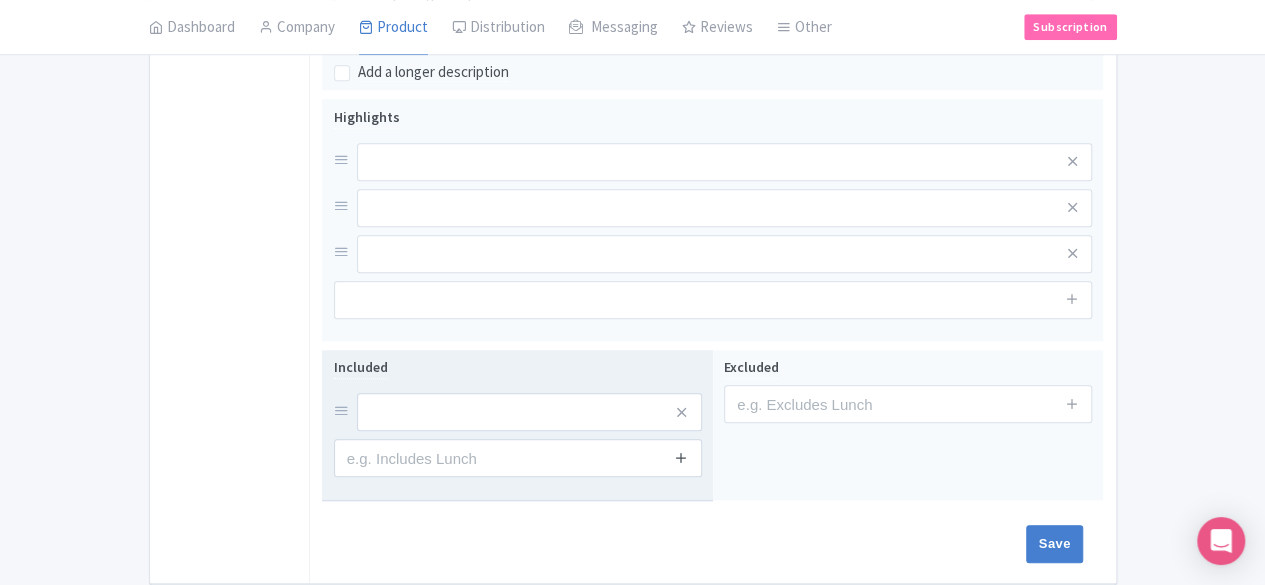click at bounding box center (681, 458) 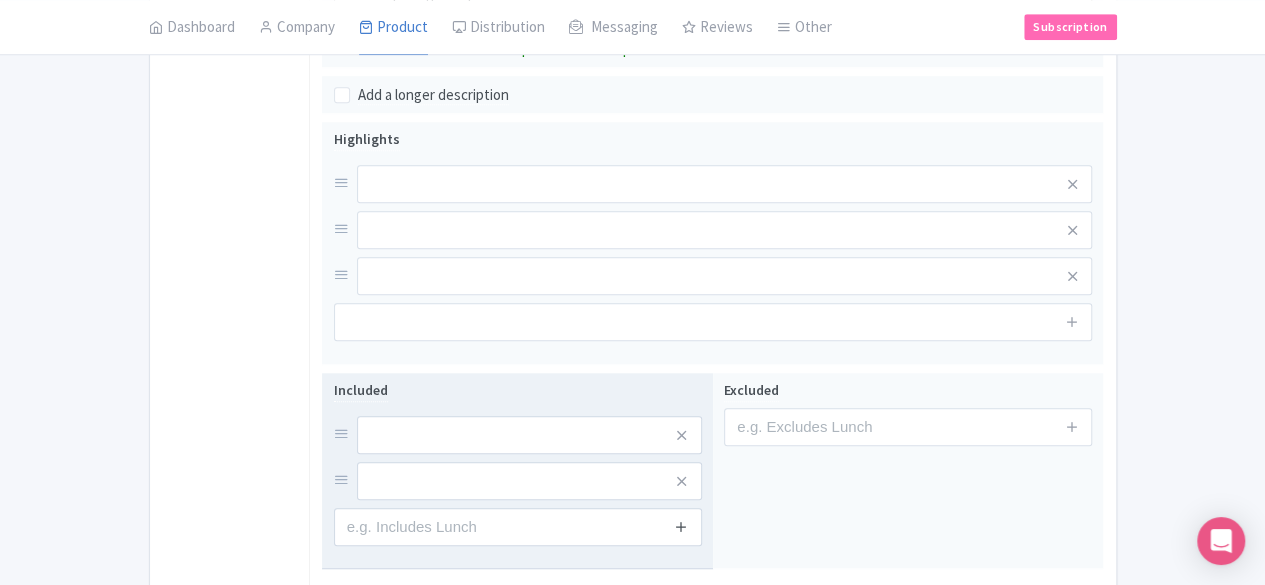 click at bounding box center [682, 527] 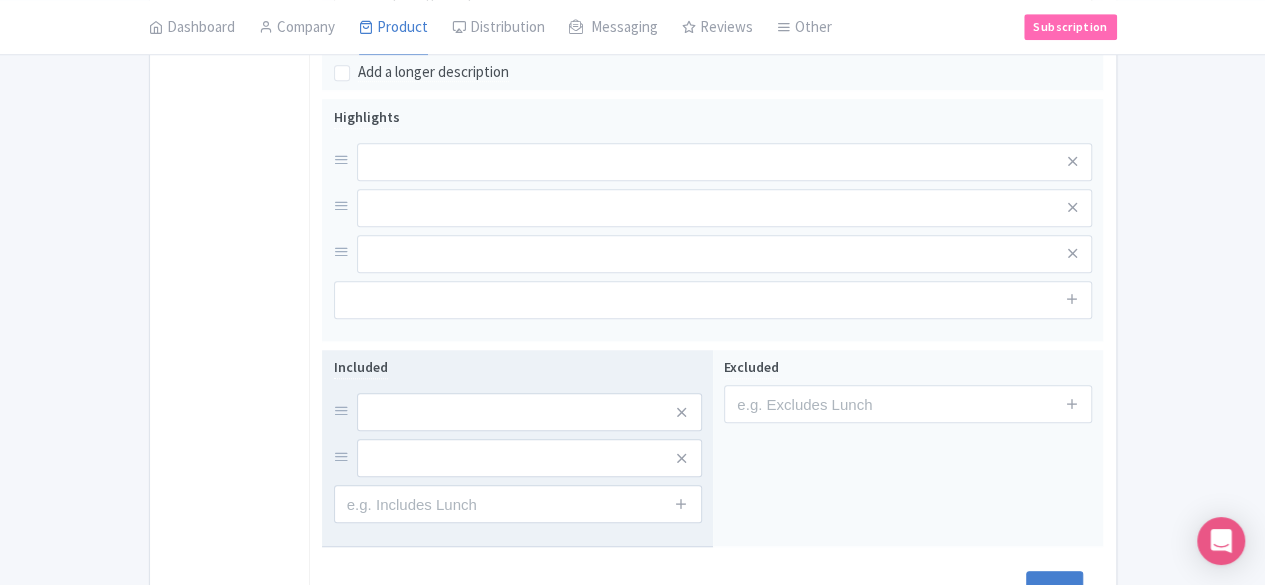 click at bounding box center (682, 504) 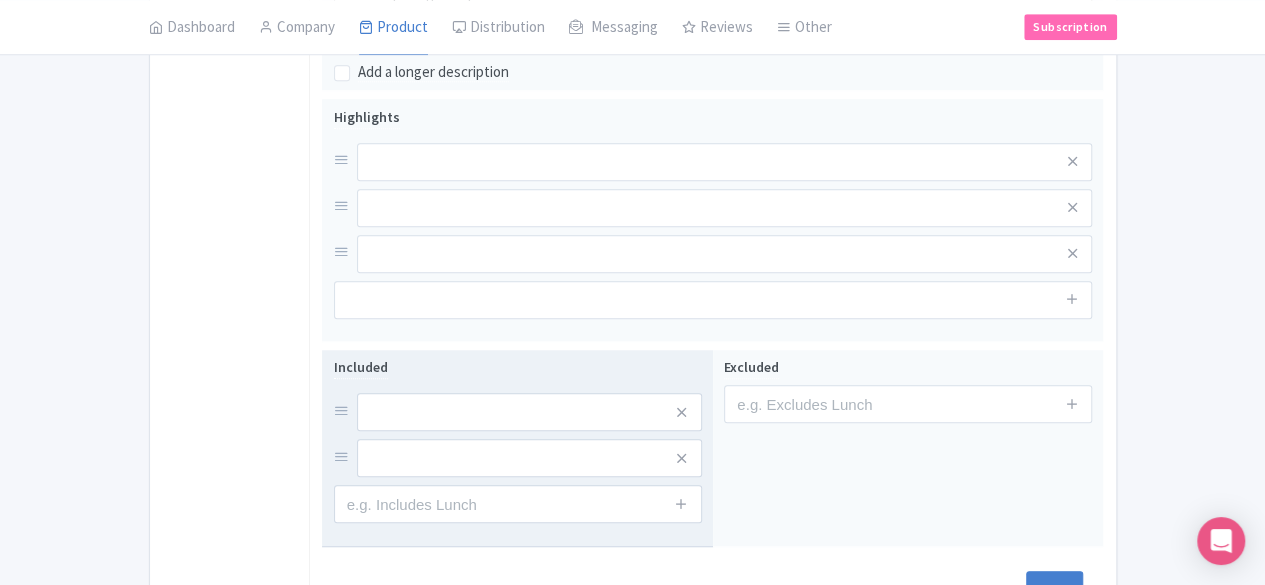 click on "Included" at bounding box center (518, 439) 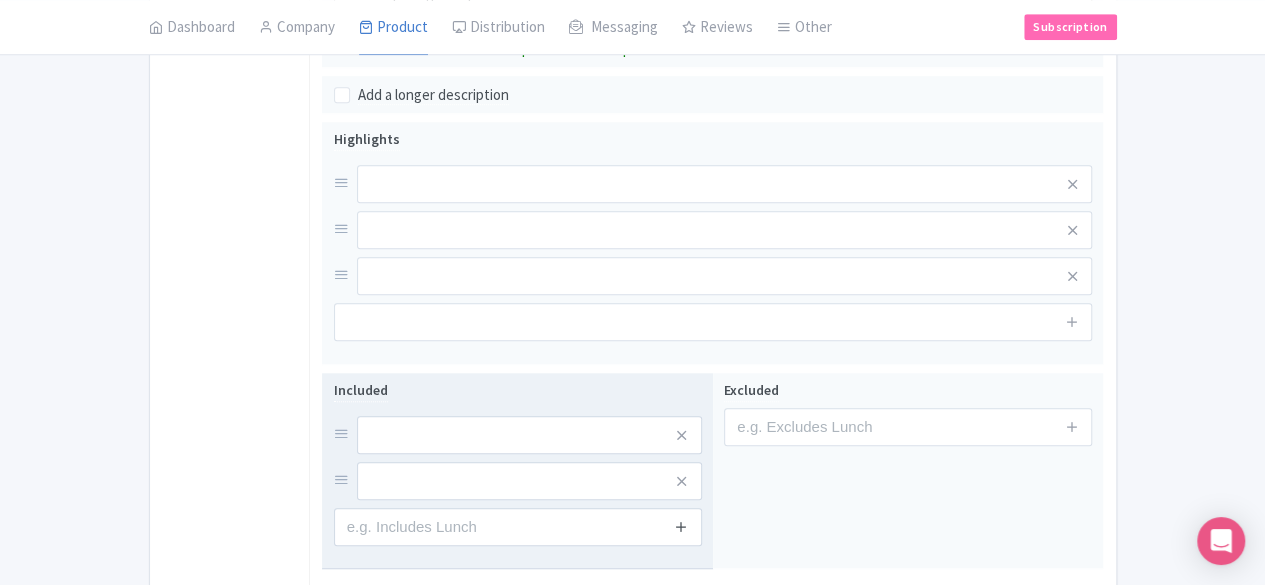 click at bounding box center (682, 527) 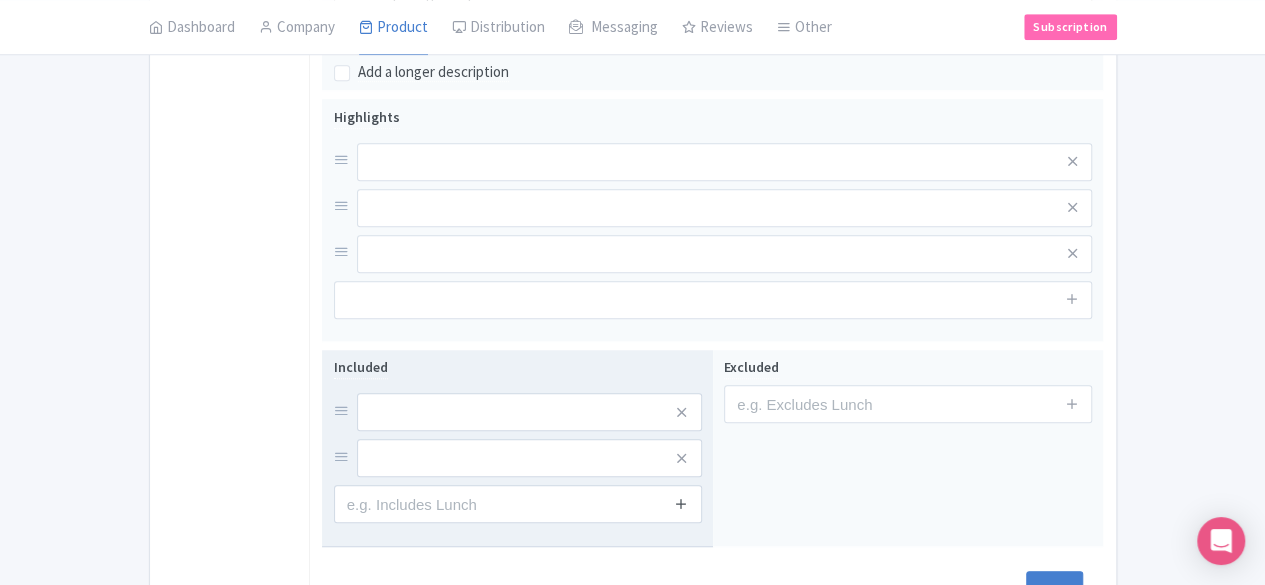 click at bounding box center (682, 504) 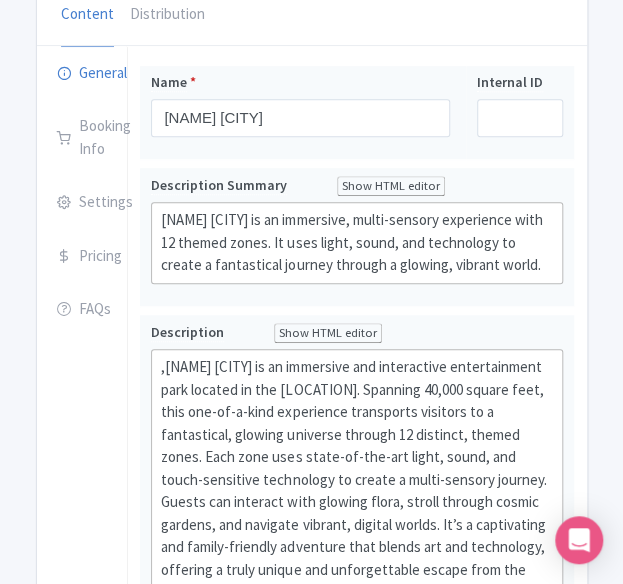 scroll, scrollTop: 0, scrollLeft: 0, axis: both 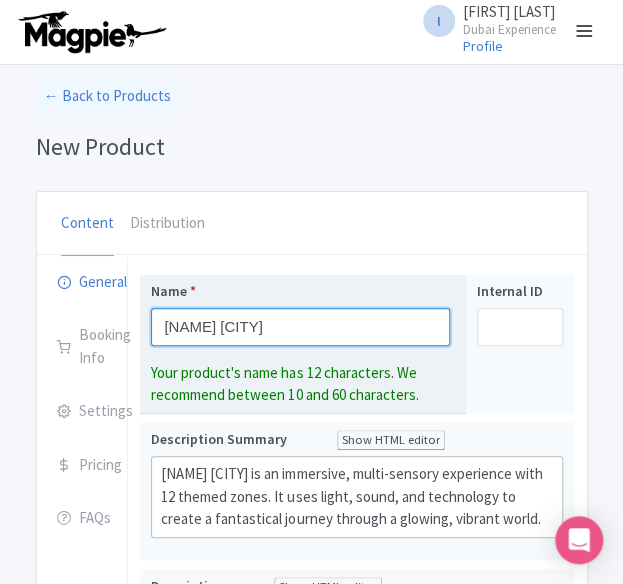 click on "[NAME] [CITY]" at bounding box center (300, 327) 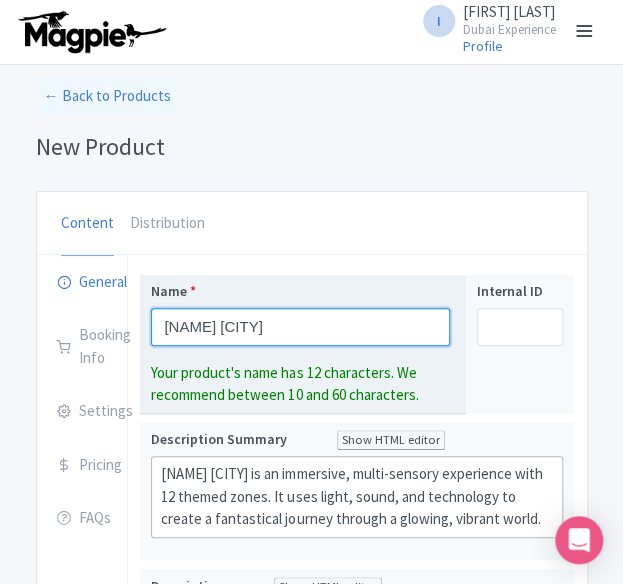 click on "[NAME] [CITY]" at bounding box center (300, 327) 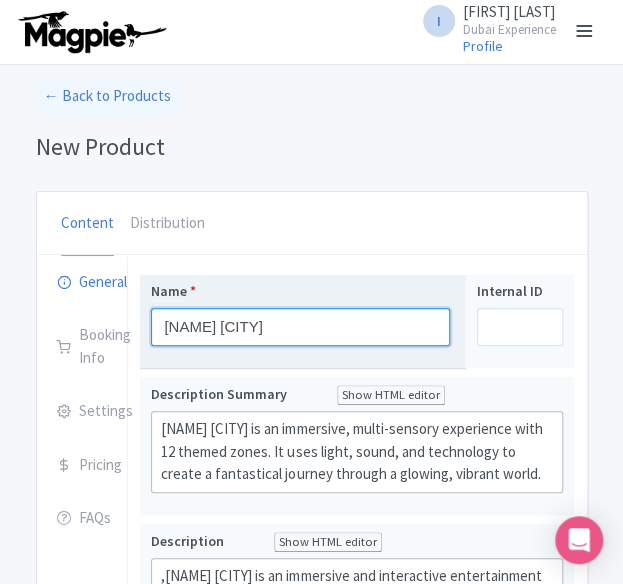 click on "[NAME] [CITY]" at bounding box center [300, 327] 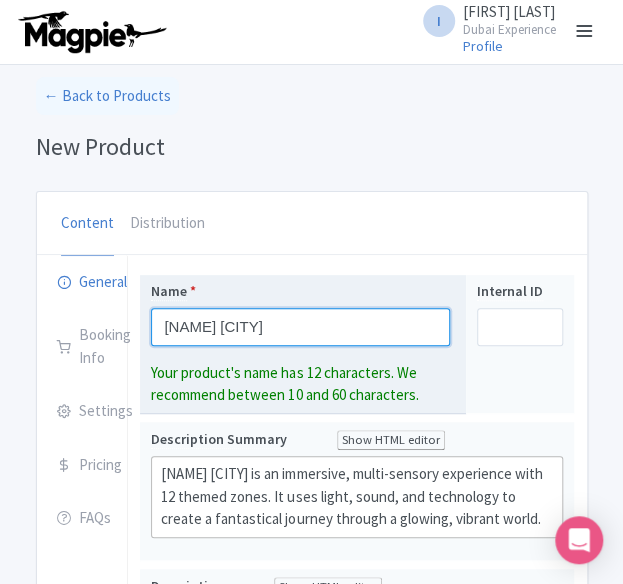 click on "[NAME] [CITY]" at bounding box center (300, 327) 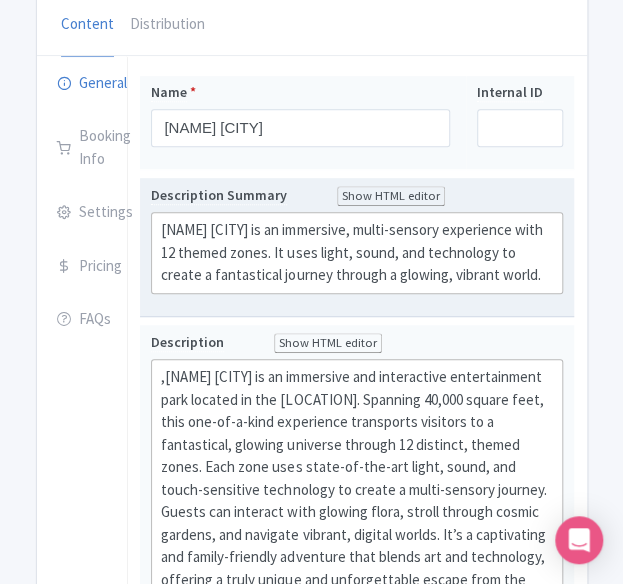 scroll, scrollTop: 200, scrollLeft: 0, axis: vertical 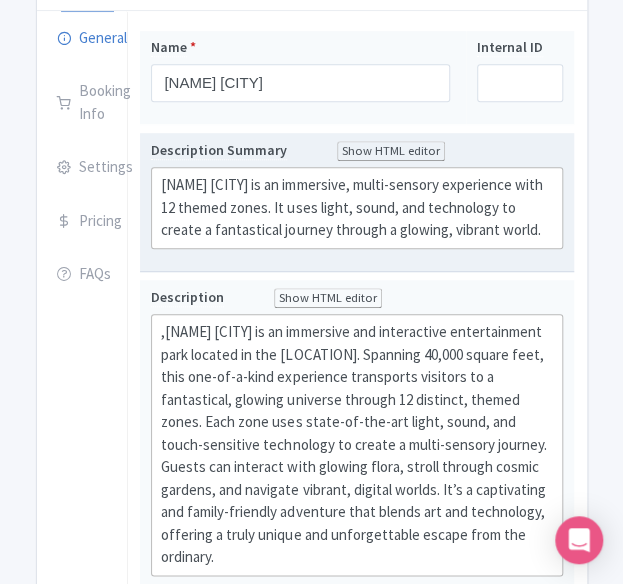 drag, startPoint x: 160, startPoint y: 231, endPoint x: 558, endPoint y: 268, distance: 399.71616 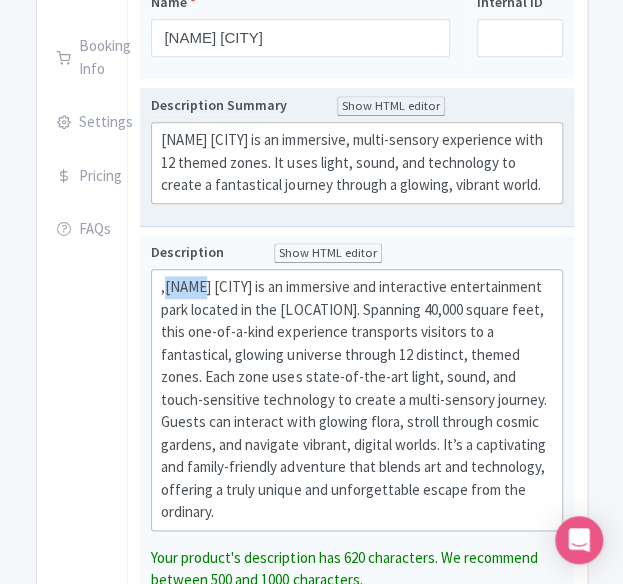 drag, startPoint x: 164, startPoint y: 137, endPoint x: 200, endPoint y: 137, distance: 36 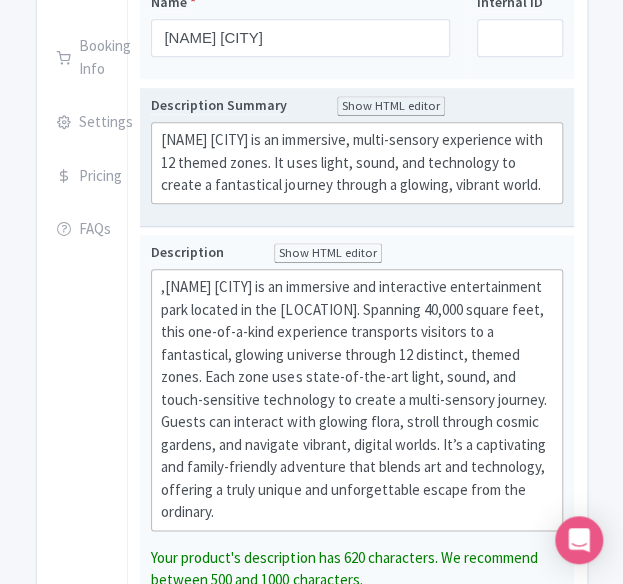 click on "[NAME] [CITY] is an immersive, multi-sensory experience with 12 themed zones. It uses light, sound, and technology to create a fantastical journey through a glowing, vibrant world." 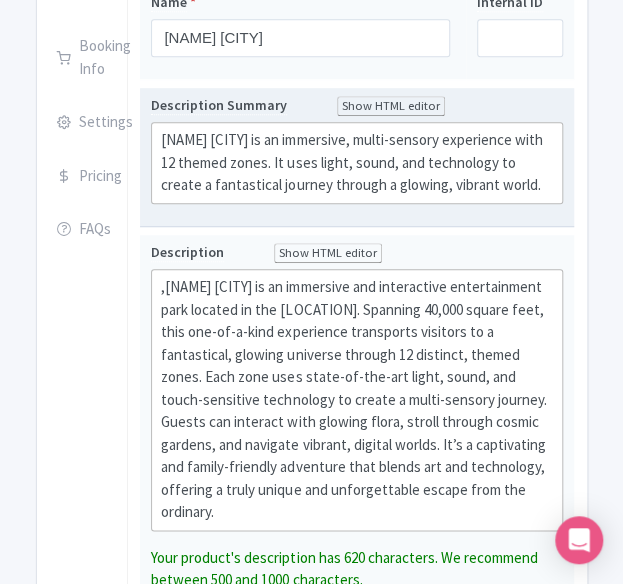 scroll, scrollTop: 334, scrollLeft: 0, axis: vertical 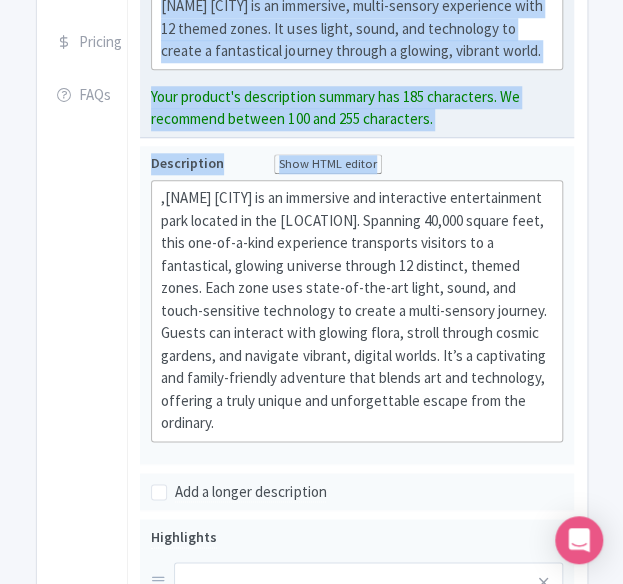 drag, startPoint x: 546, startPoint y: 94, endPoint x: 384, endPoint y: 59, distance: 165.73775 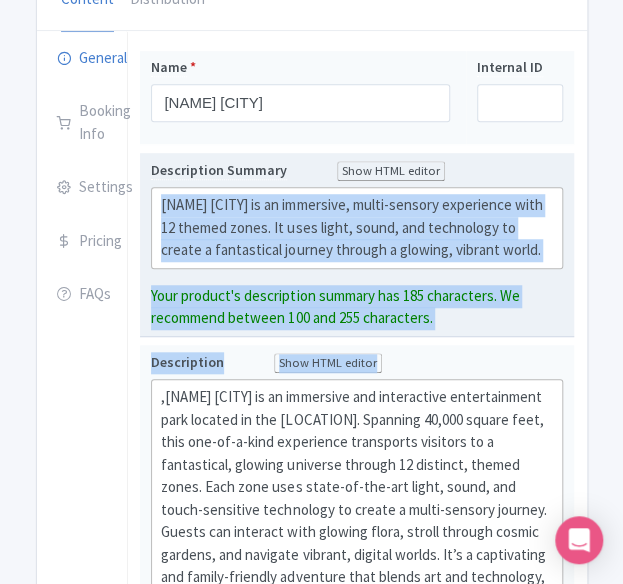 scroll, scrollTop: 223, scrollLeft: 0, axis: vertical 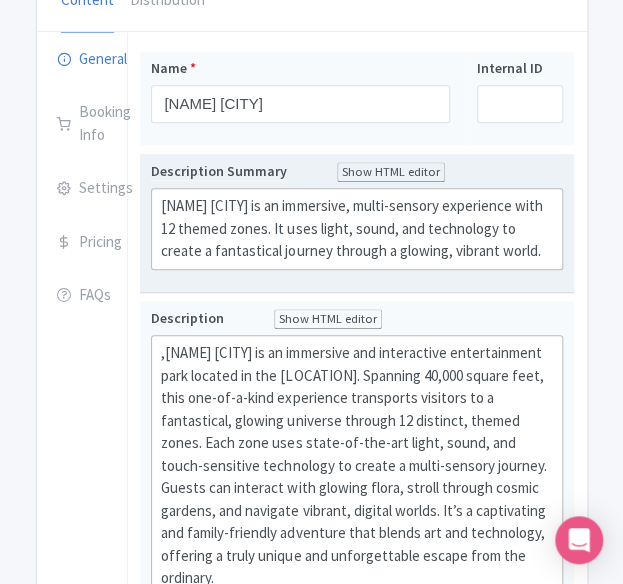 click on "[NAME] [CITY] is an immersive, multi-sensory experience with 12 themed zones. It uses light, sound, and technology to create a fantastical journey through a glowing, vibrant world." 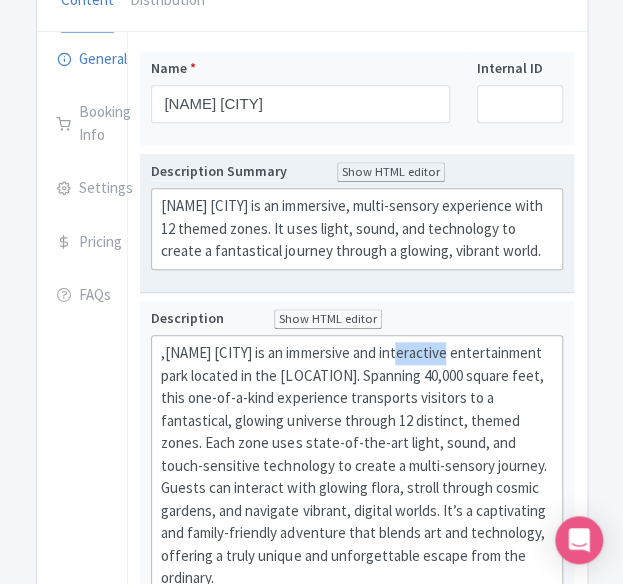scroll, scrollTop: 268, scrollLeft: 0, axis: vertical 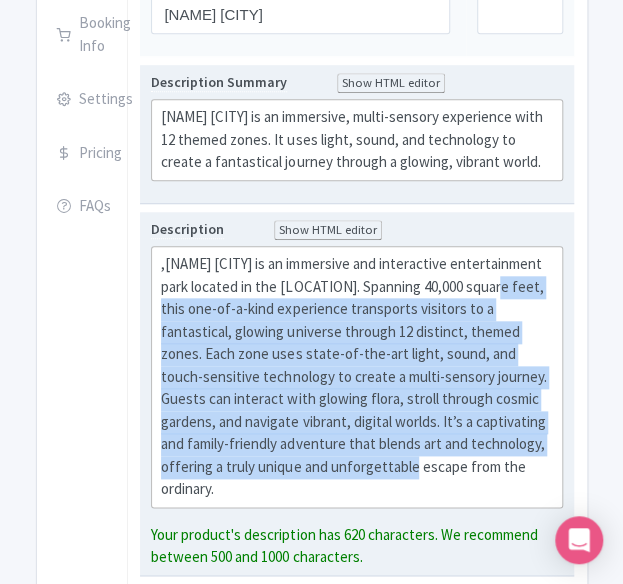 drag, startPoint x: 163, startPoint y: 299, endPoint x: 434, endPoint y: 463, distance: 316.76016 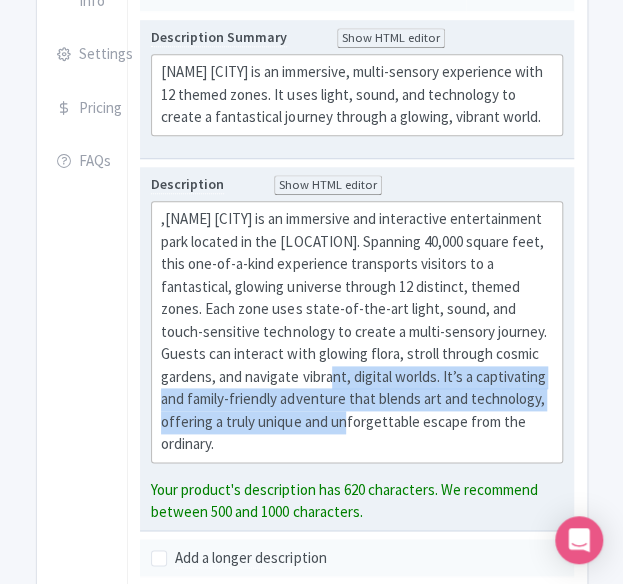 scroll, scrollTop: 402, scrollLeft: 0, axis: vertical 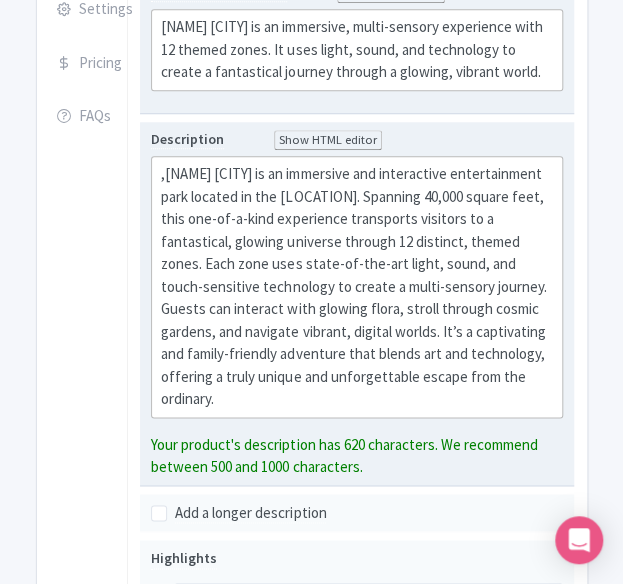 drag, startPoint x: 359, startPoint y: 425, endPoint x: 283, endPoint y: 337, distance: 116.275536 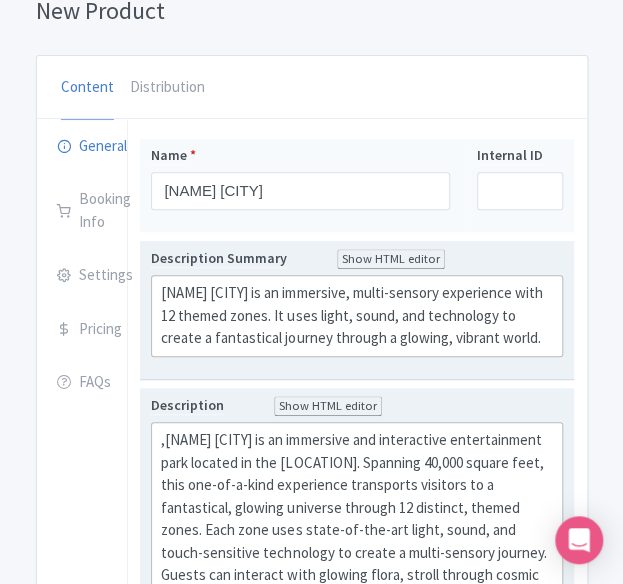 scroll, scrollTop: 180, scrollLeft: 0, axis: vertical 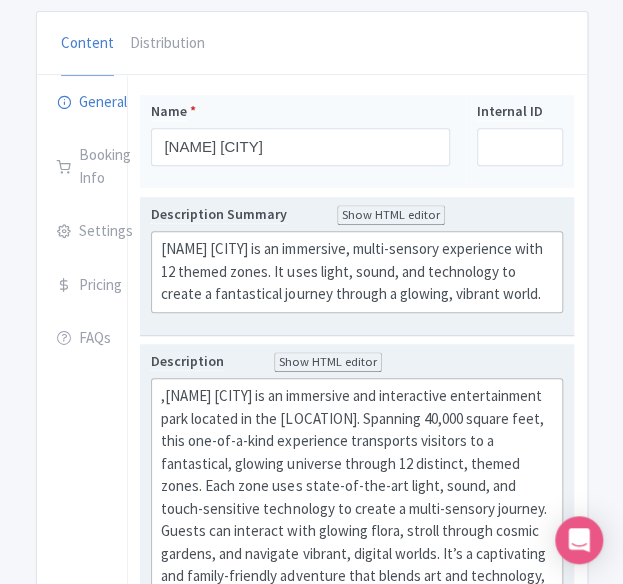 click on "[NAME] [CITY] is an immersive, multi-sensory experience with 12 themed zones. It uses light, sound, and technology to create a fantastical journey through a glowing, vibrant world." 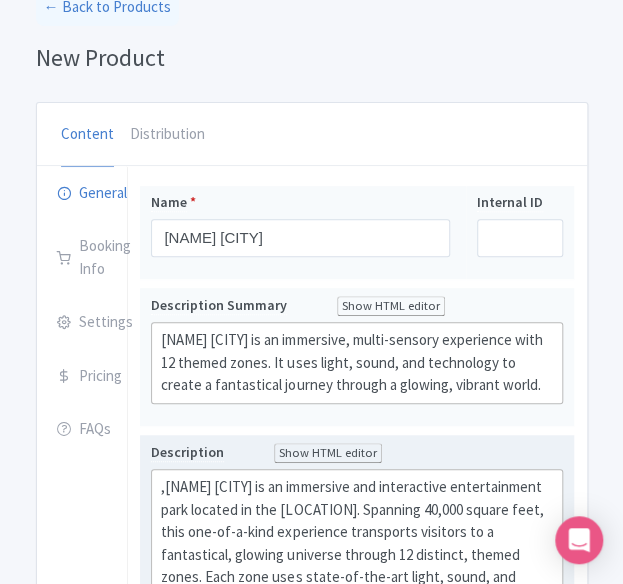 scroll, scrollTop: 134, scrollLeft: 0, axis: vertical 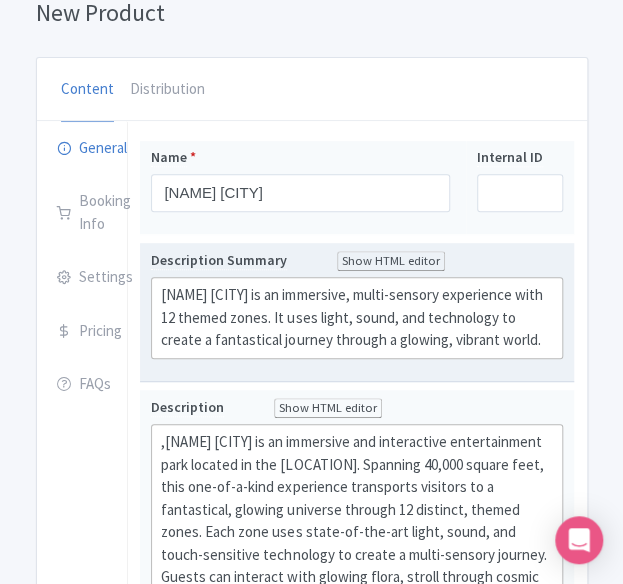 click on "[NAME] [CITY] is an immersive, multi-sensory experience with 12 themed zones. It uses light, sound, and technology to create a fantastical journey through a glowing, vibrant world." 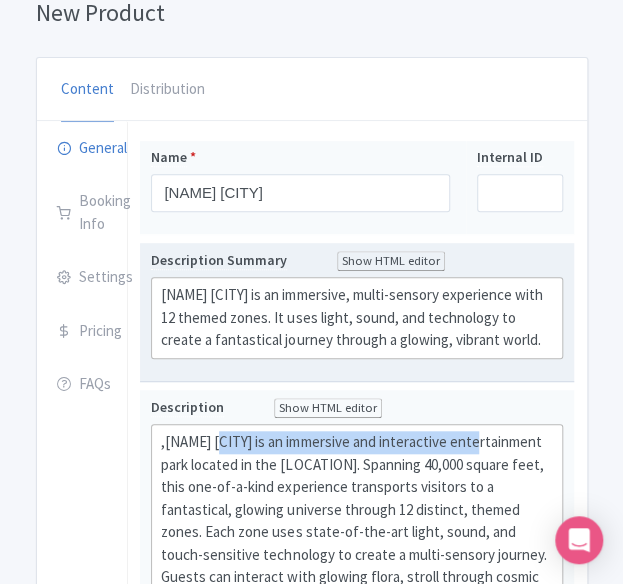drag, startPoint x: 535, startPoint y: 330, endPoint x: 215, endPoint y: 289, distance: 322.61588 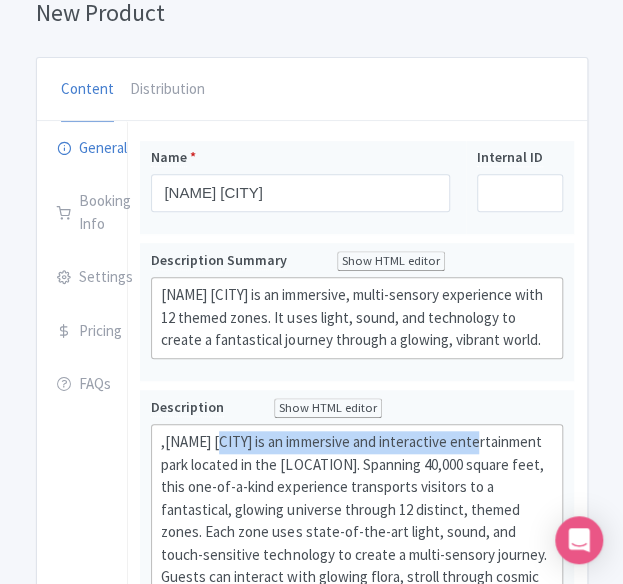 scroll, scrollTop: 178, scrollLeft: 0, axis: vertical 